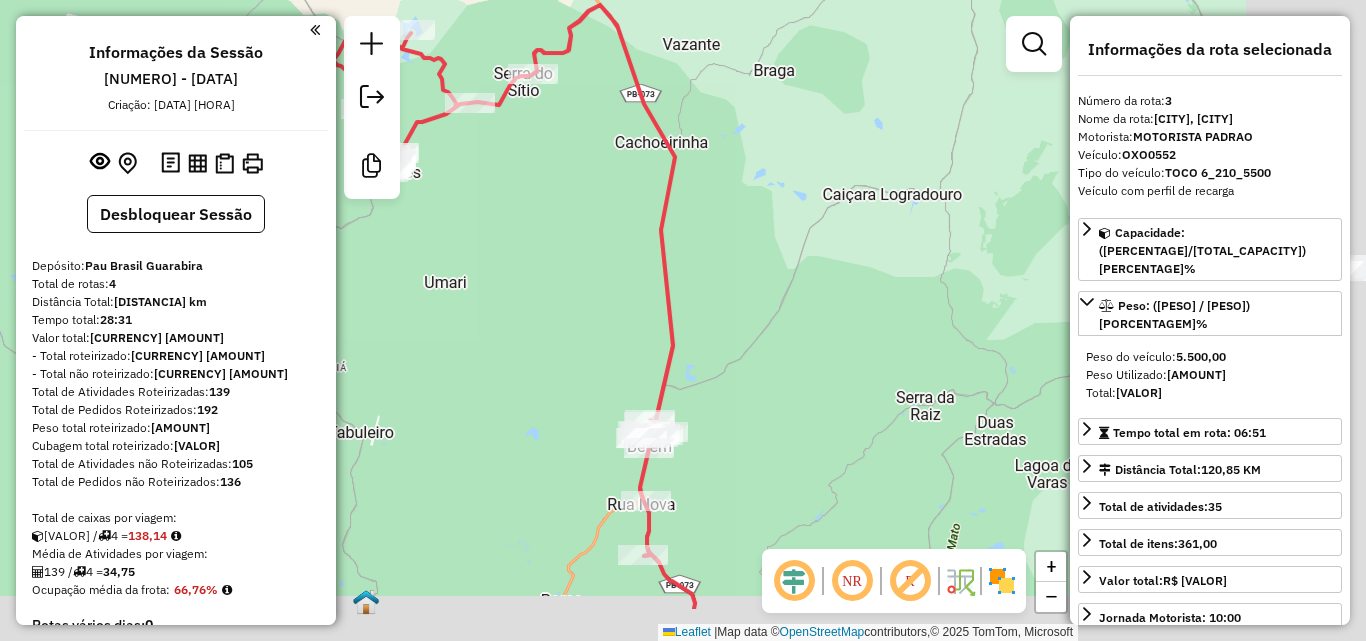 select on "**********" 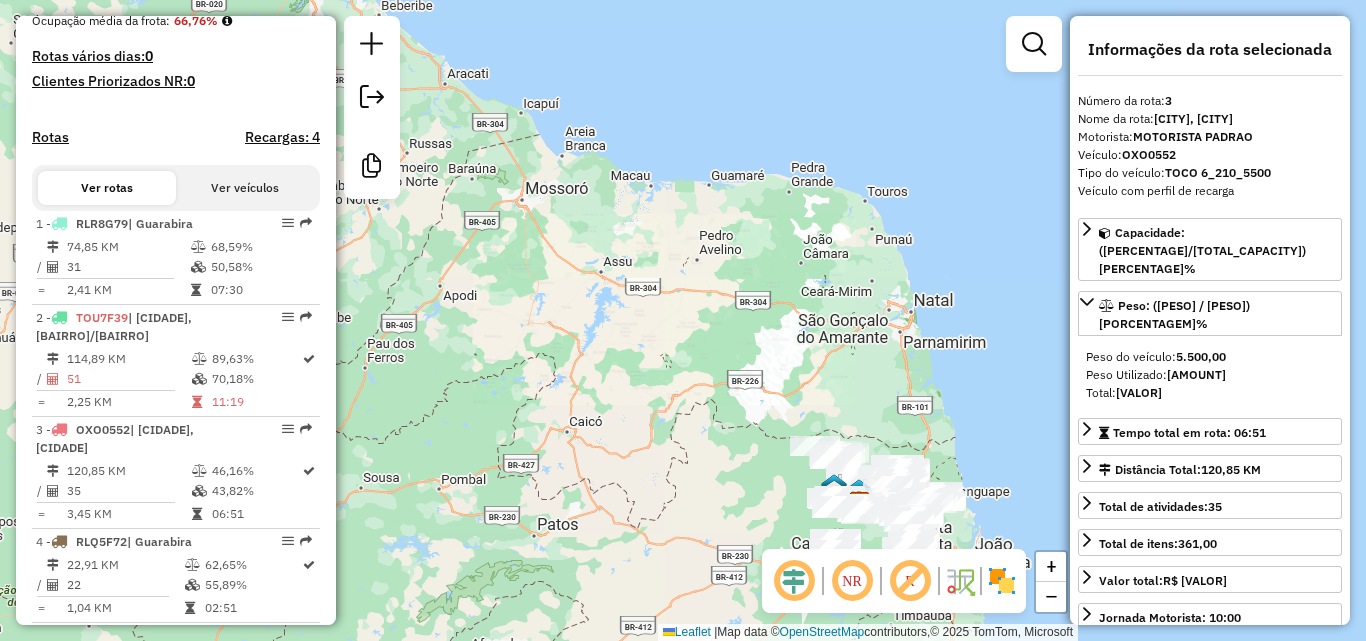 drag, startPoint x: 908, startPoint y: 380, endPoint x: 788, endPoint y: 365, distance: 120.93387 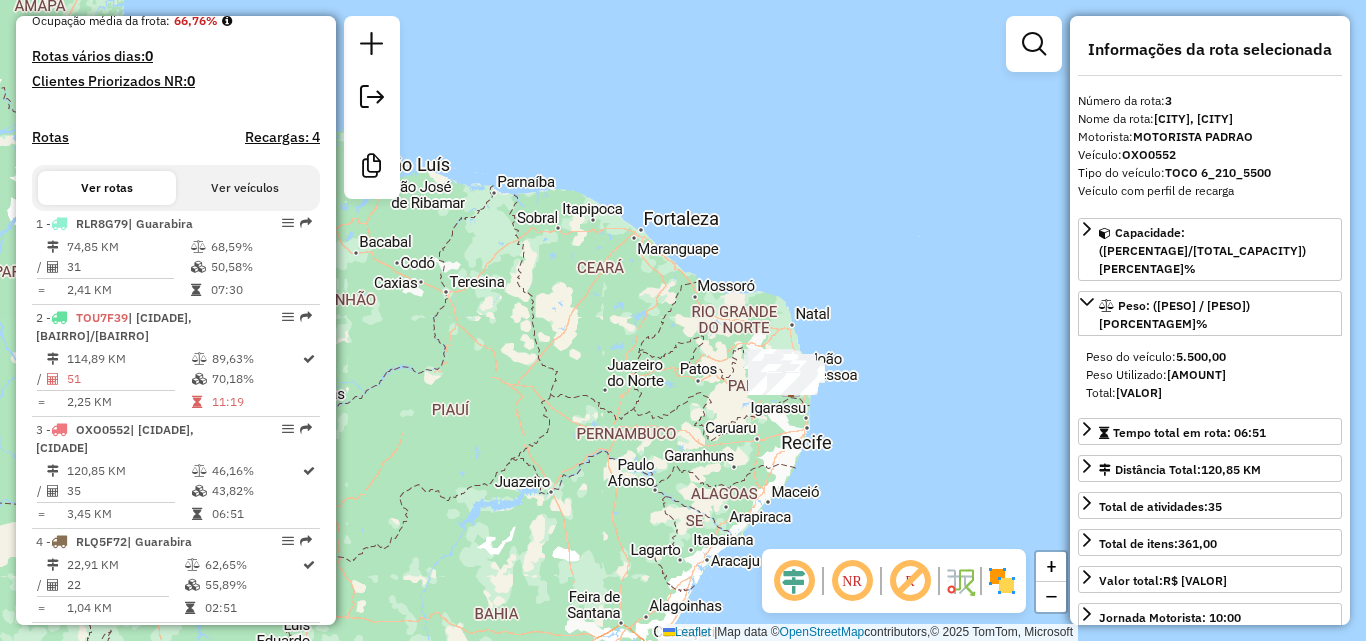 drag, startPoint x: 847, startPoint y: 354, endPoint x: 819, endPoint y: 350, distance: 28.284271 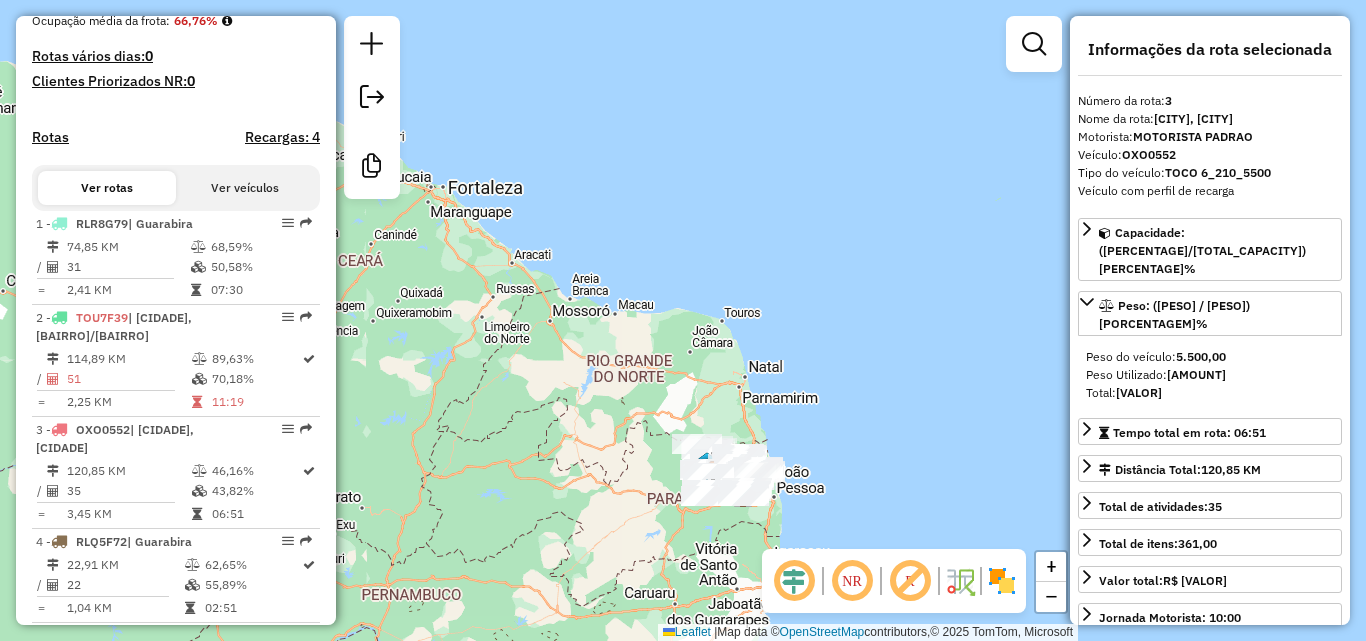 drag, startPoint x: 830, startPoint y: 385, endPoint x: 820, endPoint y: 391, distance: 11.661903 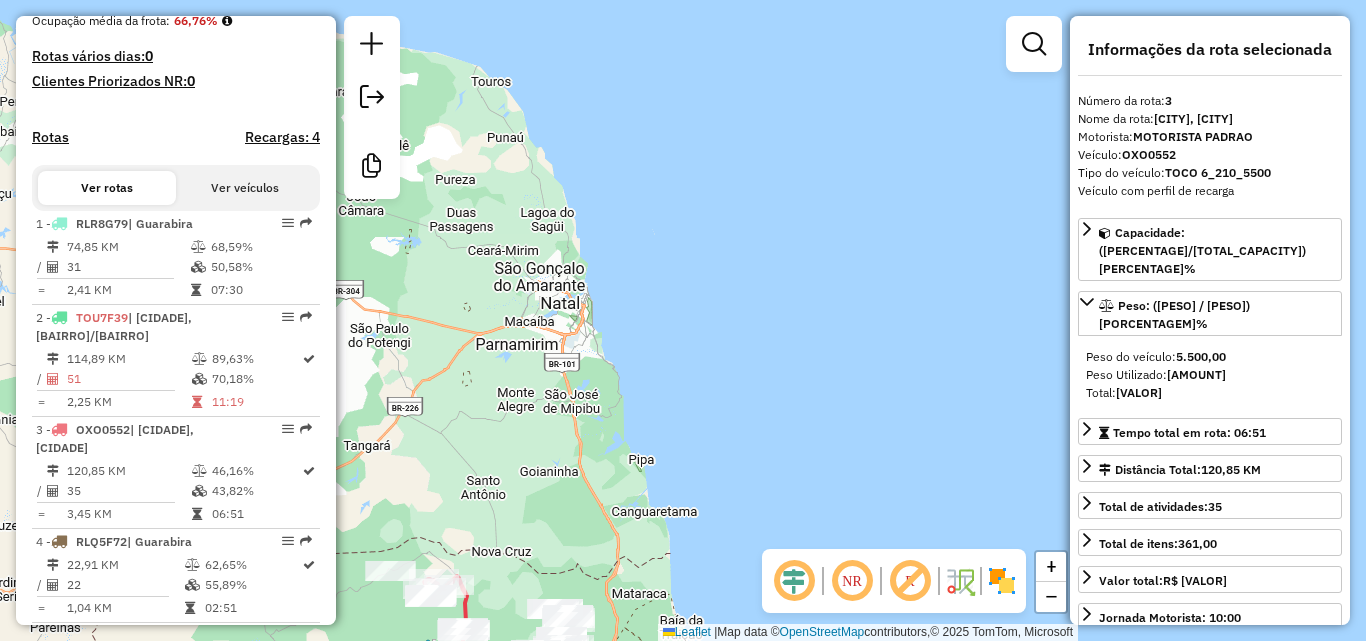 drag, startPoint x: 572, startPoint y: 416, endPoint x: 646, endPoint y: 376, distance: 84.118965 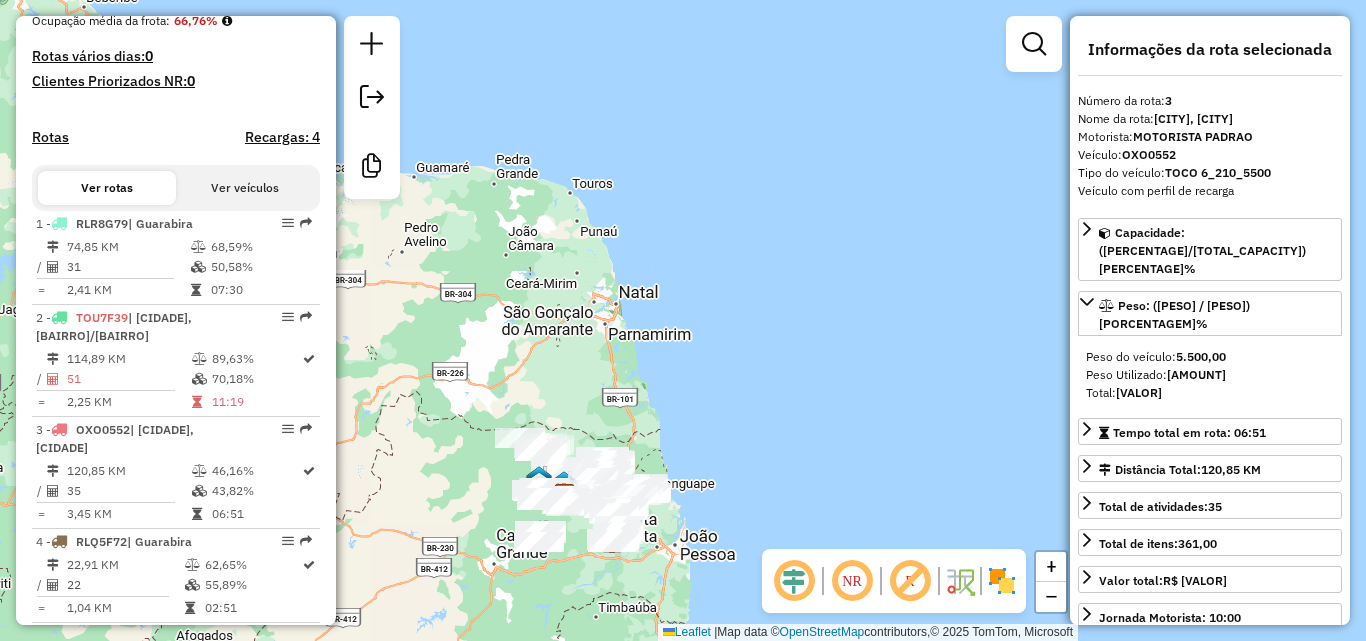 drag, startPoint x: 684, startPoint y: 444, endPoint x: 686, endPoint y: 409, distance: 35.057095 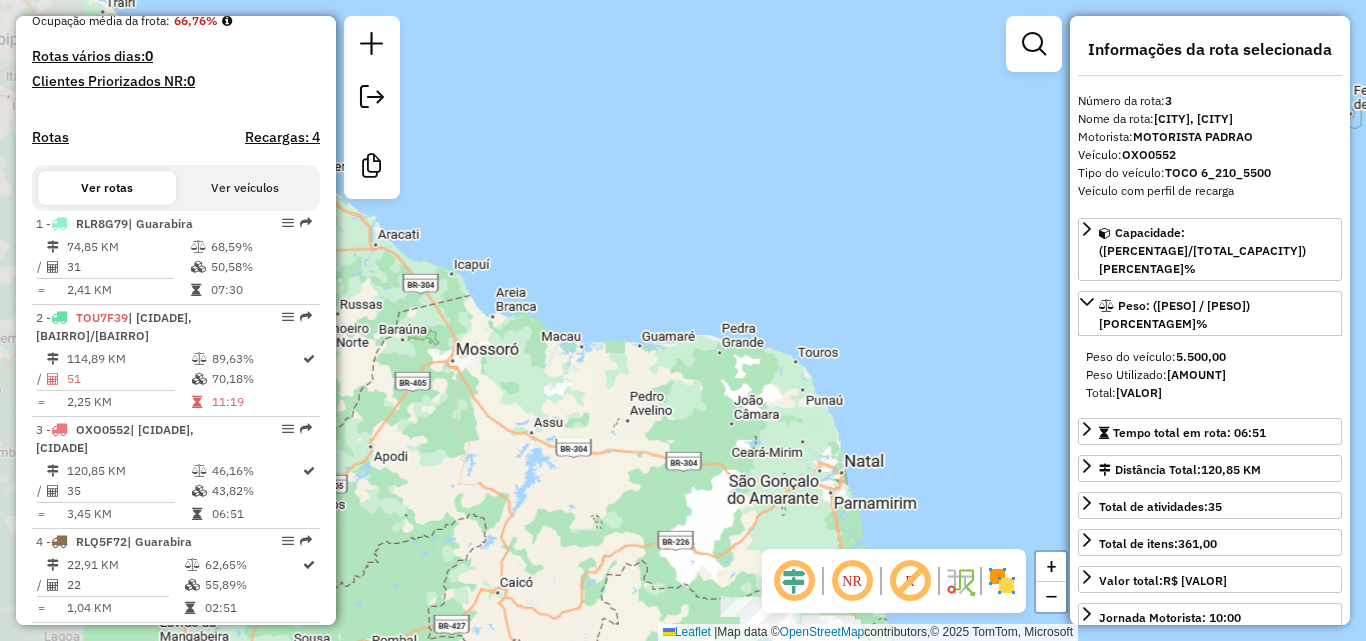 drag, startPoint x: 739, startPoint y: 468, endPoint x: 782, endPoint y: 483, distance: 45.54119 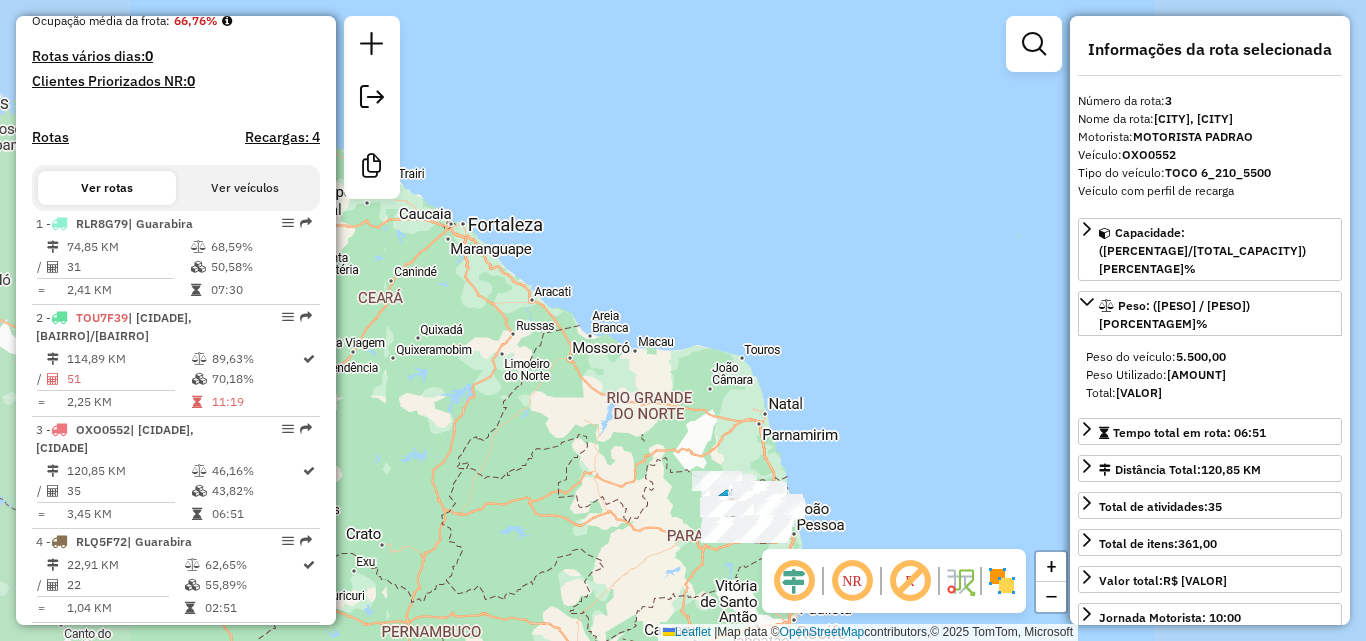 drag, startPoint x: 769, startPoint y: 412, endPoint x: 682, endPoint y: 342, distance: 111.66467 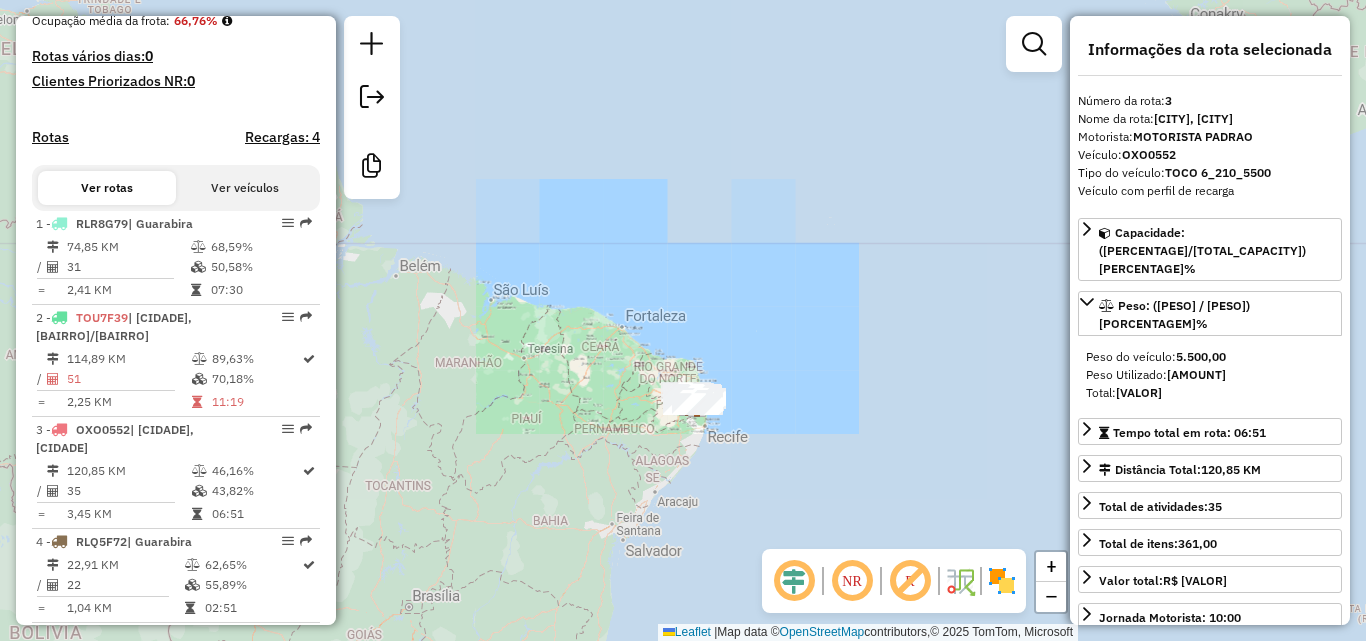 drag, startPoint x: 751, startPoint y: 412, endPoint x: 725, endPoint y: 241, distance: 172.96532 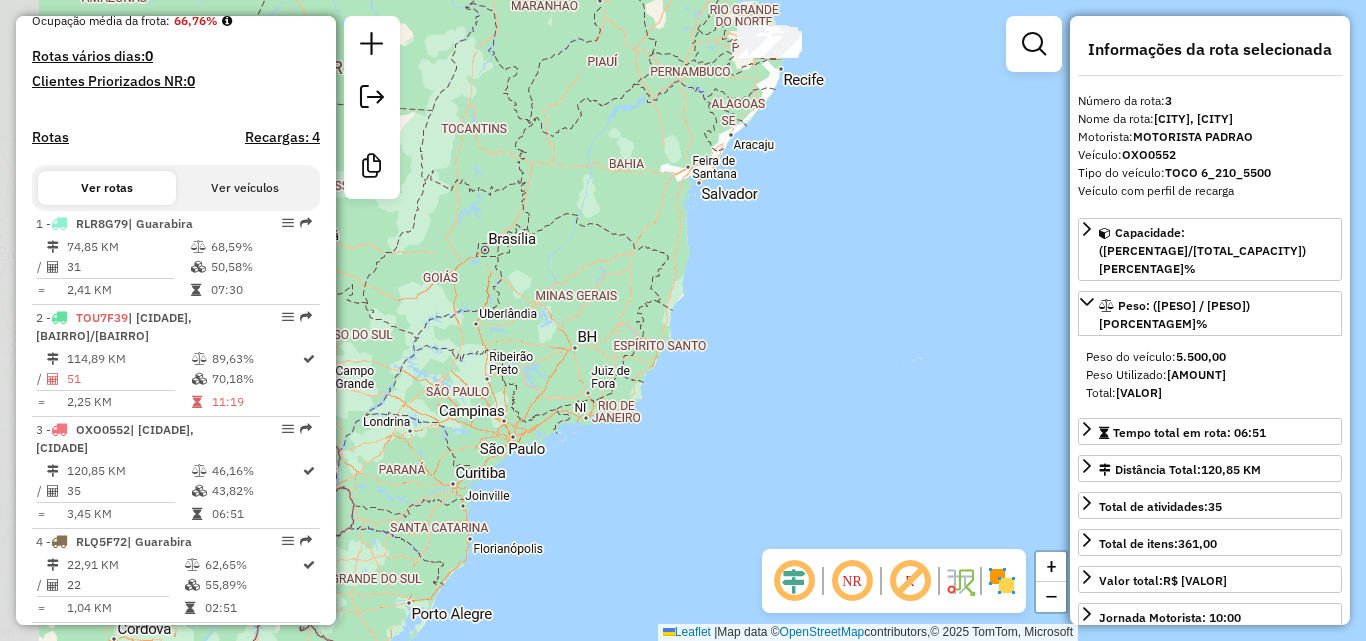drag, startPoint x: 685, startPoint y: 355, endPoint x: 727, endPoint y: 294, distance: 74.06078 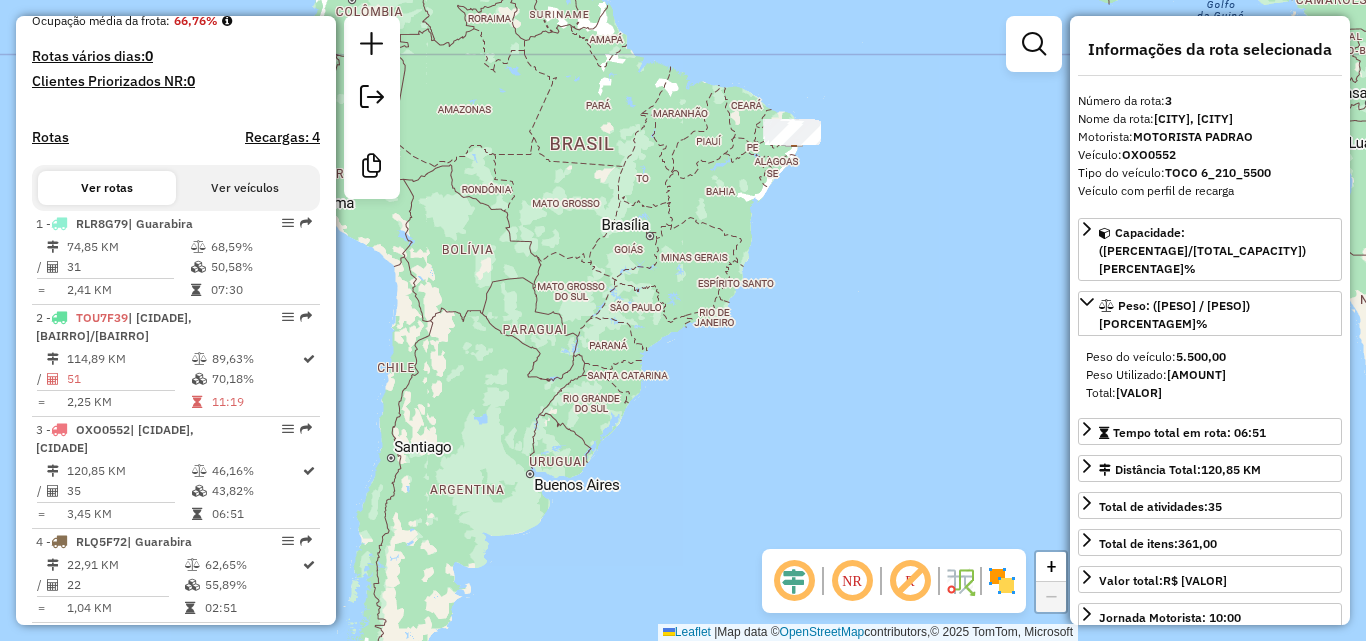 drag, startPoint x: 628, startPoint y: 532, endPoint x: 658, endPoint y: 468, distance: 70.68239 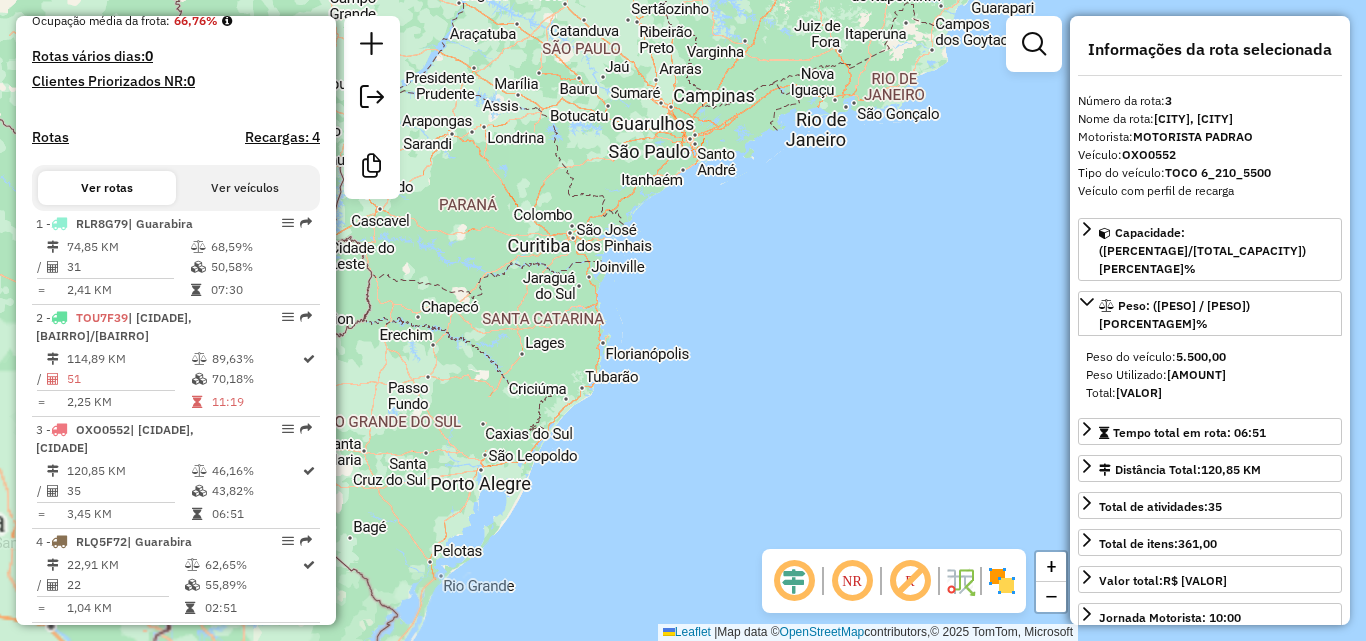drag, startPoint x: 658, startPoint y: 410, endPoint x: 727, endPoint y: 320, distance: 113.40635 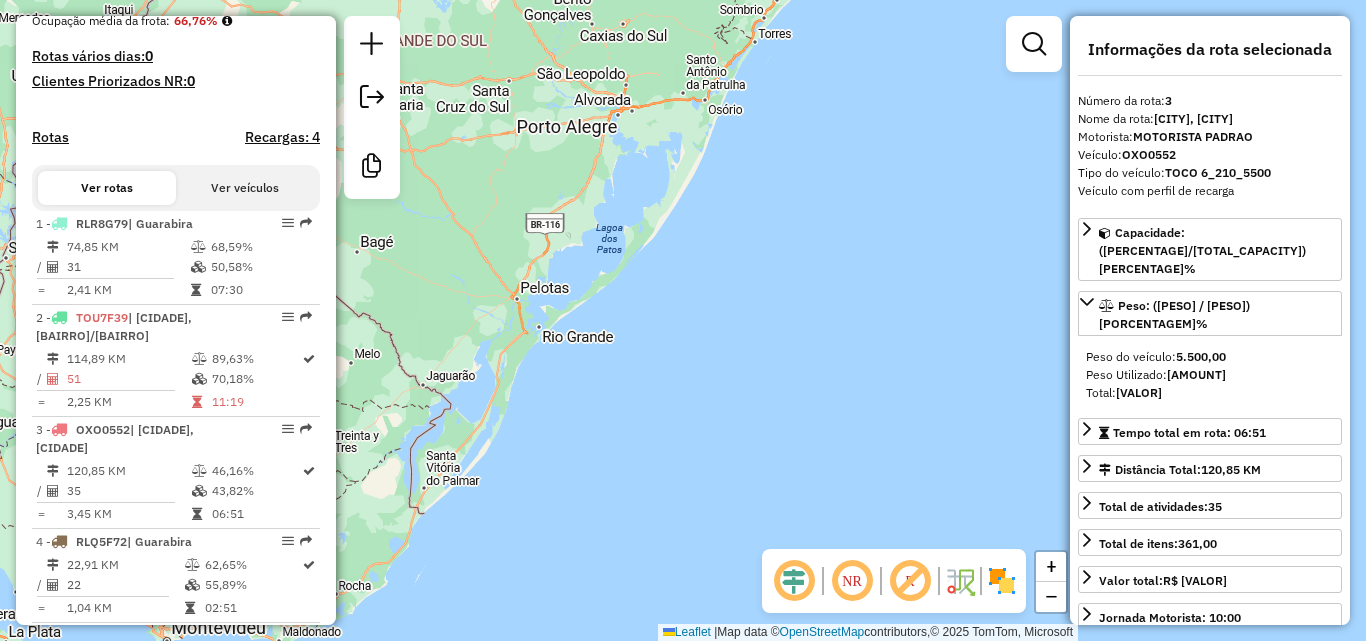 drag, startPoint x: 743, startPoint y: 343, endPoint x: 621, endPoint y: 476, distance: 180.47992 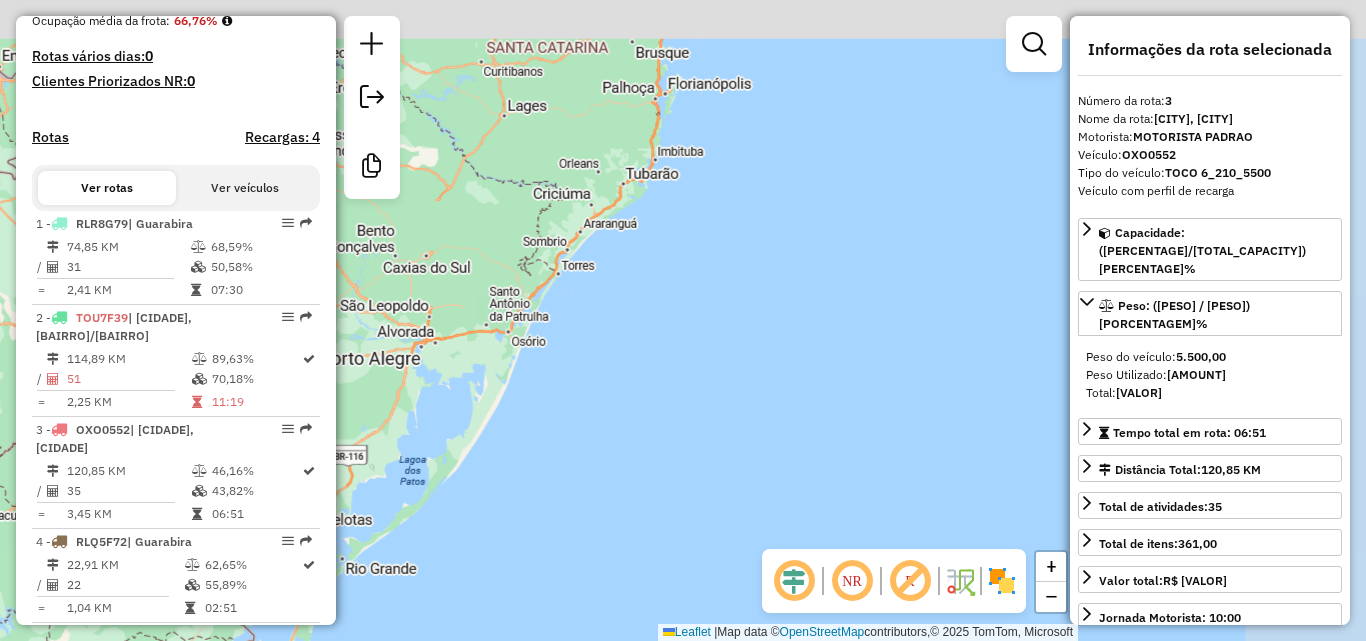 drag, startPoint x: 717, startPoint y: 399, endPoint x: 700, endPoint y: 393, distance: 18.027756 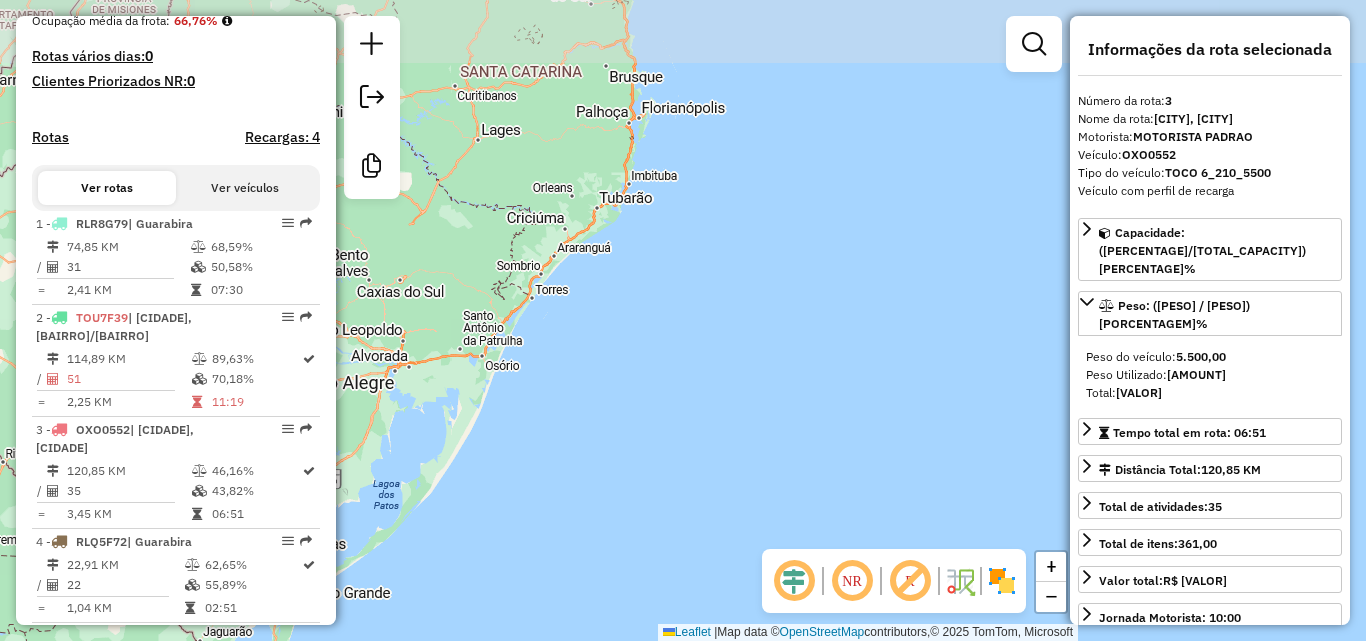 drag, startPoint x: 761, startPoint y: 322, endPoint x: 629, endPoint y: 439, distance: 176.38878 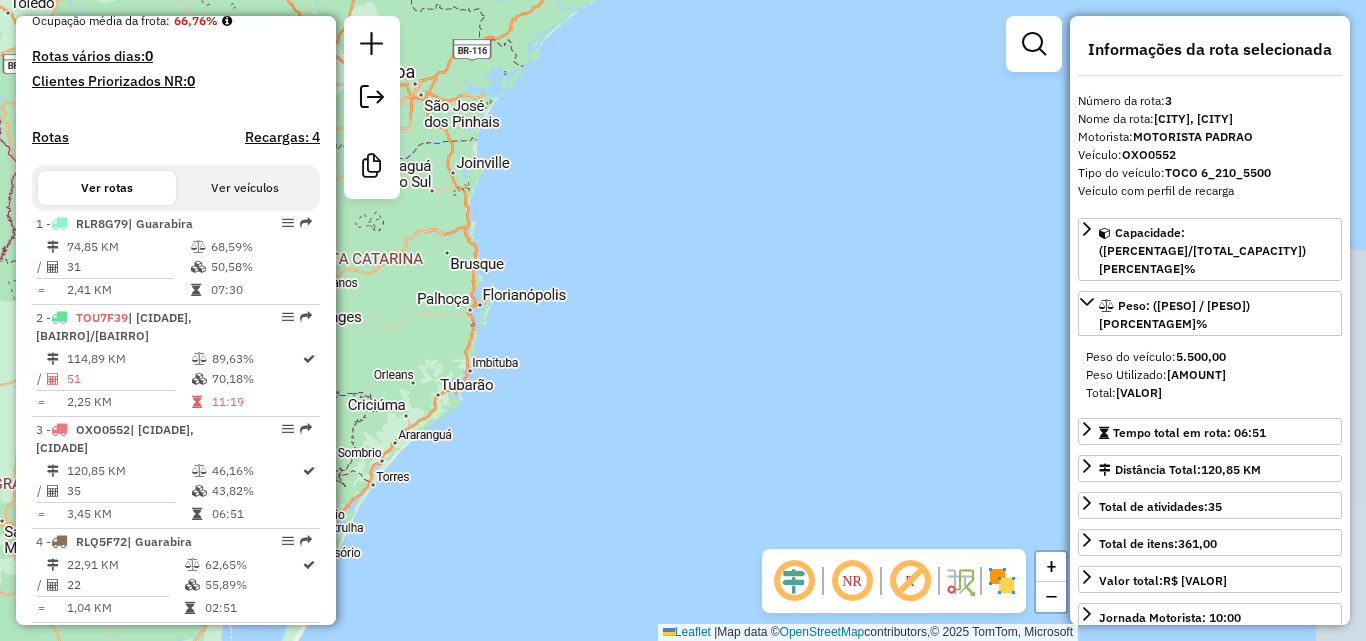 drag, startPoint x: 696, startPoint y: 401, endPoint x: 686, endPoint y: 490, distance: 89.560036 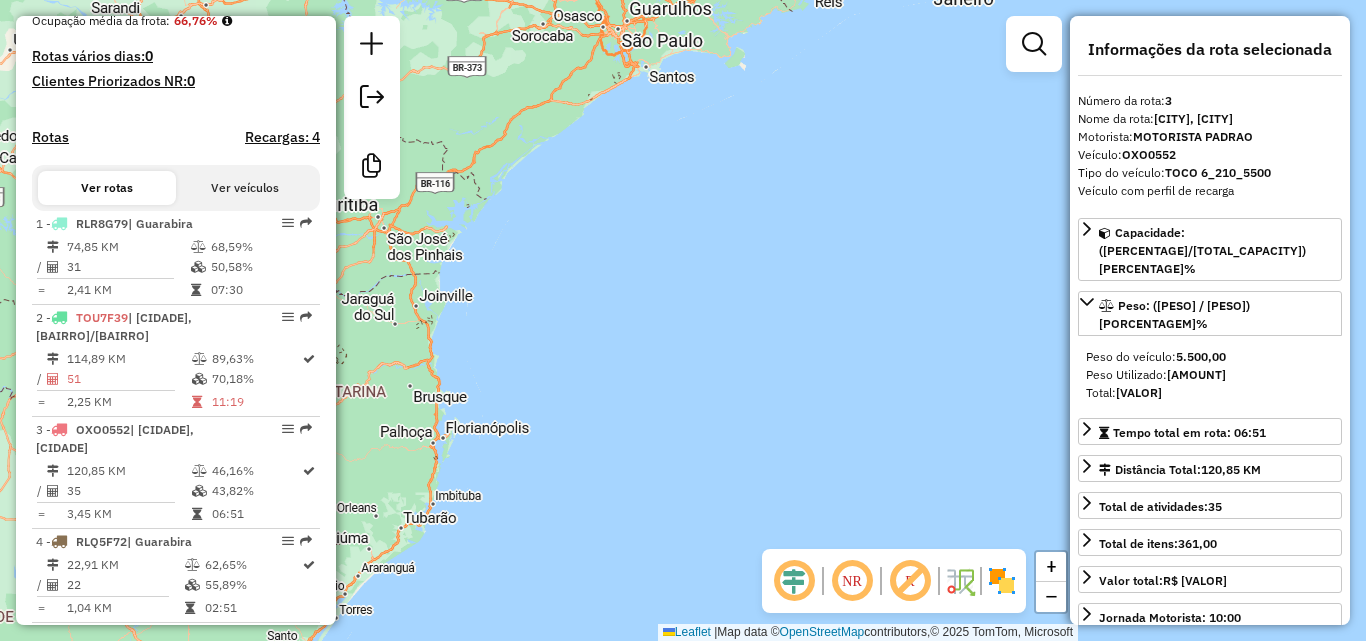 drag, startPoint x: 702, startPoint y: 425, endPoint x: 638, endPoint y: 549, distance: 139.54211 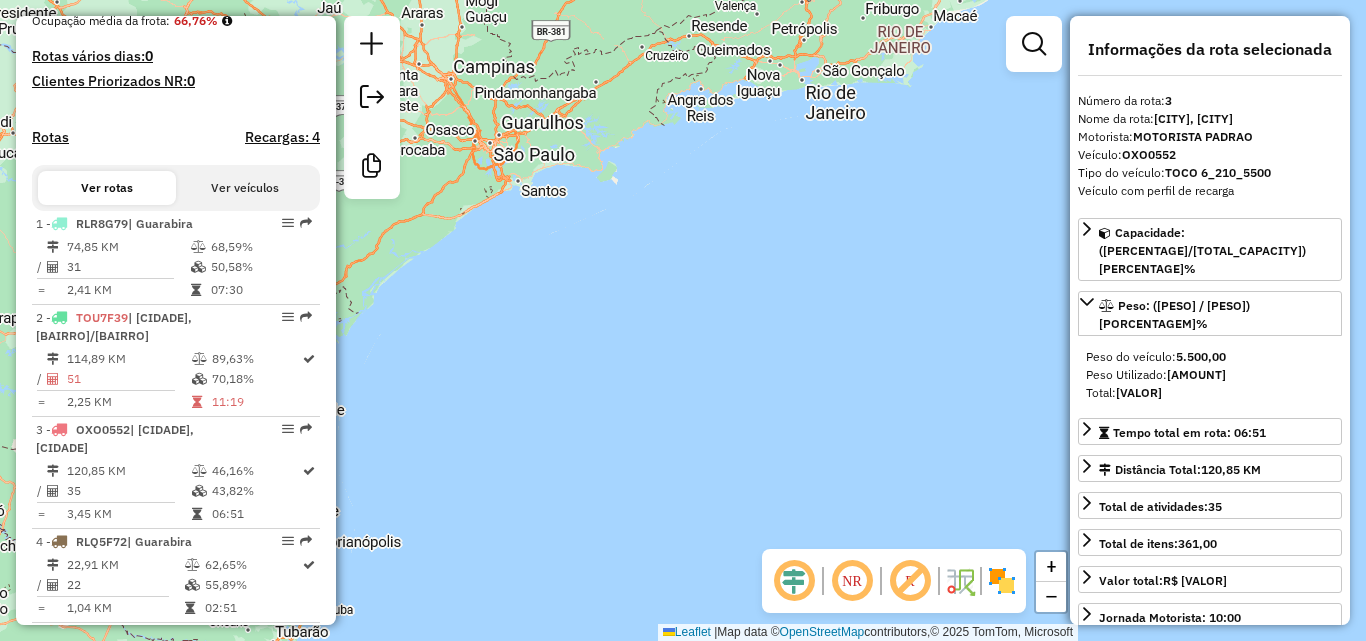 drag, startPoint x: 769, startPoint y: 434, endPoint x: 679, endPoint y: 459, distance: 93.40771 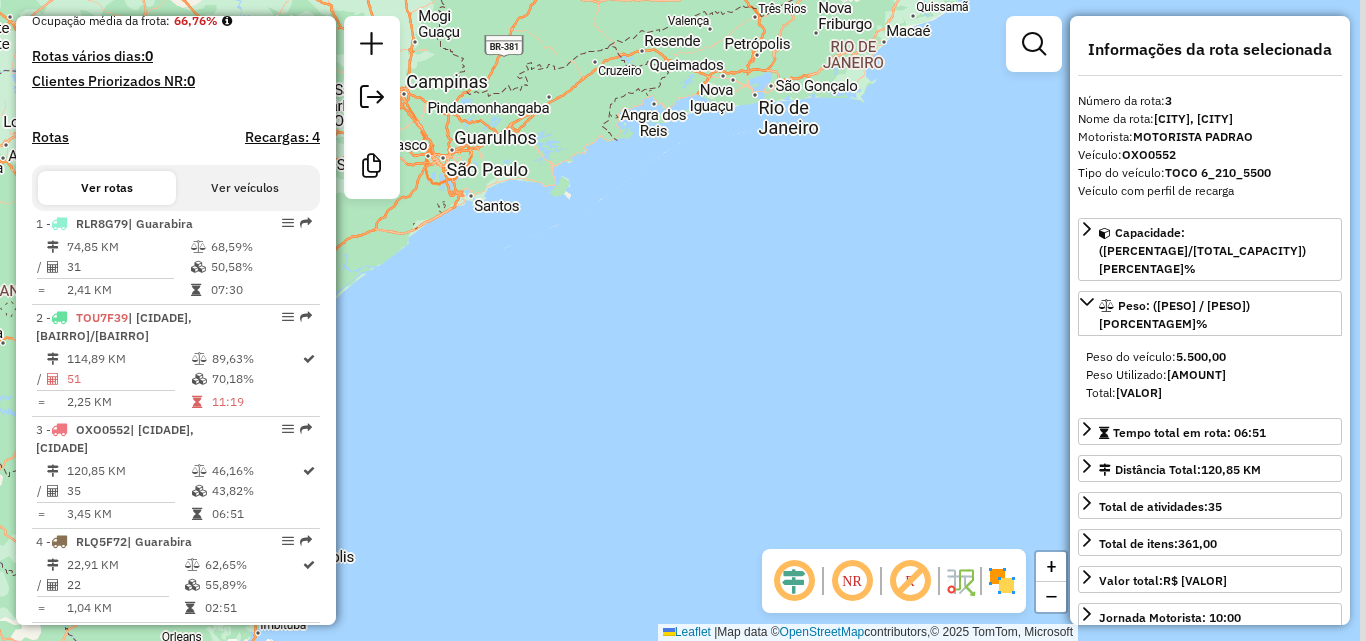 drag, startPoint x: 793, startPoint y: 410, endPoint x: 701, endPoint y: 433, distance: 94.83143 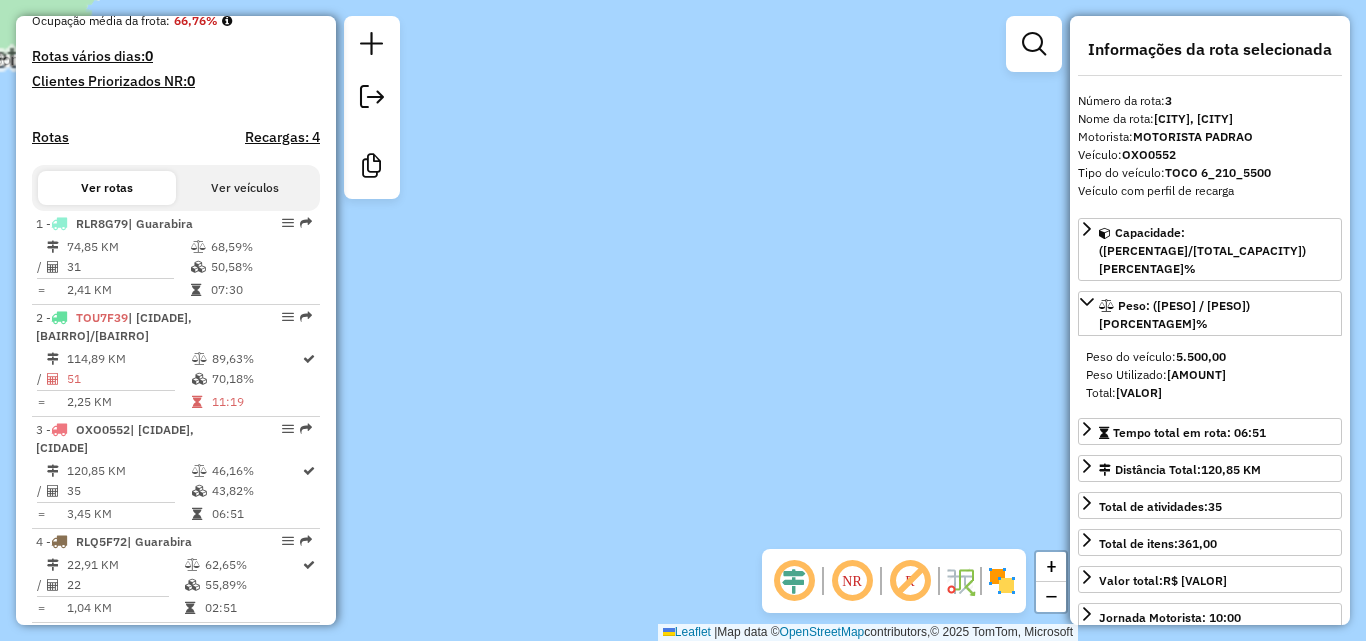 drag, startPoint x: 545, startPoint y: 202, endPoint x: 814, endPoint y: 347, distance: 305.59122 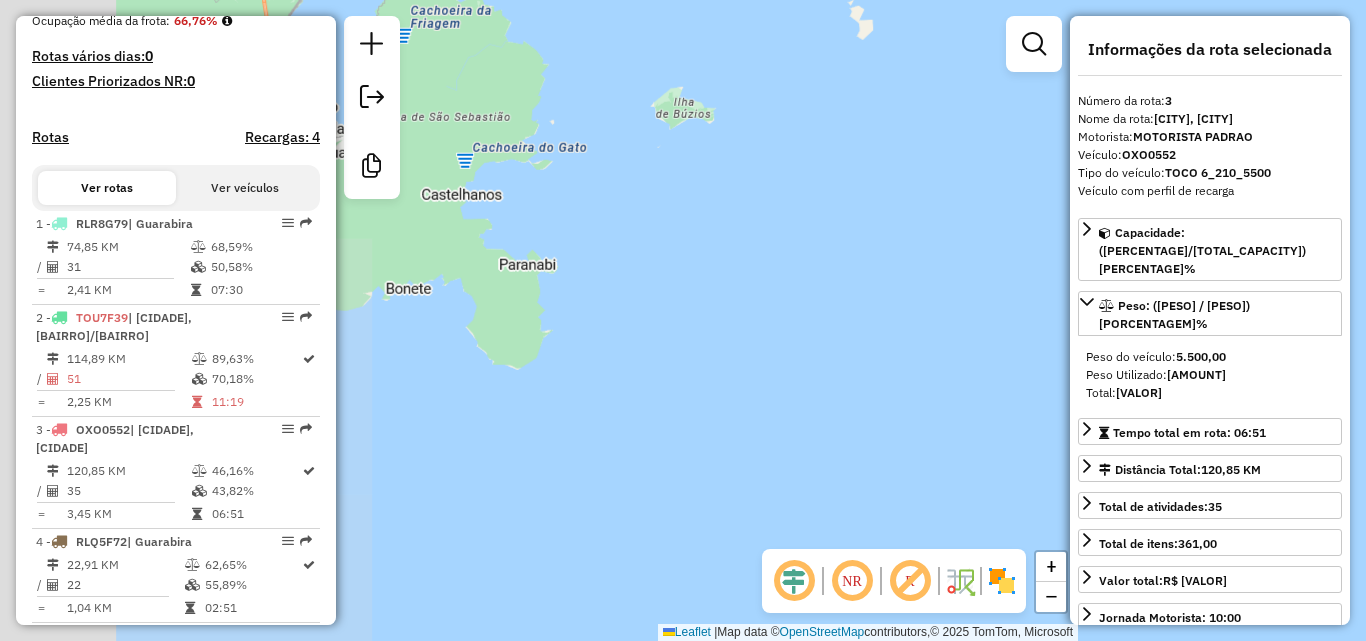 drag, startPoint x: 546, startPoint y: 177, endPoint x: 560, endPoint y: 231, distance: 55.7853 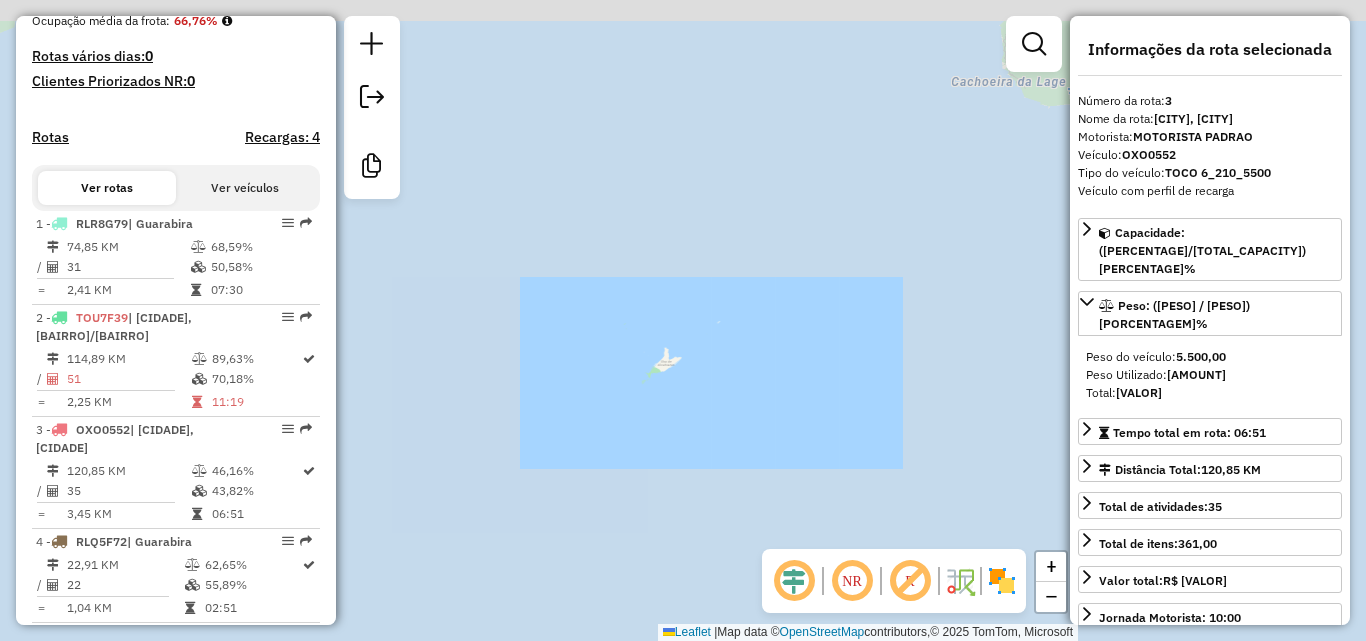 drag, startPoint x: 584, startPoint y: 237, endPoint x: 618, endPoint y: 279, distance: 54.037025 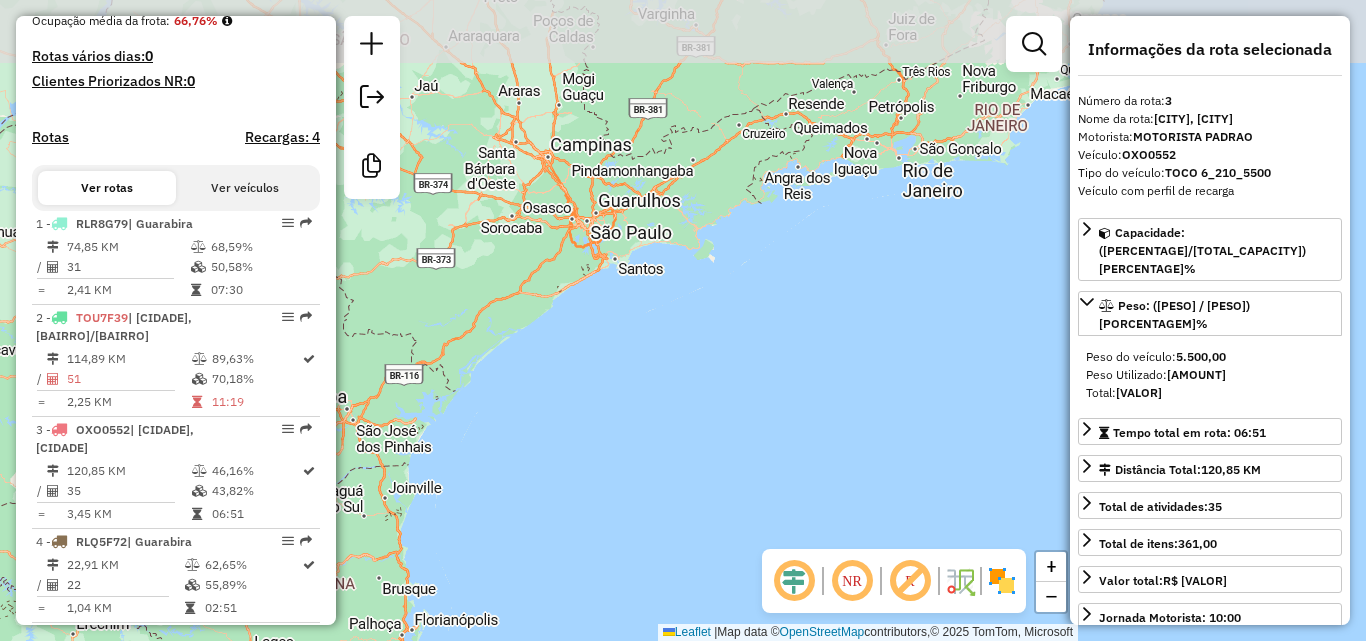 drag, startPoint x: 752, startPoint y: 257, endPoint x: 728, endPoint y: 285, distance: 36.878178 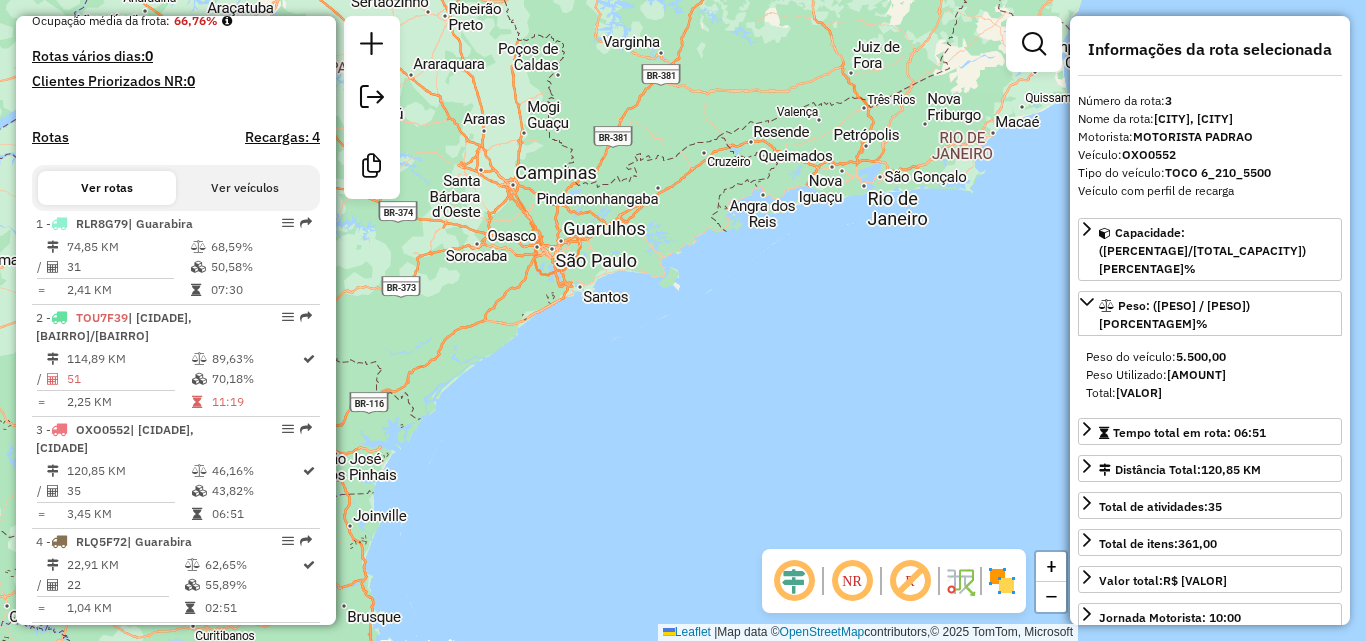 click on "Janela de atendimento Grade de atendimento Capacidade Transportadoras Veículos Cliente Pedidos  Rotas Selecione os dias de semana para filtrar as janelas de atendimento  Seg   Ter   Qua   Qui   Sex   Sáb   Dom  Informe o período da janela de atendimento: De: Até:  Filtrar exatamente a janela do cliente  Considerar janela de atendimento padrão  Selecione os dias de semana para filtrar as grades de atendimento  Seg   Ter   Qua   Qui   Sex   Sáb   Dom   Considerar clientes sem dia de atendimento cadastrado  Clientes fora do dia de atendimento selecionado Filtrar as atividades entre os valores definidos abaixo:  Peso mínimo:   Peso máximo:   Cubagem mínima:   Cubagem máxima:   De:   Até:  Filtrar as atividades entre o tempo de atendimento definido abaixo:  De:   Até:   Considerar capacidade total dos clientes não roteirizados Transportadora: Selecione um ou mais itens Tipo de veículo: Selecione um ou mais itens Veículo: Selecione um ou mais itens Motorista: Selecione um ou mais itens Nome: Rótulo:" 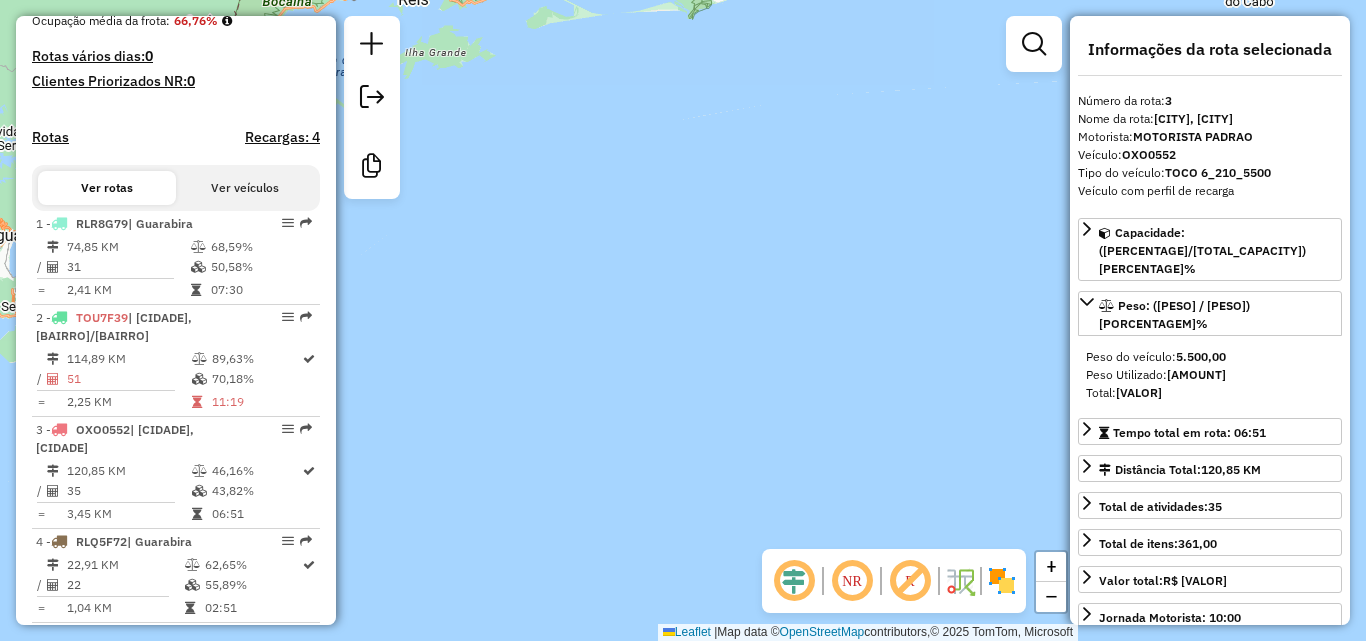 drag, startPoint x: 705, startPoint y: 301, endPoint x: 518, endPoint y: 412, distance: 217.46265 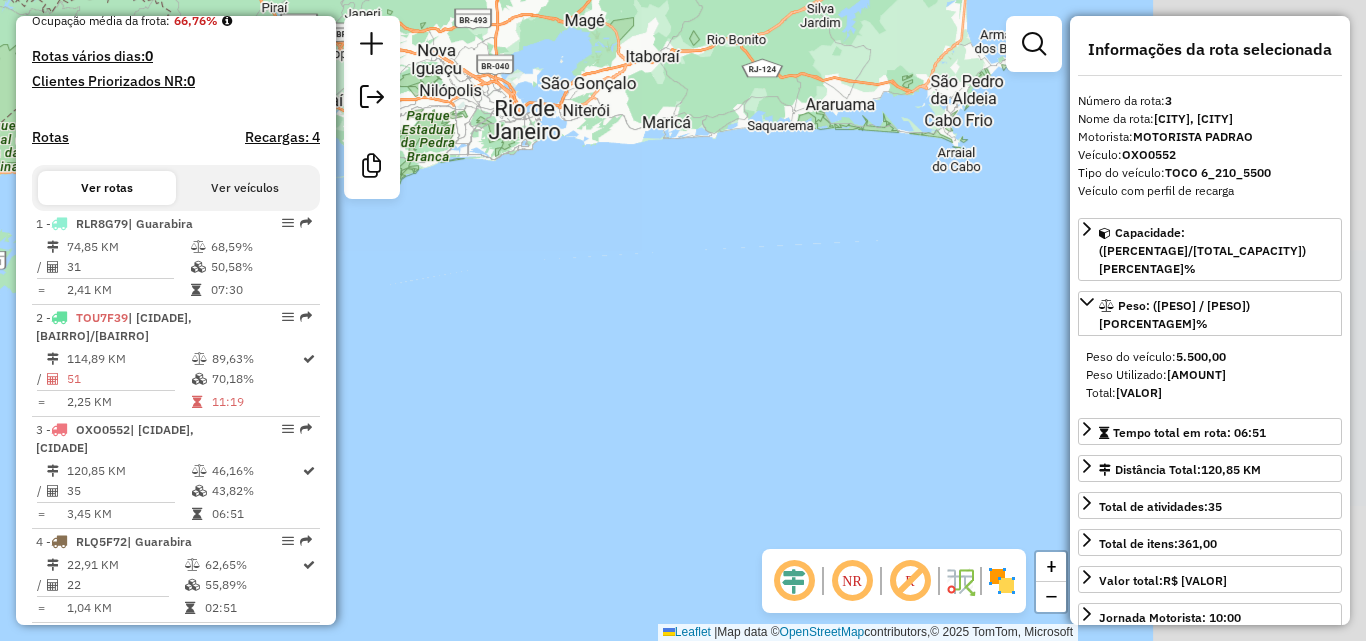 drag, startPoint x: 647, startPoint y: 351, endPoint x: 519, endPoint y: 401, distance: 137.41907 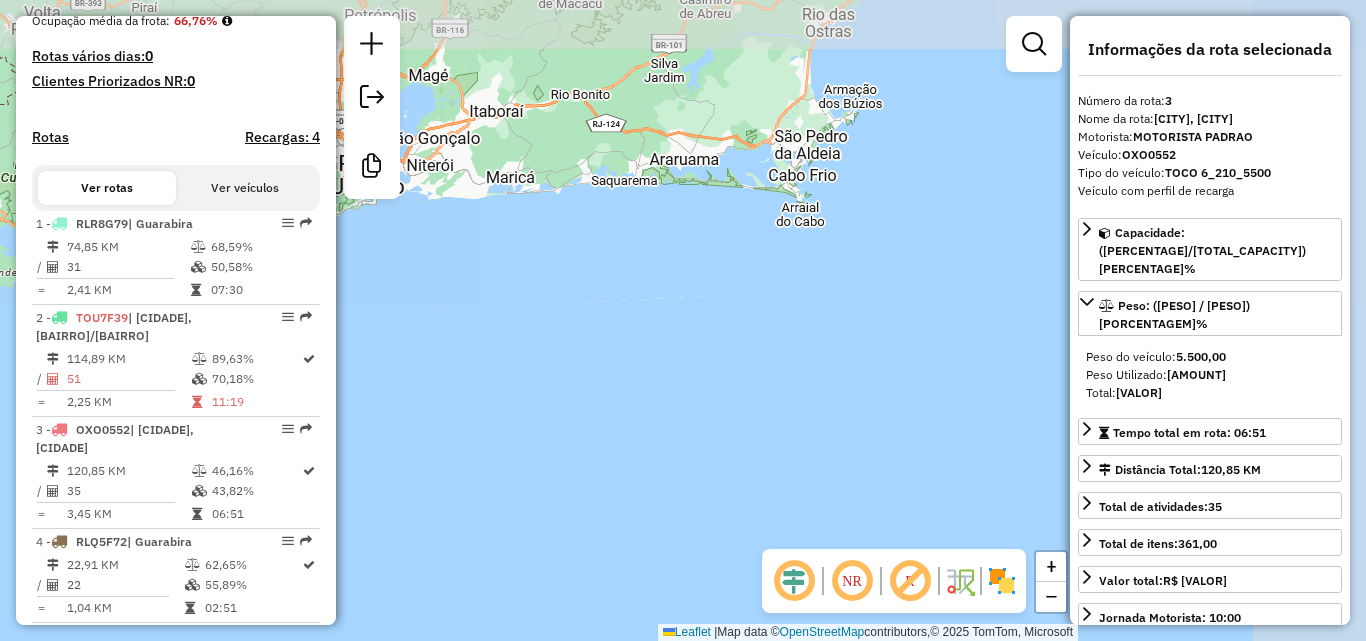 drag, startPoint x: 727, startPoint y: 336, endPoint x: 507, endPoint y: 390, distance: 226.53035 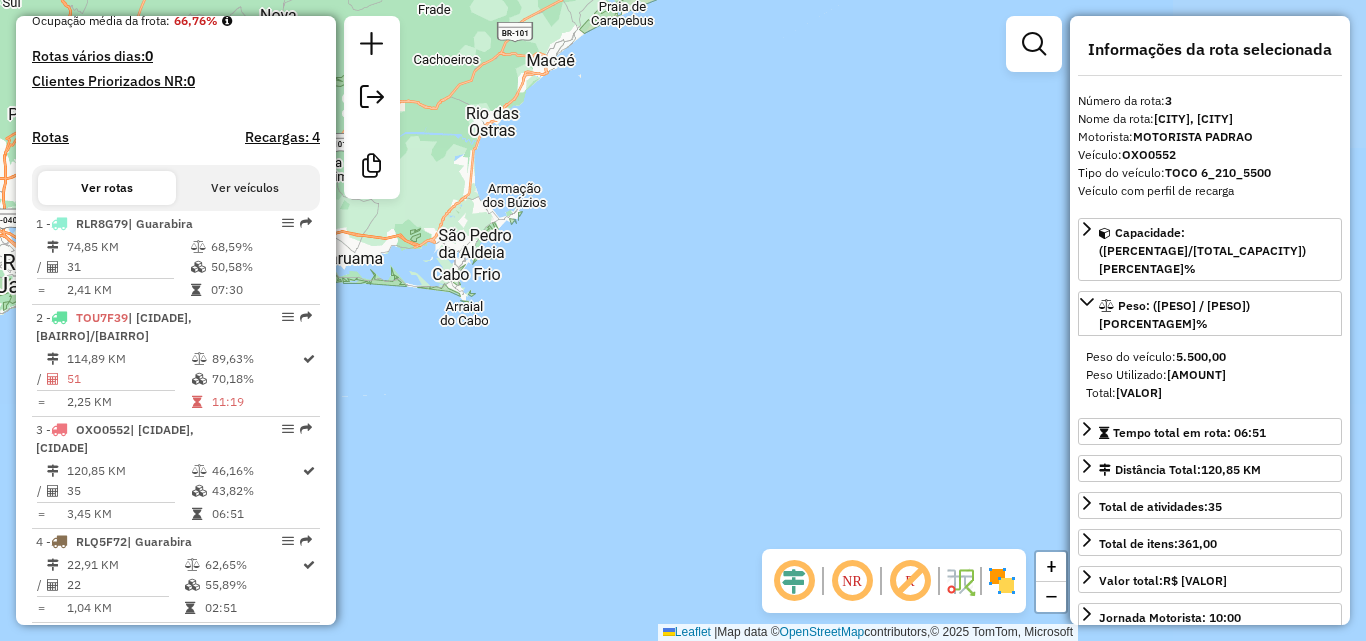 drag, startPoint x: 669, startPoint y: 324, endPoint x: 617, endPoint y: 340, distance: 54.405884 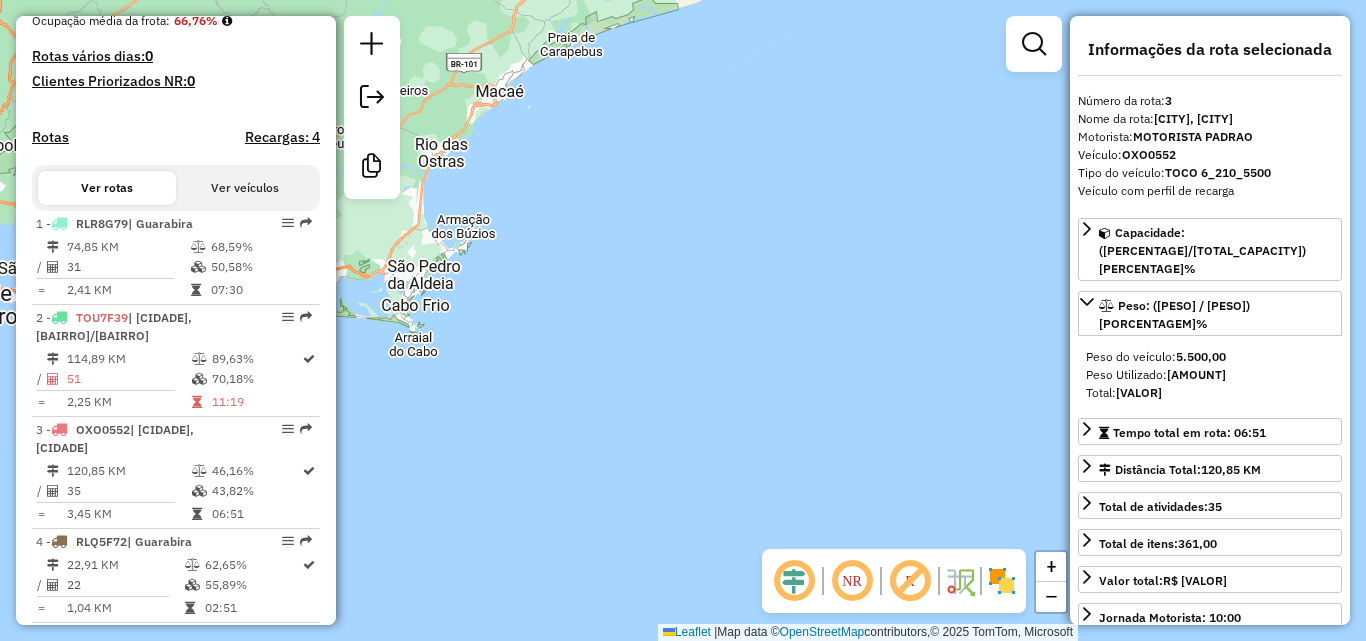 drag, startPoint x: 682, startPoint y: 319, endPoint x: 662, endPoint y: 376, distance: 60.40695 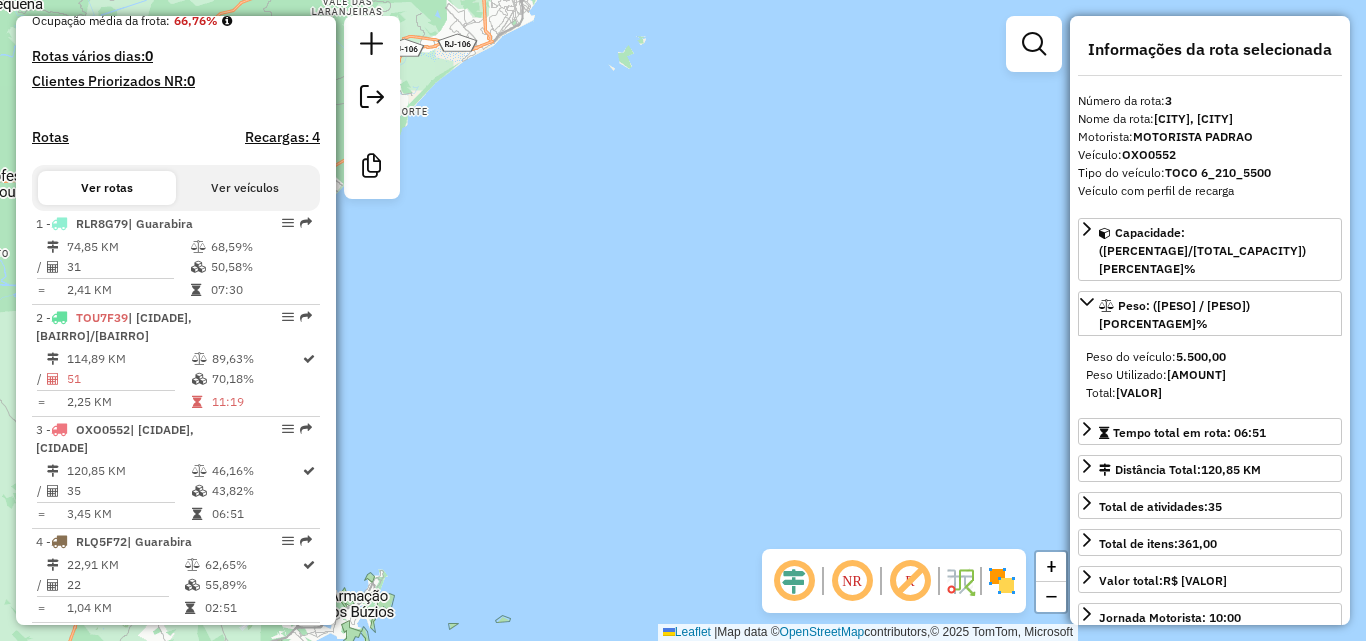 drag, startPoint x: 576, startPoint y: 137, endPoint x: 586, endPoint y: 192, distance: 55.9017 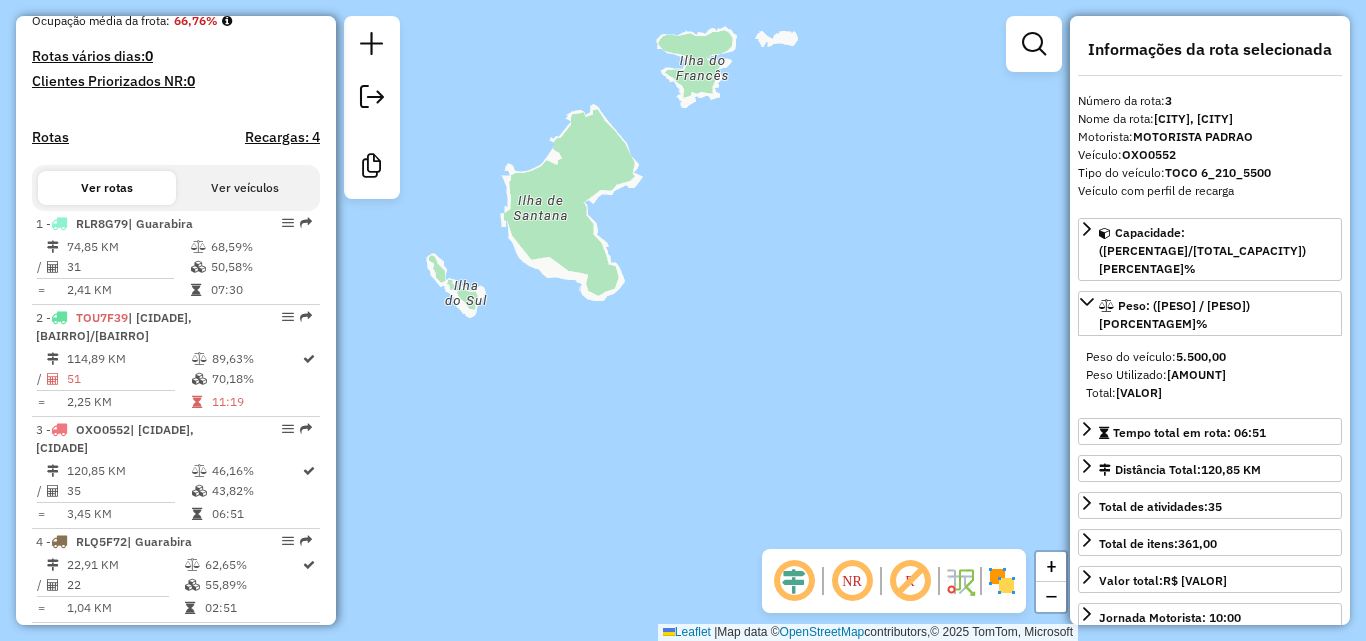 drag, startPoint x: 602, startPoint y: 130, endPoint x: 638, endPoint y: 221, distance: 97.862144 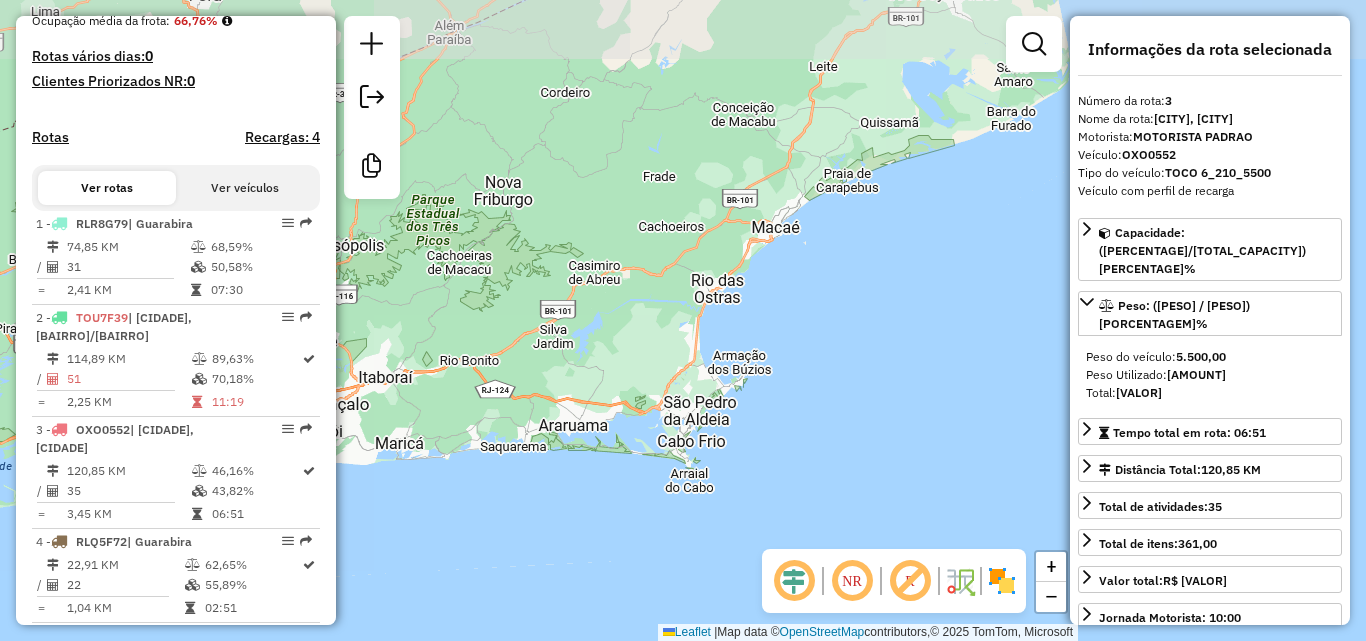 drag 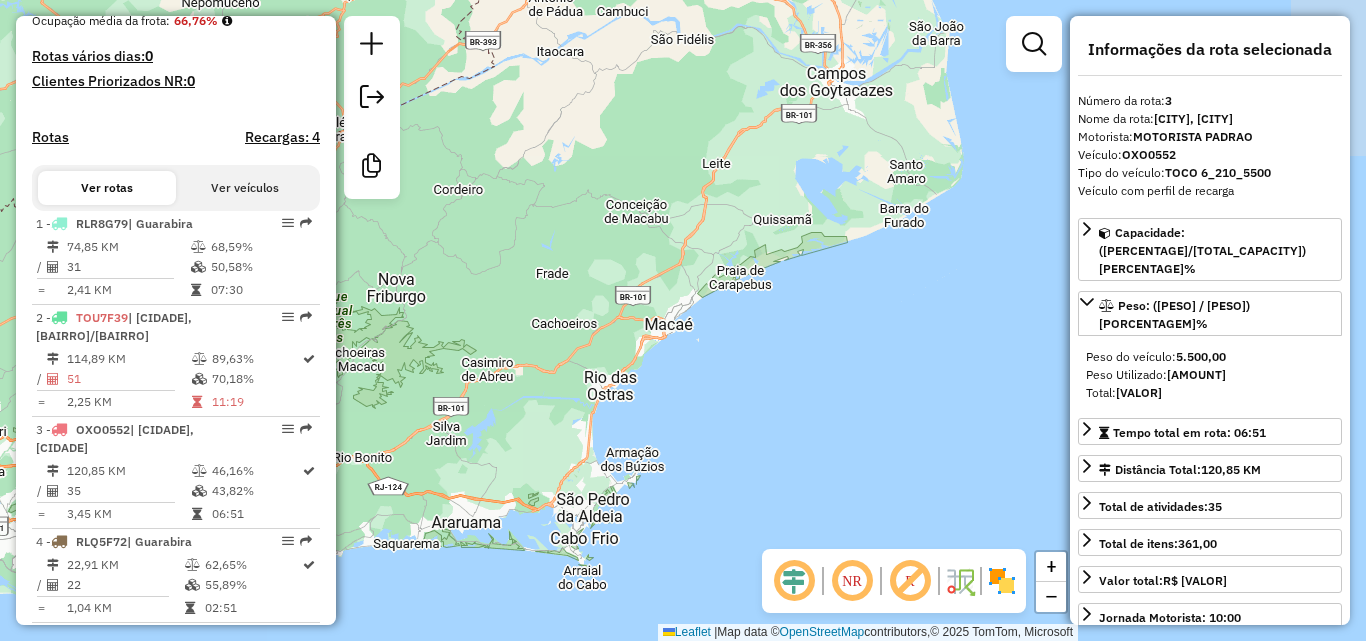 click on "Janela de atendimento Grade de atendimento Capacidade Transportadoras Veículos Cliente Pedidos  Rotas Selecione os dias de semana para filtrar as janelas de atendimento  Seg   Ter   Qua   Qui   Sex   Sáb   Dom  Informe o período da janela de atendimento: De: Até:  Filtrar exatamente a janela do cliente  Considerar janela de atendimento padrão  Selecione os dias de semana para filtrar as grades de atendimento  Seg   Ter   Qua   Qui   Sex   Sáb   Dom   Considerar clientes sem dia de atendimento cadastrado  Clientes fora do dia de atendimento selecionado Filtrar as atividades entre os valores definidos abaixo:  Peso mínimo:   Peso máximo:   Cubagem mínima:   Cubagem máxima:   De:   Até:  Filtrar as atividades entre o tempo de atendimento definido abaixo:  De:   Até:   Considerar capacidade total dos clientes não roteirizados Transportadora: Selecione um ou mais itens Tipo de veículo: Selecione um ou mais itens Veículo: Selecione um ou mais itens Motorista: Selecione um ou mais itens Nome: Rótulo:" 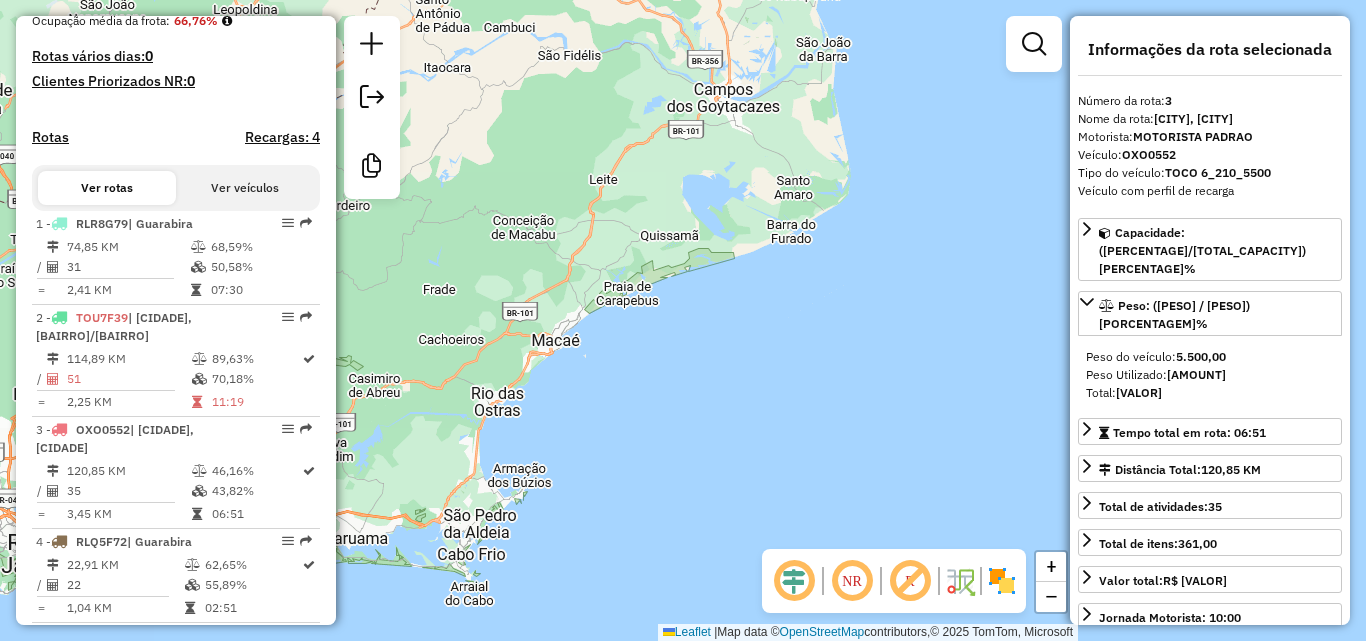 click on "Janela de atendimento Grade de atendimento Capacidade Transportadoras Veículos Cliente Pedidos  Rotas Selecione os dias de semana para filtrar as janelas de atendimento  Seg   Ter   Qua   Qui   Sex   Sáb   Dom  Informe o período da janela de atendimento: De: Até:  Filtrar exatamente a janela do cliente  Considerar janela de atendimento padrão  Selecione os dias de semana para filtrar as grades de atendimento  Seg   Ter   Qua   Qui   Sex   Sáb   Dom   Considerar clientes sem dia de atendimento cadastrado  Clientes fora do dia de atendimento selecionado Filtrar as atividades entre os valores definidos abaixo:  Peso mínimo:   Peso máximo:   Cubagem mínima:   Cubagem máxima:   De:   Até:  Filtrar as atividades entre o tempo de atendimento definido abaixo:  De:   Até:   Considerar capacidade total dos clientes não roteirizados Transportadora: Selecione um ou mais itens Tipo de veículo: Selecione um ou mais itens Veículo: Selecione um ou mais itens Motorista: Selecione um ou mais itens Nome: Rótulo:" 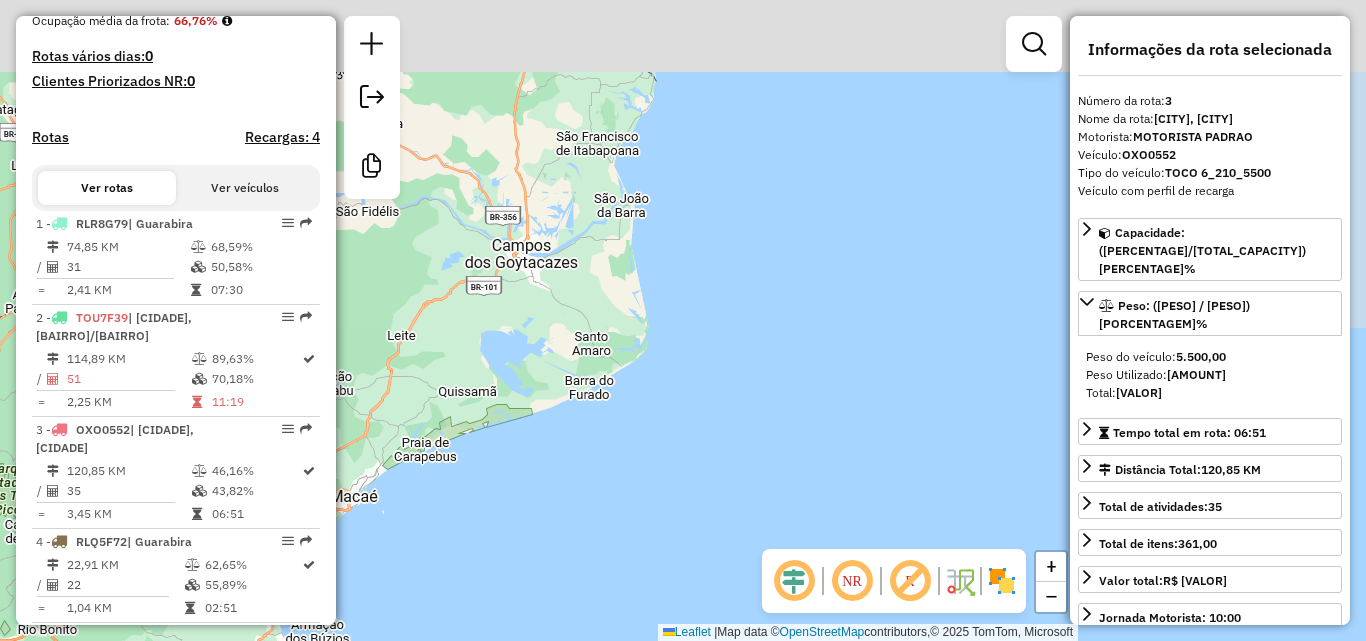click on "Janela de atendimento Grade de atendimento Capacidade Transportadoras Veículos Cliente Pedidos  Rotas Selecione os dias de semana para filtrar as janelas de atendimento  Seg   Ter   Qua   Qui   Sex   Sáb   Dom  Informe o período da janela de atendimento: De: Até:  Filtrar exatamente a janela do cliente  Considerar janela de atendimento padrão  Selecione os dias de semana para filtrar as grades de atendimento  Seg   Ter   Qua   Qui   Sex   Sáb   Dom   Considerar clientes sem dia de atendimento cadastrado  Clientes fora do dia de atendimento selecionado Filtrar as atividades entre os valores definidos abaixo:  Peso mínimo:   Peso máximo:   Cubagem mínima:   Cubagem máxima:   De:   Até:  Filtrar as atividades entre o tempo de atendimento definido abaixo:  De:   Até:   Considerar capacidade total dos clientes não roteirizados Transportadora: Selecione um ou mais itens Tipo de veículo: Selecione um ou mais itens Veículo: Selecione um ou mais itens Motorista: Selecione um ou mais itens Nome: Rótulo:" 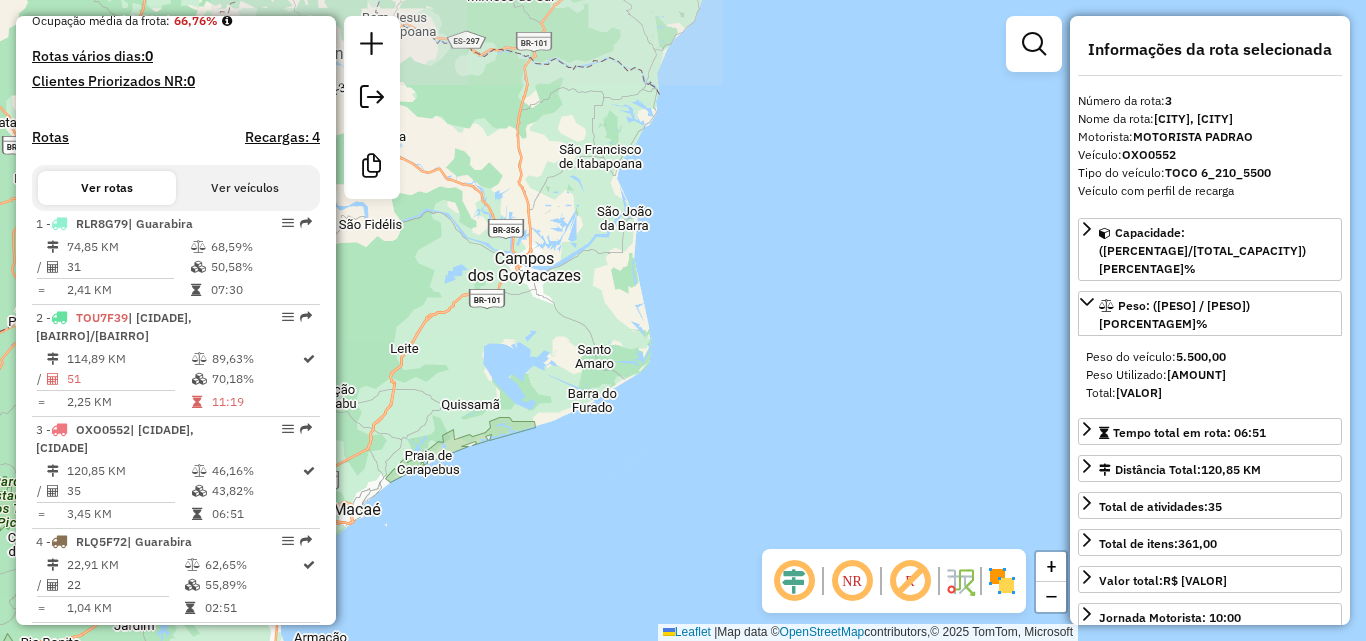 click on "Janela de atendimento Grade de atendimento Capacidade Transportadoras Veículos Cliente Pedidos  Rotas Selecione os dias de semana para filtrar as janelas de atendimento  Seg   Ter   Qua   Qui   Sex   Sáb   Dom  Informe o período da janela de atendimento: De: Até:  Filtrar exatamente a janela do cliente  Considerar janela de atendimento padrão  Selecione os dias de semana para filtrar as grades de atendimento  Seg   Ter   Qua   Qui   Sex   Sáb   Dom   Considerar clientes sem dia de atendimento cadastrado  Clientes fora do dia de atendimento selecionado Filtrar as atividades entre os valores definidos abaixo:  Peso mínimo:   Peso máximo:   Cubagem mínima:   Cubagem máxima:   De:   Até:  Filtrar as atividades entre o tempo de atendimento definido abaixo:  De:   Até:   Considerar capacidade total dos clientes não roteirizados Transportadora: Selecione um ou mais itens Tipo de veículo: Selecione um ou mais itens Veículo: Selecione um ou mais itens Motorista: Selecione um ou mais itens Nome: Rótulo:" 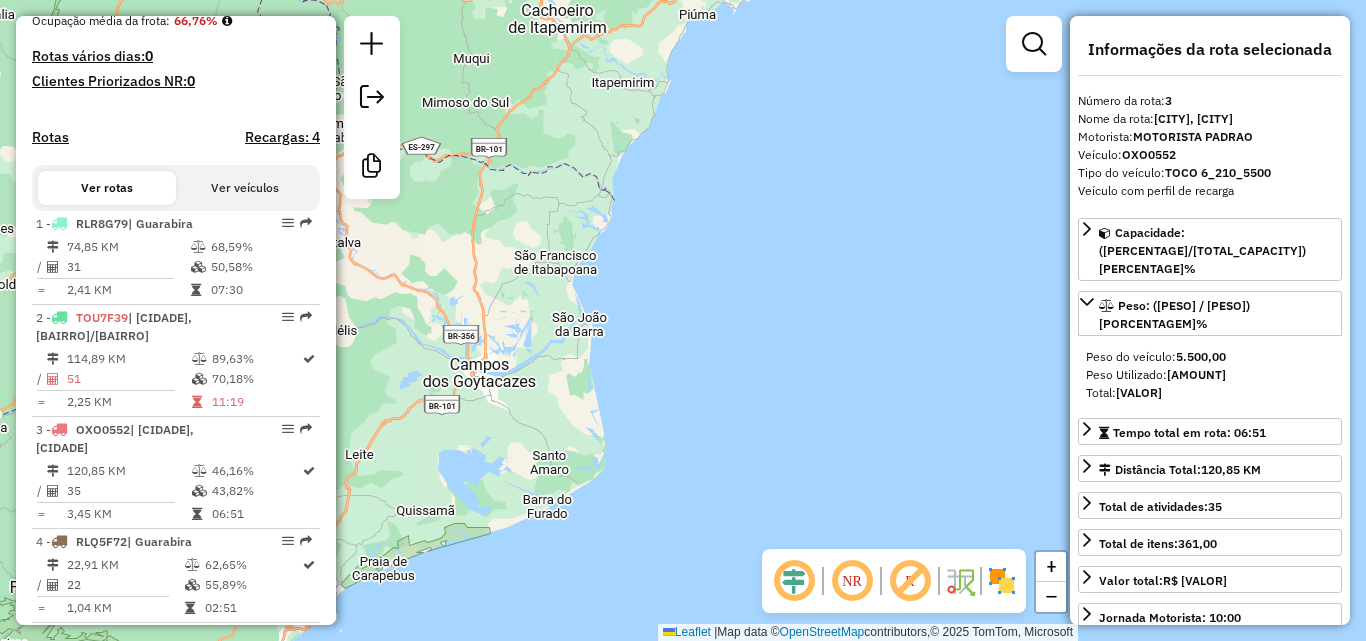 click on "Janela de atendimento Grade de atendimento Capacidade Transportadoras Veículos Cliente Pedidos  Rotas Selecione os dias de semana para filtrar as janelas de atendimento  Seg   Ter   Qua   Qui   Sex   Sáb   Dom  Informe o período da janela de atendimento: De: Até:  Filtrar exatamente a janela do cliente  Considerar janela de atendimento padrão  Selecione os dias de semana para filtrar as grades de atendimento  Seg   Ter   Qua   Qui   Sex   Sáb   Dom   Considerar clientes sem dia de atendimento cadastrado  Clientes fora do dia de atendimento selecionado Filtrar as atividades entre os valores definidos abaixo:  Peso mínimo:   Peso máximo:   Cubagem mínima:   Cubagem máxima:   De:   Até:  Filtrar as atividades entre o tempo de atendimento definido abaixo:  De:   Até:   Considerar capacidade total dos clientes não roteirizados Transportadora: Selecione um ou mais itens Tipo de veículo: Selecione um ou mais itens Veículo: Selecione um ou mais itens Motorista: Selecione um ou mais itens Nome: Rótulo:" 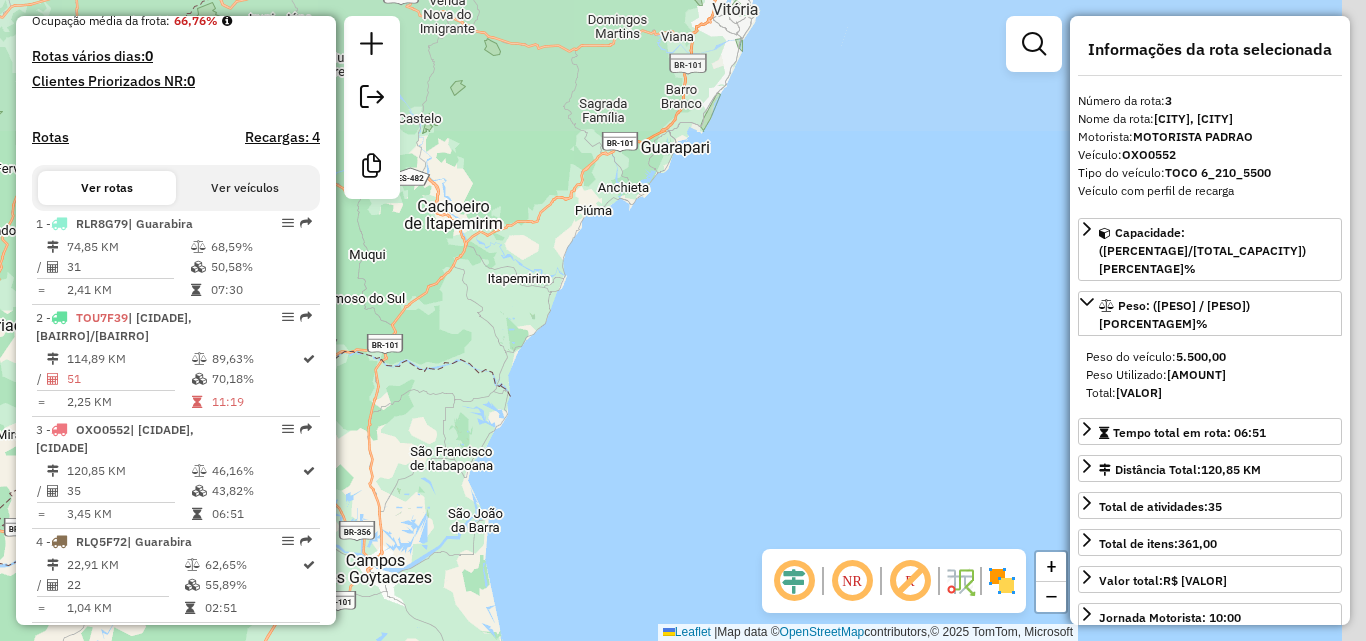 click on "Janela de atendimento Grade de atendimento Capacidade Transportadoras Veículos Cliente Pedidos  Rotas Selecione os dias de semana para filtrar as janelas de atendimento  Seg   Ter   Qua   Qui   Sex   Sáb   Dom  Informe o período da janela de atendimento: De: Até:  Filtrar exatamente a janela do cliente  Considerar janela de atendimento padrão  Selecione os dias de semana para filtrar as grades de atendimento  Seg   Ter   Qua   Qui   Sex   Sáb   Dom   Considerar clientes sem dia de atendimento cadastrado  Clientes fora do dia de atendimento selecionado Filtrar as atividades entre os valores definidos abaixo:  Peso mínimo:   Peso máximo:   Cubagem mínima:   Cubagem máxima:   De:   Até:  Filtrar as atividades entre o tempo de atendimento definido abaixo:  De:   Até:   Considerar capacidade total dos clientes não roteirizados Transportadora: Selecione um ou mais itens Tipo de veículo: Selecione um ou mais itens Veículo: Selecione um ou mais itens Motorista: Selecione um ou mais itens Nome: Rótulo:" 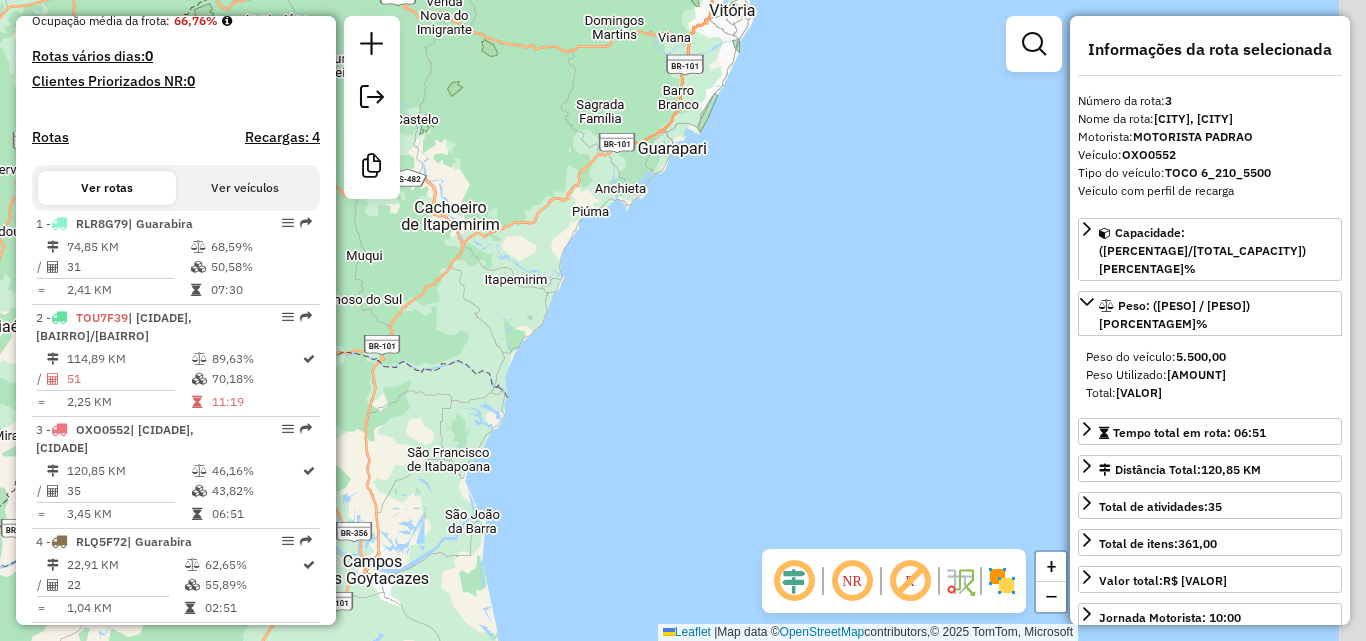 click on "Janela de atendimento Grade de atendimento Capacidade Transportadoras Veículos Cliente Pedidos  Rotas Selecione os dias de semana para filtrar as janelas de atendimento  Seg   Ter   Qua   Qui   Sex   Sáb   Dom  Informe o período da janela de atendimento: De: Até:  Filtrar exatamente a janela do cliente  Considerar janela de atendimento padrão  Selecione os dias de semana para filtrar as grades de atendimento  Seg   Ter   Qua   Qui   Sex   Sáb   Dom   Considerar clientes sem dia de atendimento cadastrado  Clientes fora do dia de atendimento selecionado Filtrar as atividades entre os valores definidos abaixo:  Peso mínimo:   Peso máximo:   Cubagem mínima:   Cubagem máxima:   De:   Até:  Filtrar as atividades entre o tempo de atendimento definido abaixo:  De:   Até:   Considerar capacidade total dos clientes não roteirizados Transportadora: Selecione um ou mais itens Tipo de veículo: Selecione um ou mais itens Veículo: Selecione um ou mais itens Motorista: Selecione um ou mais itens Nome: Rótulo:" 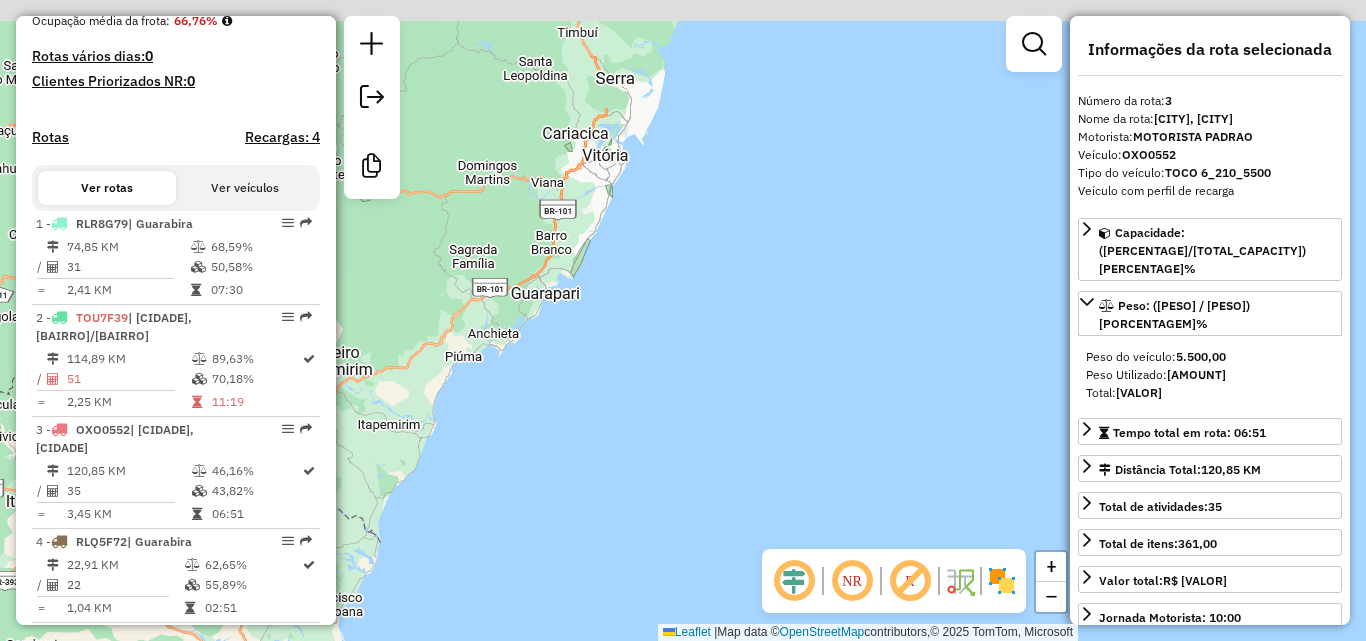 click on "Janela de atendimento Grade de atendimento Capacidade Transportadoras Veículos Cliente Pedidos  Rotas Selecione os dias de semana para filtrar as janelas de atendimento  Seg   Ter   Qua   Qui   Sex   Sáb   Dom  Informe o período da janela de atendimento: De: Até:  Filtrar exatamente a janela do cliente  Considerar janela de atendimento padrão  Selecione os dias de semana para filtrar as grades de atendimento  Seg   Ter   Qua   Qui   Sex   Sáb   Dom   Considerar clientes sem dia de atendimento cadastrado  Clientes fora do dia de atendimento selecionado Filtrar as atividades entre os valores definidos abaixo:  Peso mínimo:   Peso máximo:   Cubagem mínima:   Cubagem máxima:   De:   Até:  Filtrar as atividades entre o tempo de atendimento definido abaixo:  De:   Até:   Considerar capacidade total dos clientes não roteirizados Transportadora: Selecione um ou mais itens Tipo de veículo: Selecione um ou mais itens Veículo: Selecione um ou mais itens Motorista: Selecione um ou mais itens Nome: Rótulo:" 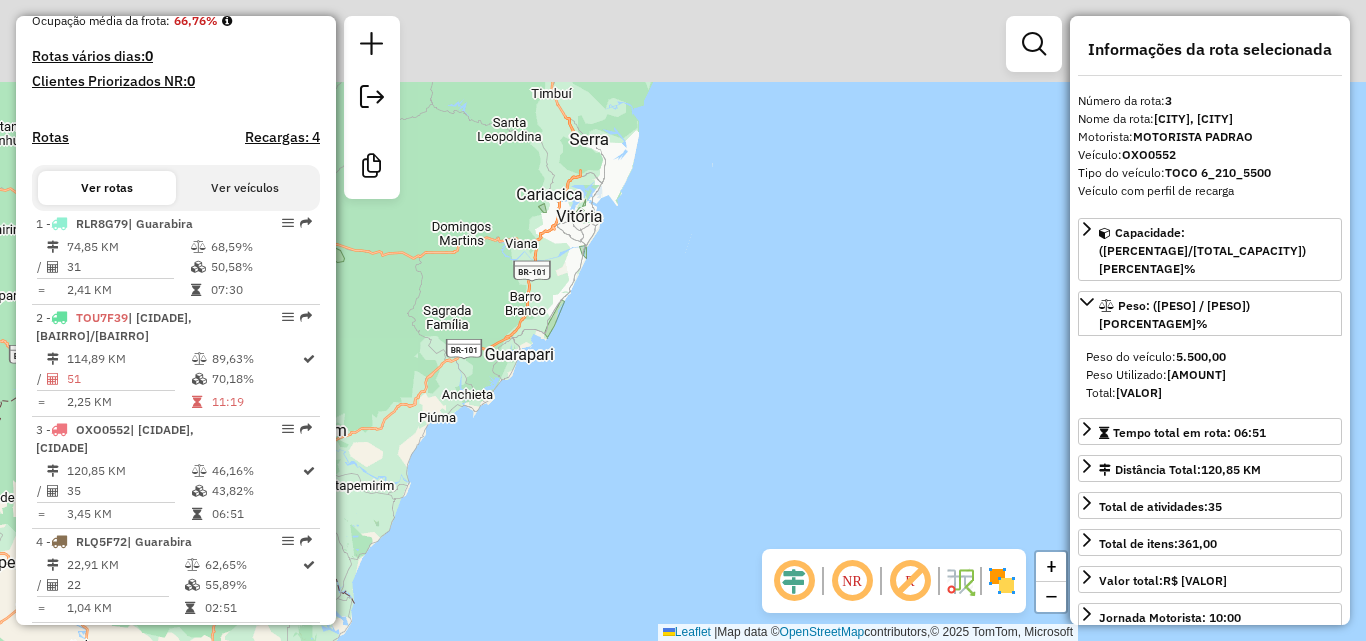 click on "Janela de atendimento Grade de atendimento Capacidade Transportadoras Veículos Cliente Pedidos  Rotas Selecione os dias de semana para filtrar as janelas de atendimento  Seg   Ter   Qua   Qui   Sex   Sáb   Dom  Informe o período da janela de atendimento: De: Até:  Filtrar exatamente a janela do cliente  Considerar janela de atendimento padrão  Selecione os dias de semana para filtrar as grades de atendimento  Seg   Ter   Qua   Qui   Sex   Sáb   Dom   Considerar clientes sem dia de atendimento cadastrado  Clientes fora do dia de atendimento selecionado Filtrar as atividades entre os valores definidos abaixo:  Peso mínimo:   Peso máximo:   Cubagem mínima:   Cubagem máxima:   De:   Até:  Filtrar as atividades entre o tempo de atendimento definido abaixo:  De:   Até:   Considerar capacidade total dos clientes não roteirizados Transportadora: Selecione um ou mais itens Tipo de veículo: Selecione um ou mais itens Veículo: Selecione um ou mais itens Motorista: Selecione um ou mais itens Nome: Rótulo:" 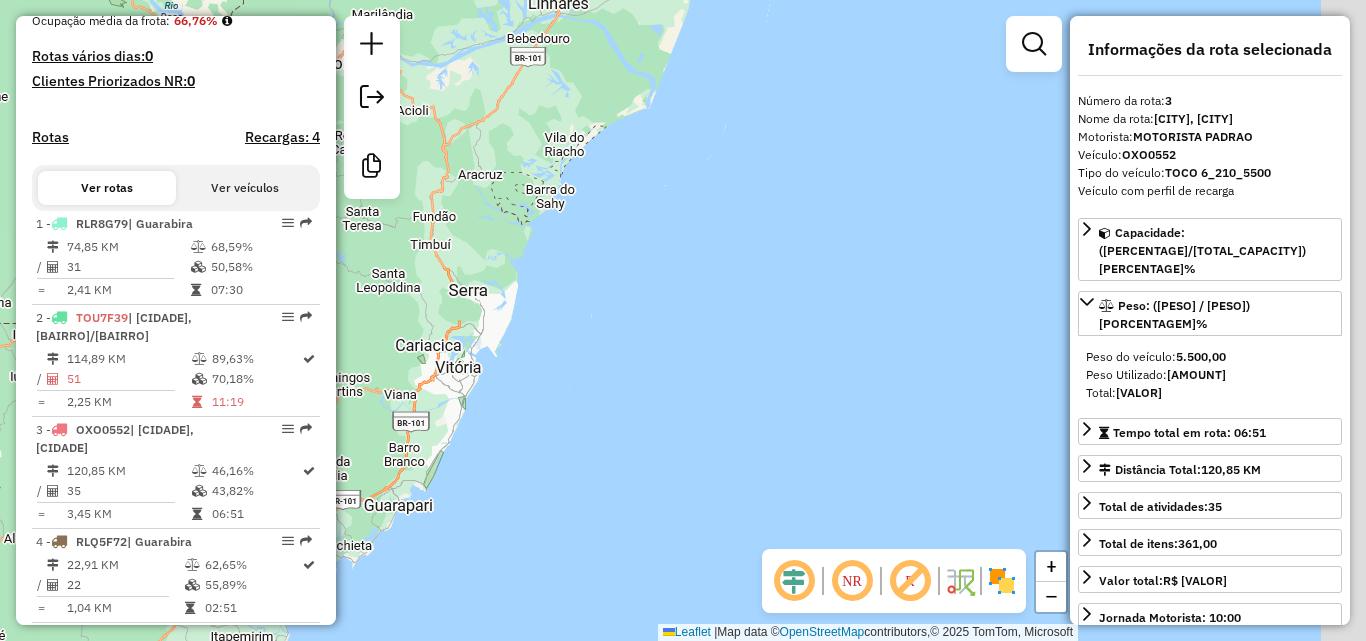click on "Janela de atendimento Grade de atendimento Capacidade Transportadoras Veículos Cliente Pedidos  Rotas Selecione os dias de semana para filtrar as janelas de atendimento  Seg   Ter   Qua   Qui   Sex   Sáb   Dom  Informe o período da janela de atendimento: De: Até:  Filtrar exatamente a janela do cliente  Considerar janela de atendimento padrão  Selecione os dias de semana para filtrar as grades de atendimento  Seg   Ter   Qua   Qui   Sex   Sáb   Dom   Considerar clientes sem dia de atendimento cadastrado  Clientes fora do dia de atendimento selecionado Filtrar as atividades entre os valores definidos abaixo:  Peso mínimo:   Peso máximo:   Cubagem mínima:   Cubagem máxima:   De:   Até:  Filtrar as atividades entre o tempo de atendimento definido abaixo:  De:   Até:   Considerar capacidade total dos clientes não roteirizados Transportadora: Selecione um ou mais itens Tipo de veículo: Selecione um ou mais itens Veículo: Selecione um ou mais itens Motorista: Selecione um ou mais itens Nome: Rótulo:" 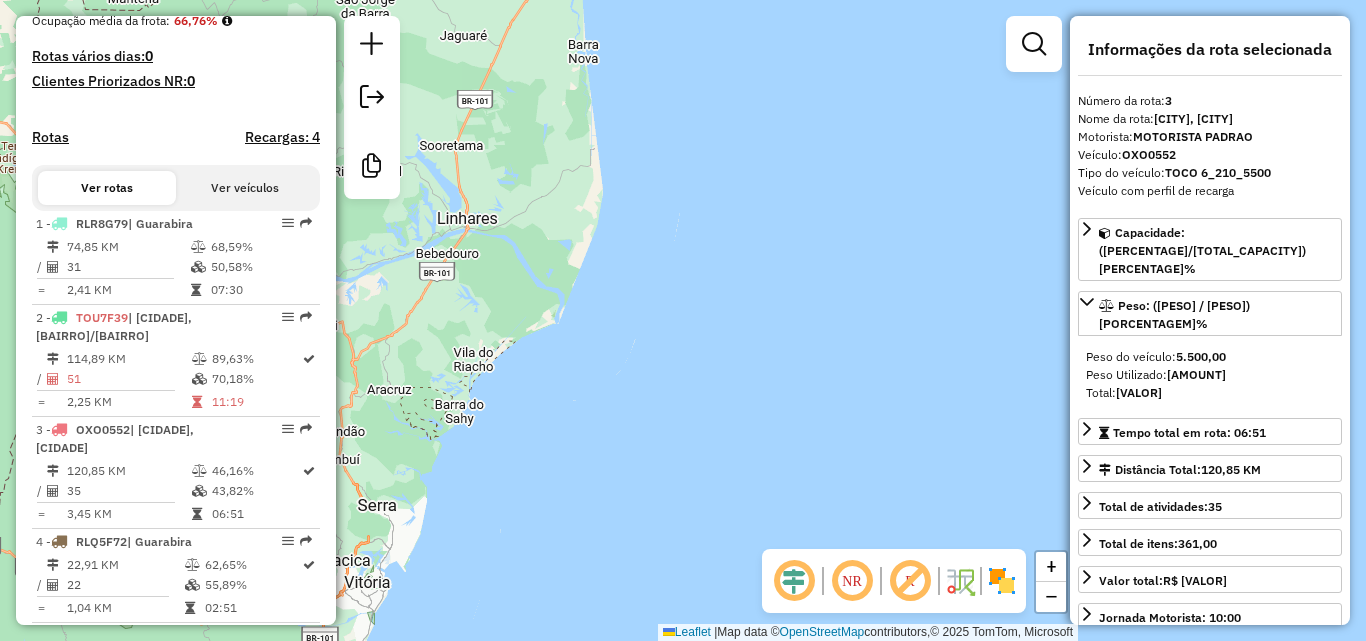 click on "Janela de atendimento Grade de atendimento Capacidade Transportadoras Veículos Cliente Pedidos  Rotas Selecione os dias de semana para filtrar as janelas de atendimento  Seg   Ter   Qua   Qui   Sex   Sáb   Dom  Informe o período da janela de atendimento: De: Até:  Filtrar exatamente a janela do cliente  Considerar janela de atendimento padrão  Selecione os dias de semana para filtrar as grades de atendimento  Seg   Ter   Qua   Qui   Sex   Sáb   Dom   Considerar clientes sem dia de atendimento cadastrado  Clientes fora do dia de atendimento selecionado Filtrar as atividades entre os valores definidos abaixo:  Peso mínimo:   Peso máximo:   Cubagem mínima:   Cubagem máxima:   De:   Até:  Filtrar as atividades entre o tempo de atendimento definido abaixo:  De:   Até:   Considerar capacidade total dos clientes não roteirizados Transportadora: Selecione um ou mais itens Tipo de veículo: Selecione um ou mais itens Veículo: Selecione um ou mais itens Motorista: Selecione um ou mais itens Nome: Rótulo:" 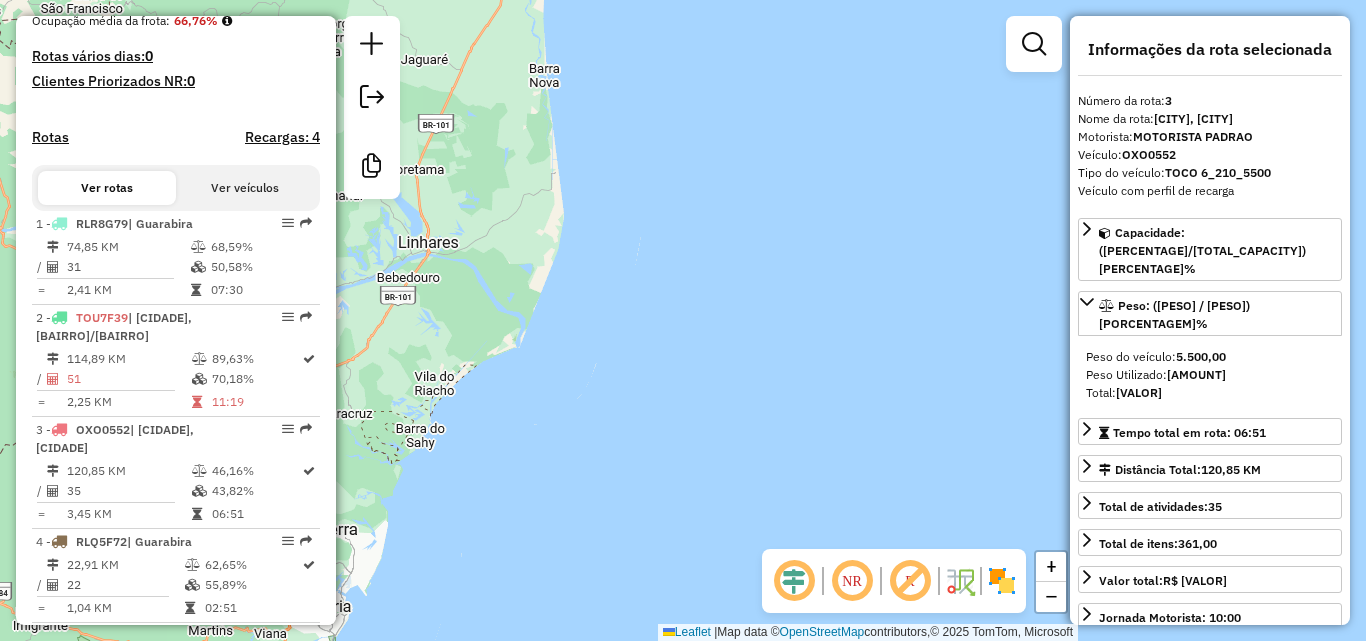 click on "Janela de atendimento Grade de atendimento Capacidade Transportadoras Veículos Cliente Pedidos  Rotas Selecione os dias de semana para filtrar as janelas de atendimento  Seg   Ter   Qua   Qui   Sex   Sáb   Dom  Informe o período da janela de atendimento: De: Até:  Filtrar exatamente a janela do cliente  Considerar janela de atendimento padrão  Selecione os dias de semana para filtrar as grades de atendimento  Seg   Ter   Qua   Qui   Sex   Sáb   Dom   Considerar clientes sem dia de atendimento cadastrado  Clientes fora do dia de atendimento selecionado Filtrar as atividades entre os valores definidos abaixo:  Peso mínimo:   Peso máximo:   Cubagem mínima:   Cubagem máxima:   De:   Até:  Filtrar as atividades entre o tempo de atendimento definido abaixo:  De:   Até:   Considerar capacidade total dos clientes não roteirizados Transportadora: Selecione um ou mais itens Tipo de veículo: Selecione um ou mais itens Veículo: Selecione um ou mais itens Motorista: Selecione um ou mais itens Nome: Rótulo:" 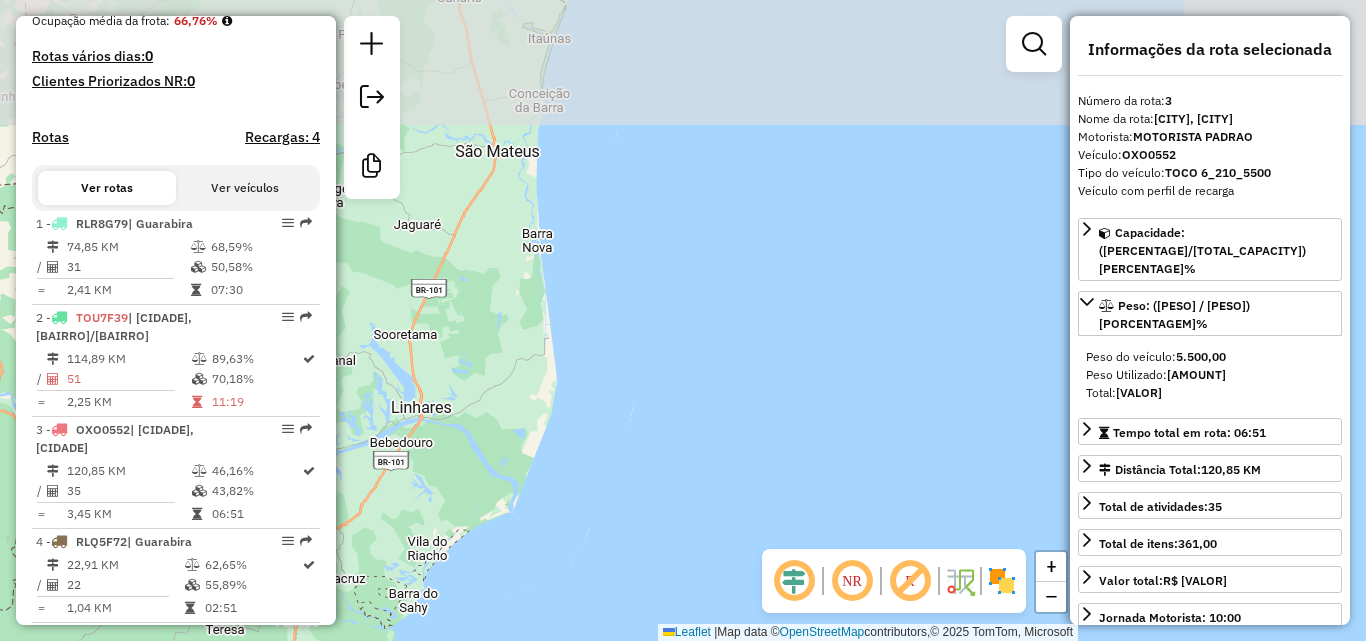 click on "Janela de atendimento Grade de atendimento Capacidade Transportadoras Veículos Cliente Pedidos  Rotas Selecione os dias de semana para filtrar as janelas de atendimento  Seg   Ter   Qua   Qui   Sex   Sáb   Dom  Informe o período da janela de atendimento: De: Até:  Filtrar exatamente a janela do cliente  Considerar janela de atendimento padrão  Selecione os dias de semana para filtrar as grades de atendimento  Seg   Ter   Qua   Qui   Sex   Sáb   Dom   Considerar clientes sem dia de atendimento cadastrado  Clientes fora do dia de atendimento selecionado Filtrar as atividades entre os valores definidos abaixo:  Peso mínimo:   Peso máximo:   Cubagem mínima:   Cubagem máxima:   De:   Até:  Filtrar as atividades entre o tempo de atendimento definido abaixo:  De:   Até:   Considerar capacidade total dos clientes não roteirizados Transportadora: Selecione um ou mais itens Tipo de veículo: Selecione um ou mais itens Veículo: Selecione um ou mais itens Motorista: Selecione um ou mais itens Nome: Rótulo:" 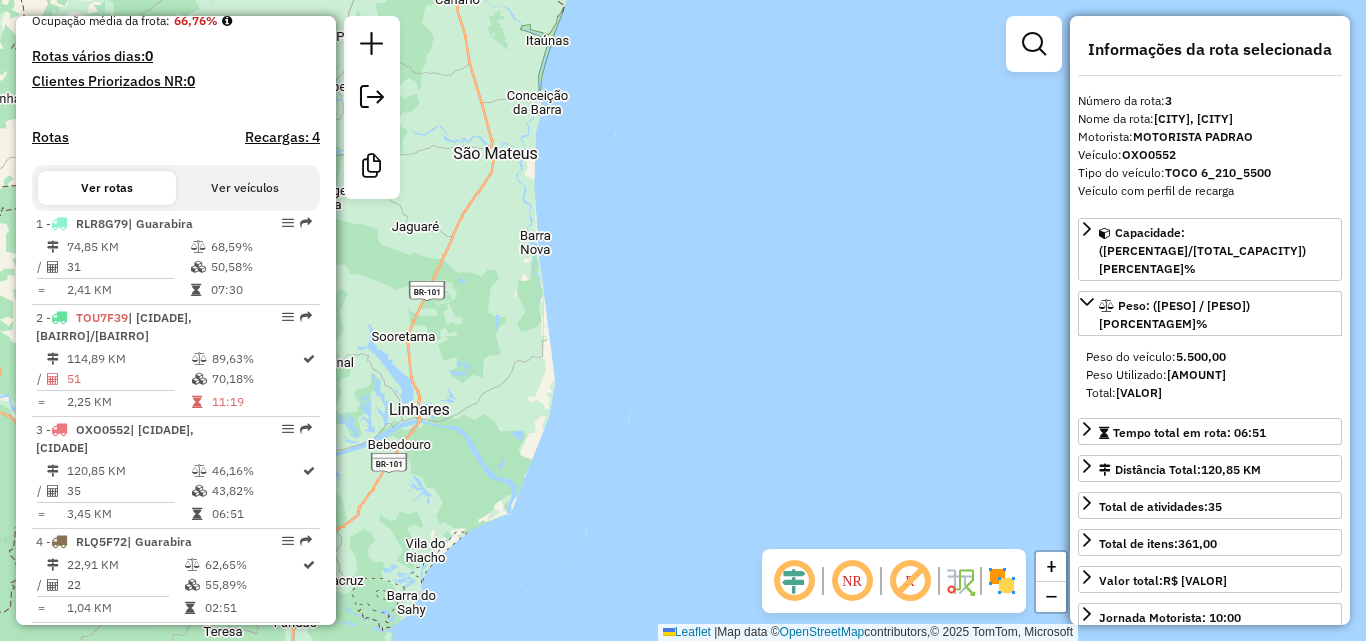 click on "Janela de atendimento Grade de atendimento Capacidade Transportadoras Veículos Cliente Pedidos  Rotas Selecione os dias de semana para filtrar as janelas de atendimento  Seg   Ter   Qua   Qui   Sex   Sáb   Dom  Informe o período da janela de atendimento: De: Até:  Filtrar exatamente a janela do cliente  Considerar janela de atendimento padrão  Selecione os dias de semana para filtrar as grades de atendimento  Seg   Ter   Qua   Qui   Sex   Sáb   Dom   Considerar clientes sem dia de atendimento cadastrado  Clientes fora do dia de atendimento selecionado Filtrar as atividades entre os valores definidos abaixo:  Peso mínimo:   Peso máximo:   Cubagem mínima:   Cubagem máxima:   De:   Até:  Filtrar as atividades entre o tempo de atendimento definido abaixo:  De:   Até:   Considerar capacidade total dos clientes não roteirizados Transportadora: Selecione um ou mais itens Tipo de veículo: Selecione um ou mais itens Veículo: Selecione um ou mais itens Motorista: Selecione um ou mais itens Nome: Rótulo:" 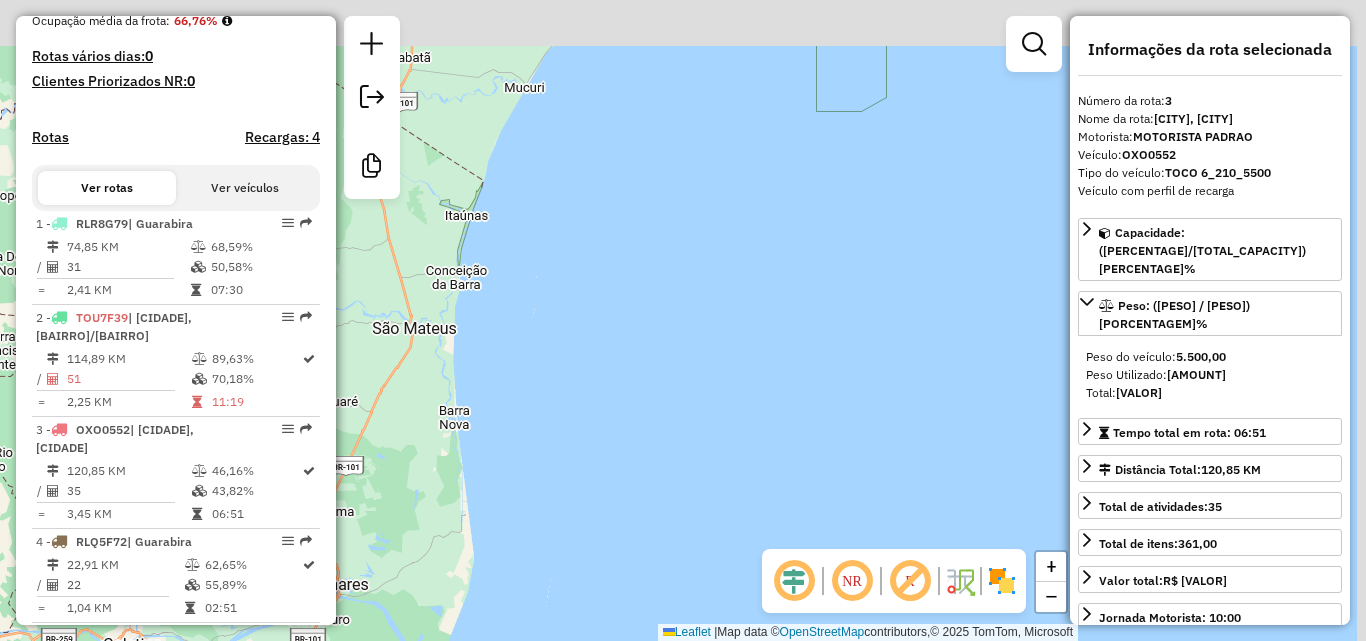 click on "Janela de atendimento Grade de atendimento Capacidade Transportadoras Veículos Cliente Pedidos  Rotas Selecione os dias de semana para filtrar as janelas de atendimento  Seg   Ter   Qua   Qui   Sex   Sáb   Dom  Informe o período da janela de atendimento: De: Até:  Filtrar exatamente a janela do cliente  Considerar janela de atendimento padrão  Selecione os dias de semana para filtrar as grades de atendimento  Seg   Ter   Qua   Qui   Sex   Sáb   Dom   Considerar clientes sem dia de atendimento cadastrado  Clientes fora do dia de atendimento selecionado Filtrar as atividades entre os valores definidos abaixo:  Peso mínimo:   Peso máximo:   Cubagem mínima:   Cubagem máxima:   De:   Até:  Filtrar as atividades entre o tempo de atendimento definido abaixo:  De:   Até:   Considerar capacidade total dos clientes não roteirizados Transportadora: Selecione um ou mais itens Tipo de veículo: Selecione um ou mais itens Veículo: Selecione um ou mais itens Motorista: Selecione um ou mais itens Nome: Rótulo:" 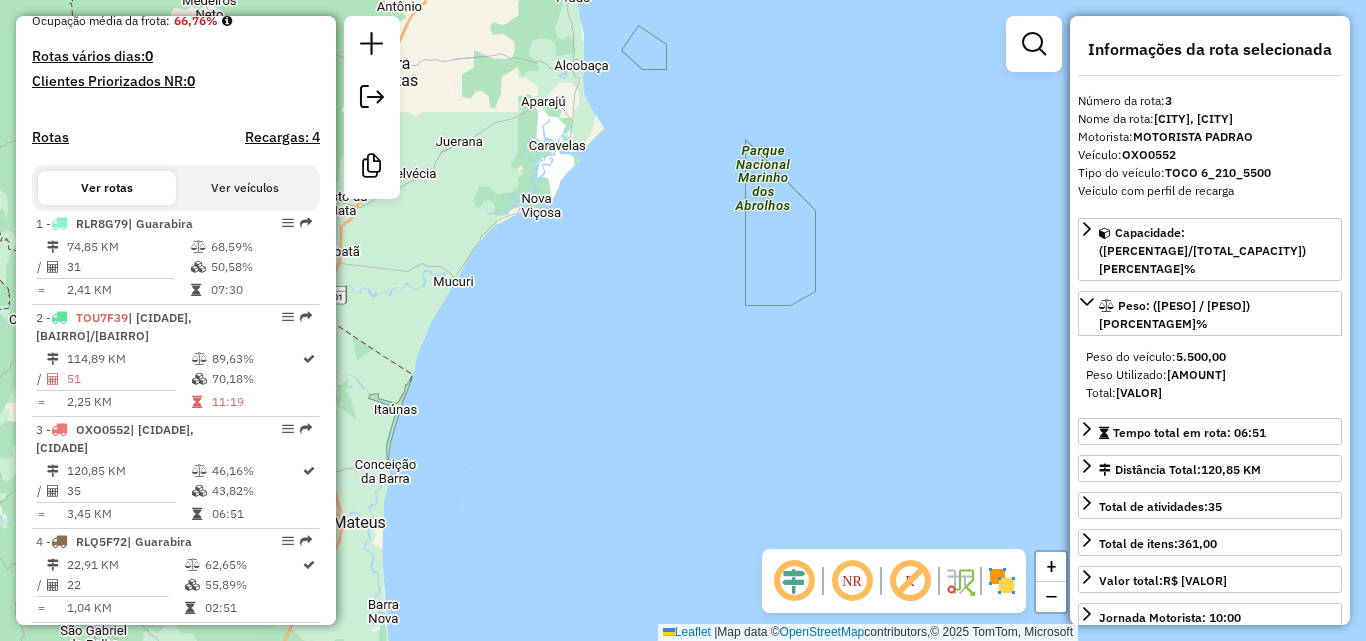 click on "Janela de atendimento Grade de atendimento Capacidade Transportadoras Veículos Cliente Pedidos  Rotas Selecione os dias de semana para filtrar as janelas de atendimento  Seg   Ter   Qua   Qui   Sex   Sáb   Dom  Informe o período da janela de atendimento: De: Até:  Filtrar exatamente a janela do cliente  Considerar janela de atendimento padrão  Selecione os dias de semana para filtrar as grades de atendimento  Seg   Ter   Qua   Qui   Sex   Sáb   Dom   Considerar clientes sem dia de atendimento cadastrado  Clientes fora do dia de atendimento selecionado Filtrar as atividades entre os valores definidos abaixo:  Peso mínimo:   Peso máximo:   Cubagem mínima:   Cubagem máxima:   De:   Até:  Filtrar as atividades entre o tempo de atendimento definido abaixo:  De:   Até:   Considerar capacidade total dos clientes não roteirizados Transportadora: Selecione um ou mais itens Tipo de veículo: Selecione um ou mais itens Veículo: Selecione um ou mais itens Motorista: Selecione um ou mais itens Nome: Rótulo:" 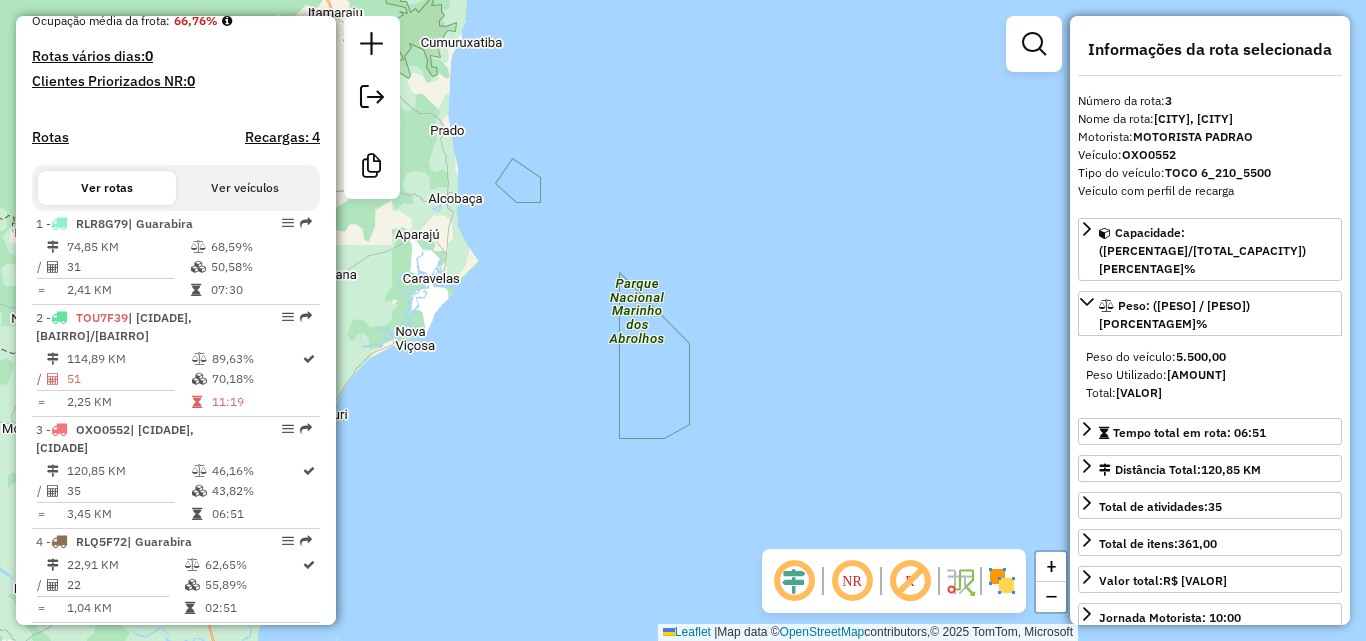 click on "Janela de atendimento Grade de atendimento Capacidade Transportadoras Veículos Cliente Pedidos  Rotas Selecione os dias de semana para filtrar as janelas de atendimento  Seg   Ter   Qua   Qui   Sex   Sáb   Dom  Informe o período da janela de atendimento: De: Até:  Filtrar exatamente a janela do cliente  Considerar janela de atendimento padrão  Selecione os dias de semana para filtrar as grades de atendimento  Seg   Ter   Qua   Qui   Sex   Sáb   Dom   Considerar clientes sem dia de atendimento cadastrado  Clientes fora do dia de atendimento selecionado Filtrar as atividades entre os valores definidos abaixo:  Peso mínimo:   Peso máximo:   Cubagem mínima:   Cubagem máxima:   De:   Até:  Filtrar as atividades entre o tempo de atendimento definido abaixo:  De:   Até:   Considerar capacidade total dos clientes não roteirizados Transportadora: Selecione um ou mais itens Tipo de veículo: Selecione um ou mais itens Veículo: Selecione um ou mais itens Motorista: Selecione um ou mais itens Nome: Rótulo:" 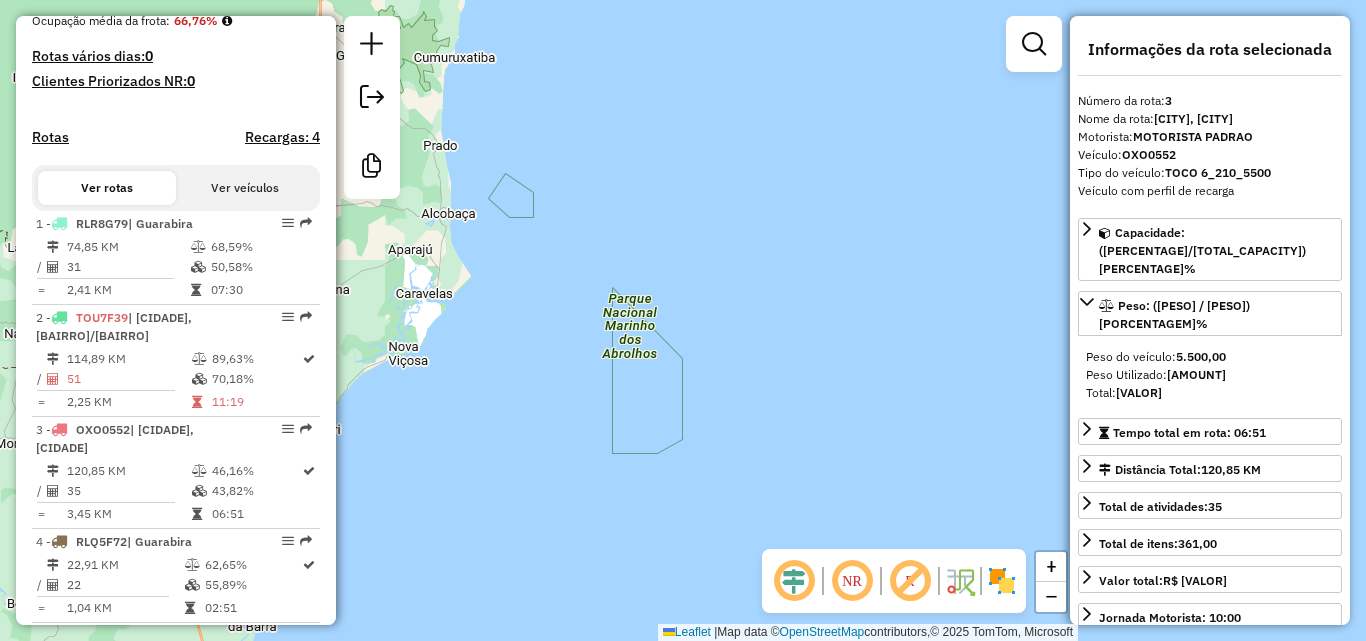click on "Janela de atendimento Grade de atendimento Capacidade Transportadoras Veículos Cliente Pedidos  Rotas Selecione os dias de semana para filtrar as janelas de atendimento  Seg   Ter   Qua   Qui   Sex   Sáb   Dom  Informe o período da janela de atendimento: De: Até:  Filtrar exatamente a janela do cliente  Considerar janela de atendimento padrão  Selecione os dias de semana para filtrar as grades de atendimento  Seg   Ter   Qua   Qui   Sex   Sáb   Dom   Considerar clientes sem dia de atendimento cadastrado  Clientes fora do dia de atendimento selecionado Filtrar as atividades entre os valores definidos abaixo:  Peso mínimo:   Peso máximo:   Cubagem mínima:   Cubagem máxima:   De:   Até:  Filtrar as atividades entre o tempo de atendimento definido abaixo:  De:   Até:   Considerar capacidade total dos clientes não roteirizados Transportadora: Selecione um ou mais itens Tipo de veículo: Selecione um ou mais itens Veículo: Selecione um ou mais itens Motorista: Selecione um ou mais itens Nome: Rótulo:" 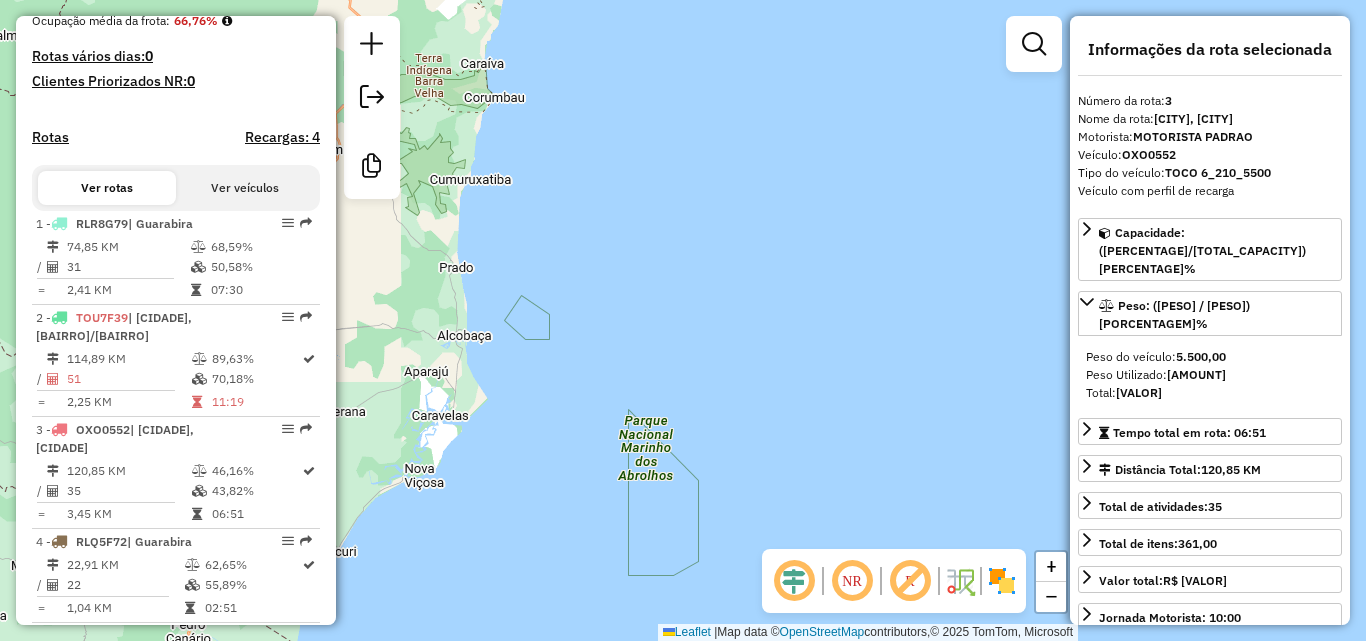 click on "Janela de atendimento Grade de atendimento Capacidade Transportadoras Veículos Cliente Pedidos  Rotas Selecione os dias de semana para filtrar as janelas de atendimento  Seg   Ter   Qua   Qui   Sex   Sáb   Dom  Informe o período da janela de atendimento: De: Até:  Filtrar exatamente a janela do cliente  Considerar janela de atendimento padrão  Selecione os dias de semana para filtrar as grades de atendimento  Seg   Ter   Qua   Qui   Sex   Sáb   Dom   Considerar clientes sem dia de atendimento cadastrado  Clientes fora do dia de atendimento selecionado Filtrar as atividades entre os valores definidos abaixo:  Peso mínimo:   Peso máximo:   Cubagem mínima:   Cubagem máxima:   De:   Até:  Filtrar as atividades entre o tempo de atendimento definido abaixo:  De:   Até:   Considerar capacidade total dos clientes não roteirizados Transportadora: Selecione um ou mais itens Tipo de veículo: Selecione um ou mais itens Veículo: Selecione um ou mais itens Motorista: Selecione um ou mais itens Nome: Rótulo:" 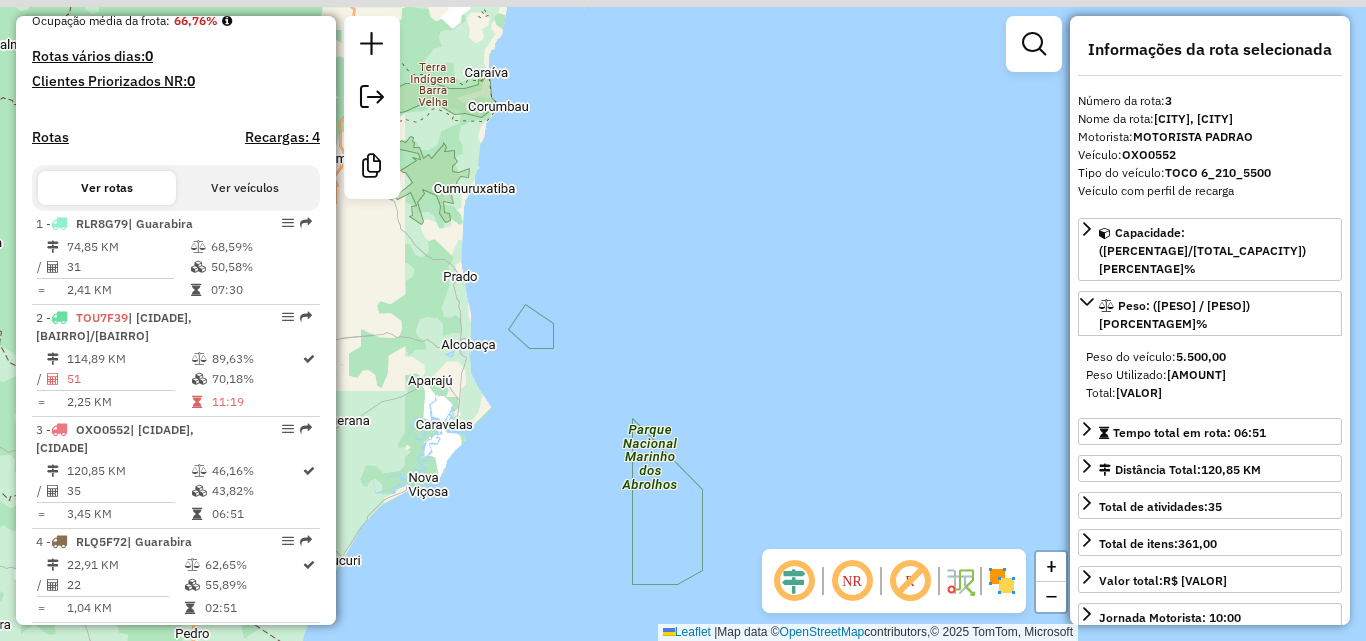 click on "Janela de atendimento Grade de atendimento Capacidade Transportadoras Veículos Cliente Pedidos  Rotas Selecione os dias de semana para filtrar as janelas de atendimento  Seg   Ter   Qua   Qui   Sex   Sáb   Dom  Informe o período da janela de atendimento: De: Até:  Filtrar exatamente a janela do cliente  Considerar janela de atendimento padrão  Selecione os dias de semana para filtrar as grades de atendimento  Seg   Ter   Qua   Qui   Sex   Sáb   Dom   Considerar clientes sem dia de atendimento cadastrado  Clientes fora do dia de atendimento selecionado Filtrar as atividades entre os valores definidos abaixo:  Peso mínimo:   Peso máximo:   Cubagem mínima:   Cubagem máxima:   De:   Até:  Filtrar as atividades entre o tempo de atendimento definido abaixo:  De:   Até:   Considerar capacidade total dos clientes não roteirizados Transportadora: Selecione um ou mais itens Tipo de veículo: Selecione um ou mais itens Veículo: Selecione um ou mais itens Motorista: Selecione um ou mais itens Nome: Rótulo:" 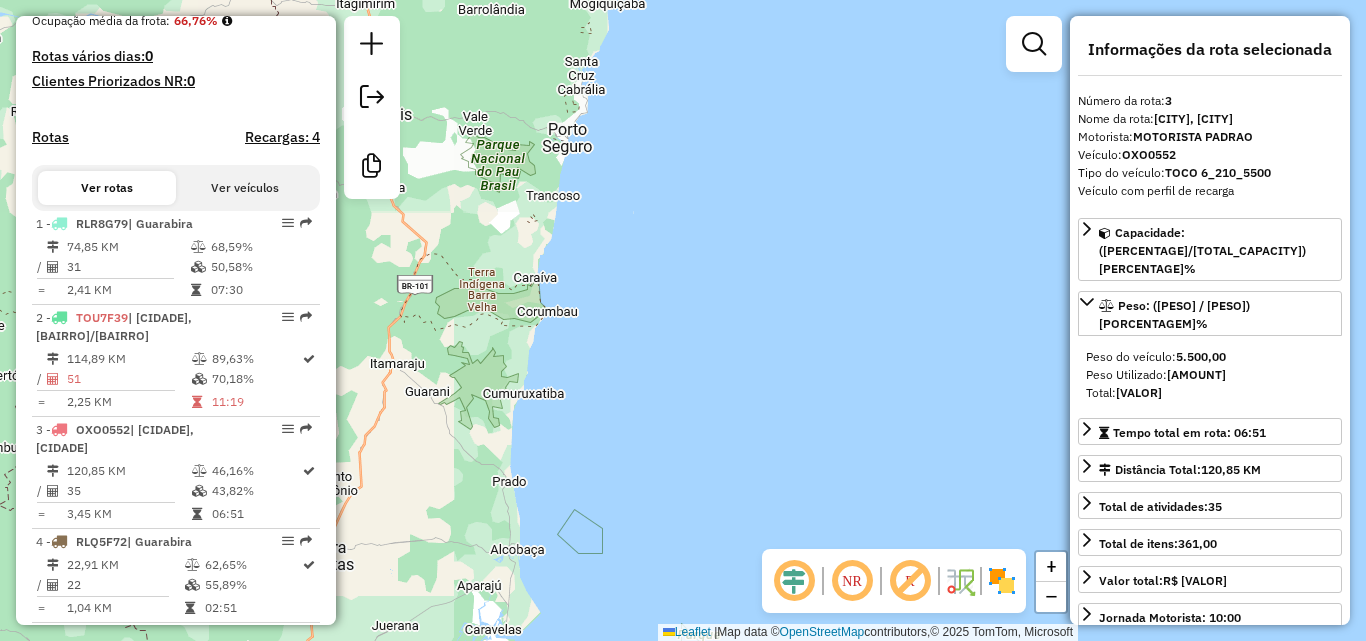 click on "Janela de atendimento Grade de atendimento Capacidade Transportadoras Veículos Cliente Pedidos  Rotas Selecione os dias de semana para filtrar as janelas de atendimento  Seg   Ter   Qua   Qui   Sex   Sáb   Dom  Informe o período da janela de atendimento: De: Até:  Filtrar exatamente a janela do cliente  Considerar janela de atendimento padrão  Selecione os dias de semana para filtrar as grades de atendimento  Seg   Ter   Qua   Qui   Sex   Sáb   Dom   Considerar clientes sem dia de atendimento cadastrado  Clientes fora do dia de atendimento selecionado Filtrar as atividades entre os valores definidos abaixo:  Peso mínimo:   Peso máximo:   Cubagem mínima:   Cubagem máxima:   De:   Até:  Filtrar as atividades entre o tempo de atendimento definido abaixo:  De:   Até:   Considerar capacidade total dos clientes não roteirizados Transportadora: Selecione um ou mais itens Tipo de veículo: Selecione um ou mais itens Veículo: Selecione um ou mais itens Motorista: Selecione um ou mais itens Nome: Rótulo:" 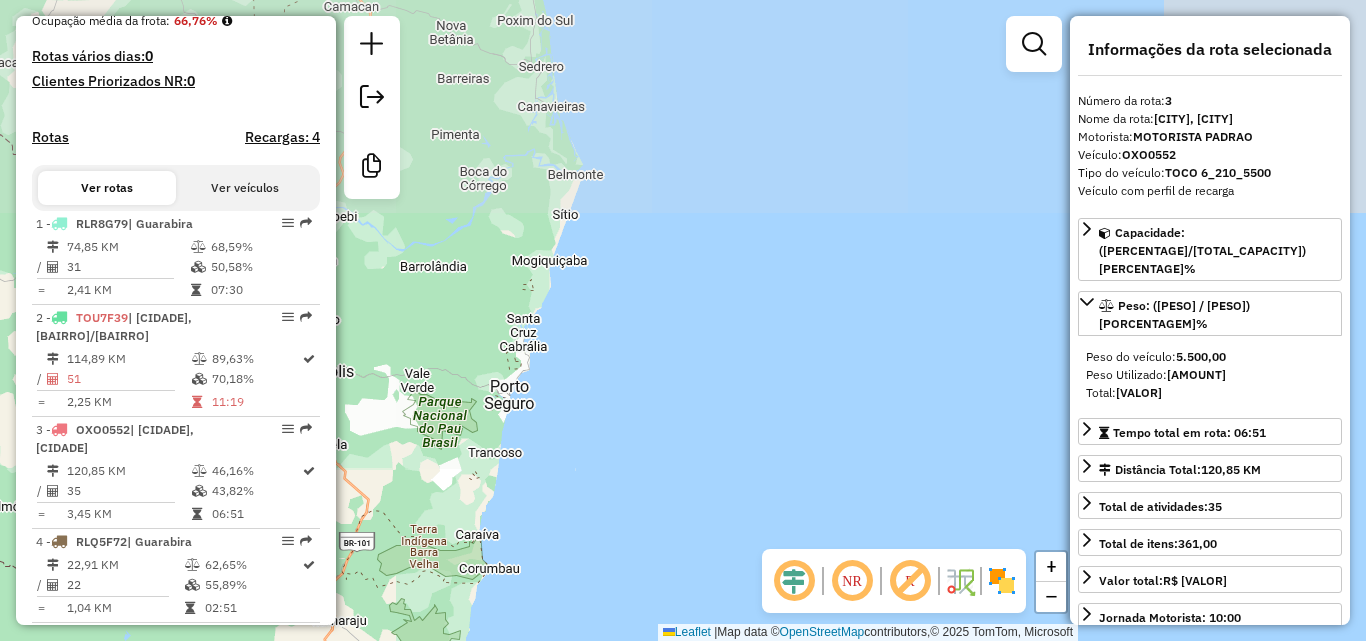 click on "Aguarde...  Pop-up bloqueado!  Seu navegador bloqueou automáticamente a abertura de uma nova janela.   Acesse as configurações e adicione o endereço do sistema a lista de permissão.   Fechar  Informações da Sessão [NUMERO] - [DATA]     Criação: [DATA] [HORA]   Desbloquear Sessão   Depósito:  [LOCAL] [CIDADE]  Total de rotas:  [NUMERO]  Distância Total:  [DISTANCIA] km  Tempo total:  [TEMPO]  Valor total:  R$ [VALOR]  - Total roteirizado:  R$ [VALOR]  - Total não roteirizado:  R$ [VALOR]  Total de Atividades Roteirizadas:  [NUMERO]  Total de Pedidos Roteirizados:  [NUMERO]  Peso total roteirizado:  [PESO]  Cubagem total roteirizado:  [VALOR]  Total de Atividades não Roteirizadas:  [NUMERO]  Total de Pedidos não Roteirizados:  [NUMERO] Total de caixas por viagem:  [VALOR] /   [NUMERO] =  [VALOR] Média de Atividades por viagem:  [NUMERO] /   [NUMERO] =  [NUMERO] Ocupação média da frota:  [PORCENTAGEM]%   Rotas vários dias:  [NUMERO]  Clientes Priorizados NR:  [NUMERO] Rotas  Recargas: [NUMERO]   Ver rotas   Ver veículos   1 -       [PLACA]  /" at bounding box center [683, 320] 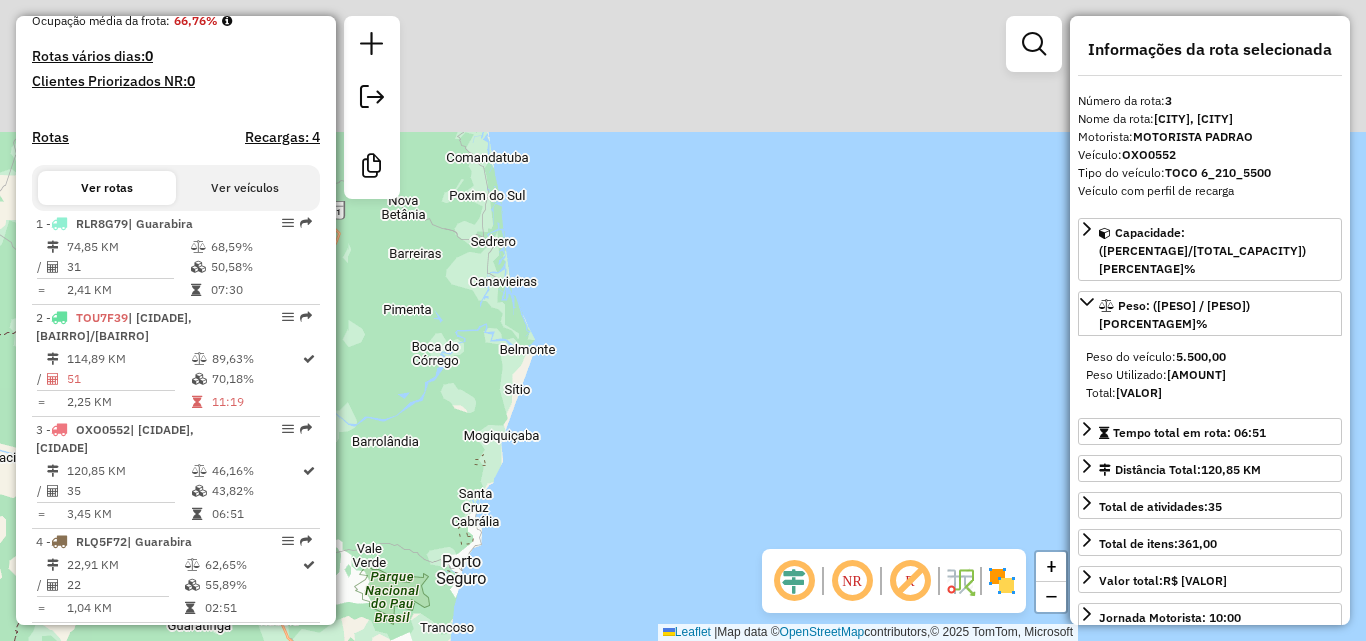 click on "Aguarde...  Pop-up bloqueado!  Seu navegador bloqueou automáticamente a abertura de uma nova janela.   Acesse as configurações e adicione o endereço do sistema a lista de permissão.   Fechar  Informações da Sessão [NUMERO] - [DATA]     Criação: [DATA] [HORA]   Desbloquear Sessão   Depósito:  [LOCAL] [CIDADE]  Total de rotas:  [NUMERO]  Distância Total:  [DISTANCIA] km  Tempo total:  [TEMPO]  Valor total:  R$ [VALOR]  - Total roteirizado:  R$ [VALOR]  - Total não roteirizado:  R$ [VALOR]  Total de Atividades Roteirizadas:  [NUMERO]  Total de Pedidos Roteirizados:  [NUMERO]  Peso total roteirizado:  [PESO]  Cubagem total roteirizado:  [VALOR]  Total de Atividades não Roteirizadas:  [NUMERO]  Total de Pedidos não Roteirizados:  [NUMERO] Total de caixas por viagem:  [VALOR] /   [NUMERO] =  [VALOR] Média de Atividades por viagem:  [NUMERO] /   [NUMERO] =  [NUMERO] Ocupação média da frota:  [PORCENTAGEM]%   Rotas vários dias:  [NUMERO]  Clientes Priorizados NR:  [NUMERO] Rotas  Recargas: [NUMERO]   Ver rotas   Ver veículos   1 -       [PLACA]  /" at bounding box center (683, 320) 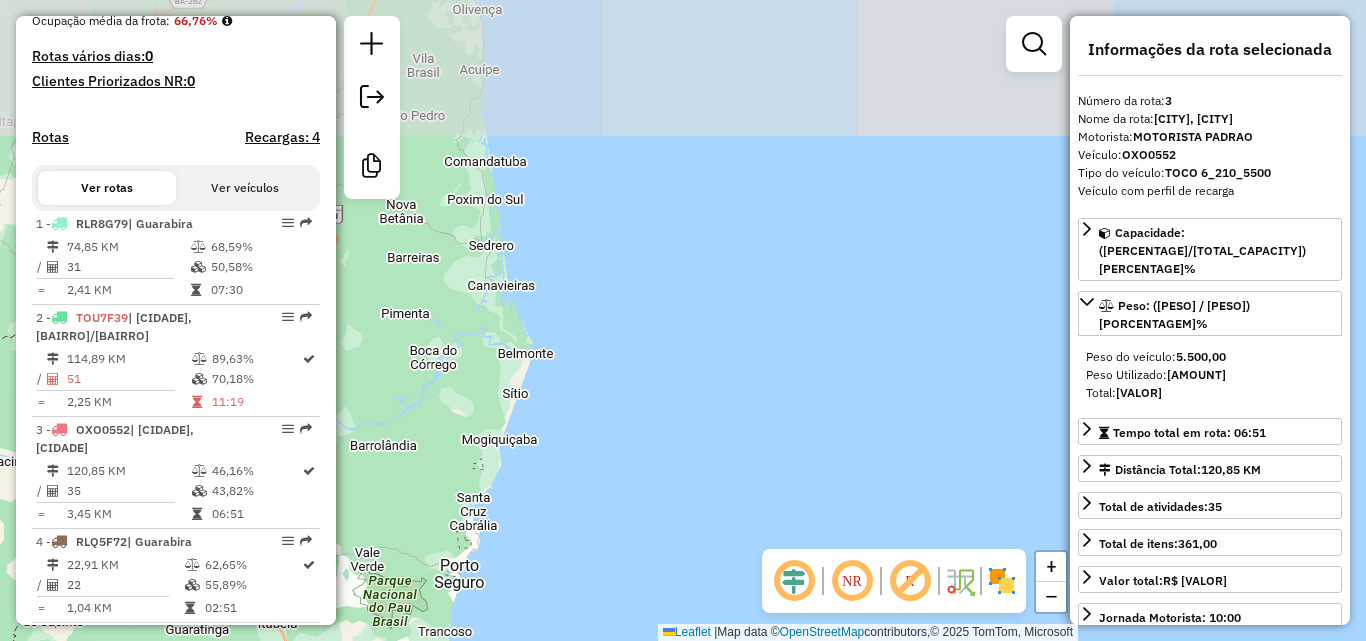 click on "Aguarde...  Pop-up bloqueado!  Seu navegador bloqueou automáticamente a abertura de uma nova janela.   Acesse as configurações e adicione o endereço do sistema a lista de permissão.   Fechar  Informações da Sessão [NUMERO] - [DATA]     Criação: [DATA] [HORA]   Desbloquear Sessão   Depósito:  [LOCAL] [CIDADE]  Total de rotas:  [NUMERO]  Distância Total:  [DISTANCIA] km  Tempo total:  [TEMPO]  Valor total:  R$ [VALOR]  - Total roteirizado:  R$ [VALOR]  - Total não roteirizado:  R$ [VALOR]  Total de Atividades Roteirizadas:  [NUMERO]  Total de Pedidos Roteirizados:  [NUMERO]  Peso total roteirizado:  [PESO]  Cubagem total roteirizado:  [VALOR]  Total de Atividades não Roteirizadas:  [NUMERO]  Total de Pedidos não Roteirizados:  [NUMERO] Total de caixas por viagem:  [VALOR] /   [NUMERO] =  [VALOR] Média de Atividades por viagem:  [NUMERO] /   [NUMERO] =  [NUMERO] Ocupação média da frota:  [PORCENTAGEM]%   Rotas vários dias:  [NUMERO]  Clientes Priorizados NR:  [NUMERO] Rotas  Recargas: [NUMERO]   Ver rotas   Ver veículos   1 -       [PLACA]  /" at bounding box center (683, 320) 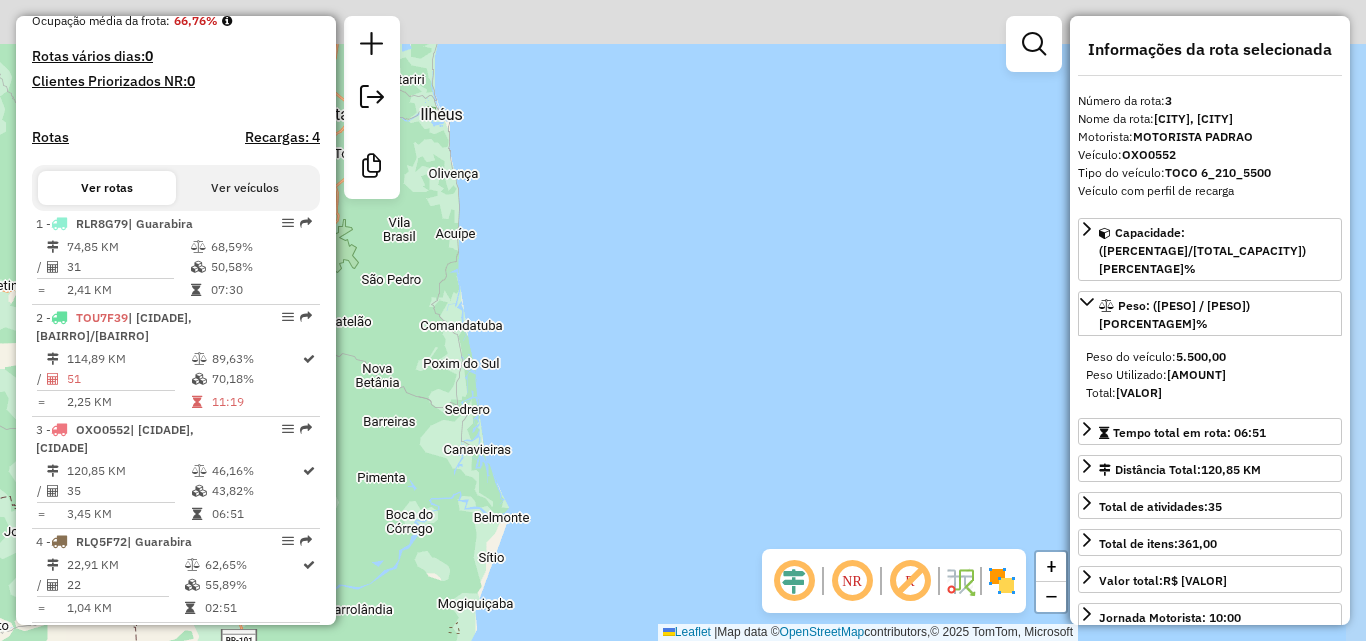 click on "Janela de atendimento Grade de atendimento Capacidade Transportadoras Veículos Cliente Pedidos  Rotas Selecione os dias de semana para filtrar as janelas de atendimento  Seg   Ter   Qua   Qui   Sex   Sáb   Dom  Informe o período da janela de atendimento: De: Até:  Filtrar exatamente a janela do cliente  Considerar janela de atendimento padrão  Selecione os dias de semana para filtrar as grades de atendimento  Seg   Ter   Qua   Qui   Sex   Sáb   Dom   Considerar clientes sem dia de atendimento cadastrado  Clientes fora do dia de atendimento selecionado Filtrar as atividades entre os valores definidos abaixo:  Peso mínimo:   Peso máximo:   Cubagem mínima:   Cubagem máxima:   De:   Até:  Filtrar as atividades entre o tempo de atendimento definido abaixo:  De:   Até:   Considerar capacidade total dos clientes não roteirizados Transportadora: Selecione um ou mais itens Tipo de veículo: Selecione um ou mais itens Veículo: Selecione um ou mais itens Motorista: Selecione um ou mais itens Nome: Rótulo:" 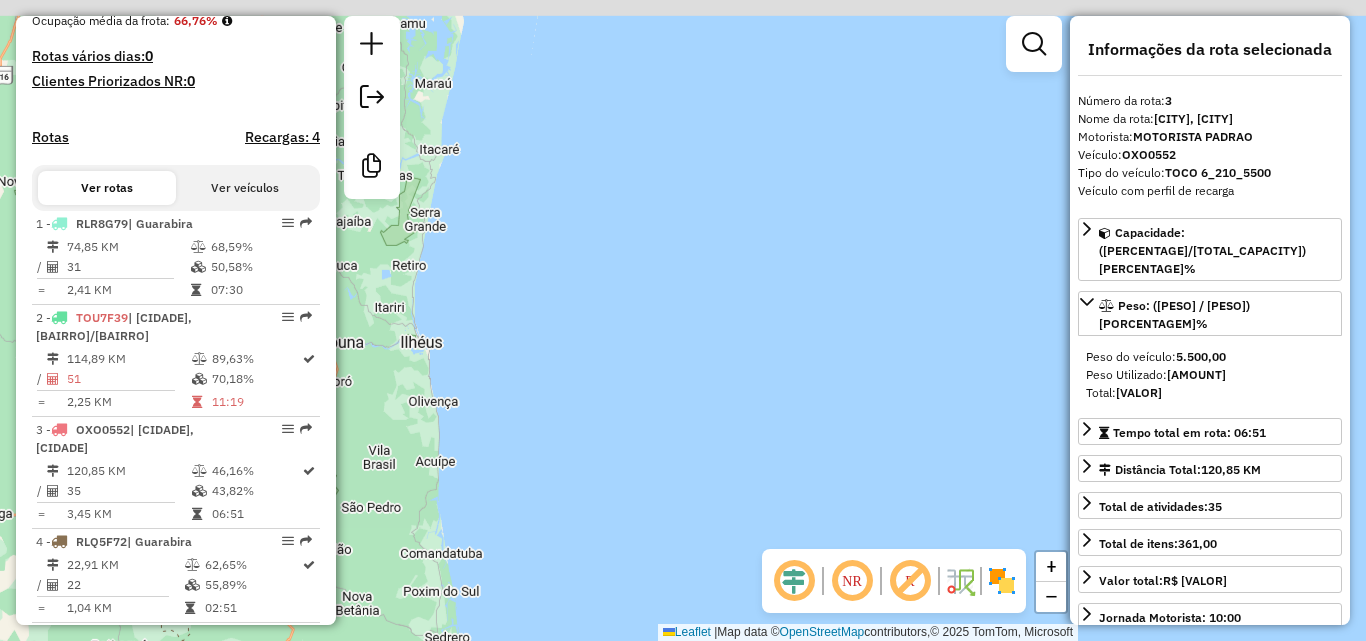 click on "Janela de atendimento Grade de atendimento Capacidade Transportadoras Veículos Cliente Pedidos  Rotas Selecione os dias de semana para filtrar as janelas de atendimento  Seg   Ter   Qua   Qui   Sex   Sáb   Dom  Informe o período da janela de atendimento: De: Até:  Filtrar exatamente a janela do cliente  Considerar janela de atendimento padrão  Selecione os dias de semana para filtrar as grades de atendimento  Seg   Ter   Qua   Qui   Sex   Sáb   Dom   Considerar clientes sem dia de atendimento cadastrado  Clientes fora do dia de atendimento selecionado Filtrar as atividades entre os valores definidos abaixo:  Peso mínimo:   Peso máximo:   Cubagem mínima:   Cubagem máxima:   De:   Até:  Filtrar as atividades entre o tempo de atendimento definido abaixo:  De:   Até:   Considerar capacidade total dos clientes não roteirizados Transportadora: Selecione um ou mais itens Tipo de veículo: Selecione um ou mais itens Veículo: Selecione um ou mais itens Motorista: Selecione um ou mais itens Nome: Rótulo:" 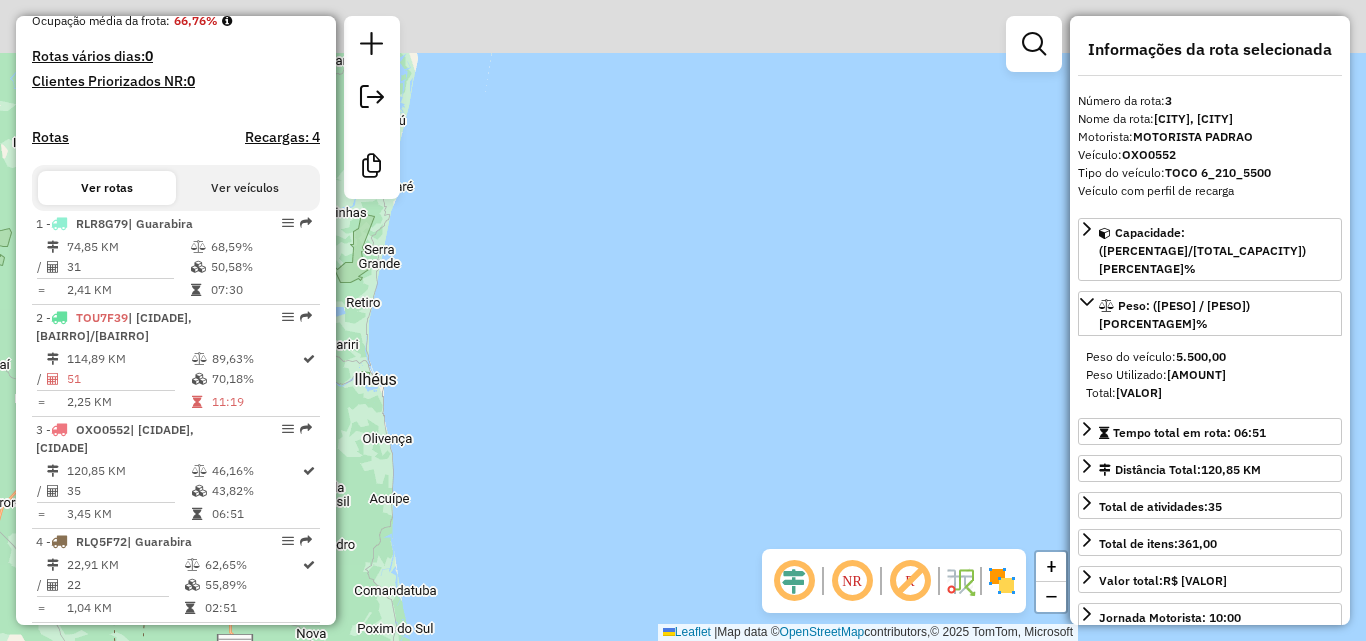 click on "Janela de atendimento Grade de atendimento Capacidade Transportadoras Veículos Cliente Pedidos  Rotas Selecione os dias de semana para filtrar as janelas de atendimento  Seg   Ter   Qua   Qui   Sex   Sáb   Dom  Informe o período da janela de atendimento: De: Até:  Filtrar exatamente a janela do cliente  Considerar janela de atendimento padrão  Selecione os dias de semana para filtrar as grades de atendimento  Seg   Ter   Qua   Qui   Sex   Sáb   Dom   Considerar clientes sem dia de atendimento cadastrado  Clientes fora do dia de atendimento selecionado Filtrar as atividades entre os valores definidos abaixo:  Peso mínimo:   Peso máximo:   Cubagem mínima:   Cubagem máxima:   De:   Até:  Filtrar as atividades entre o tempo de atendimento definido abaixo:  De:   Até:   Considerar capacidade total dos clientes não roteirizados Transportadora: Selecione um ou mais itens Tipo de veículo: Selecione um ou mais itens Veículo: Selecione um ou mais itens Motorista: Selecione um ou mais itens Nome: Rótulo:" 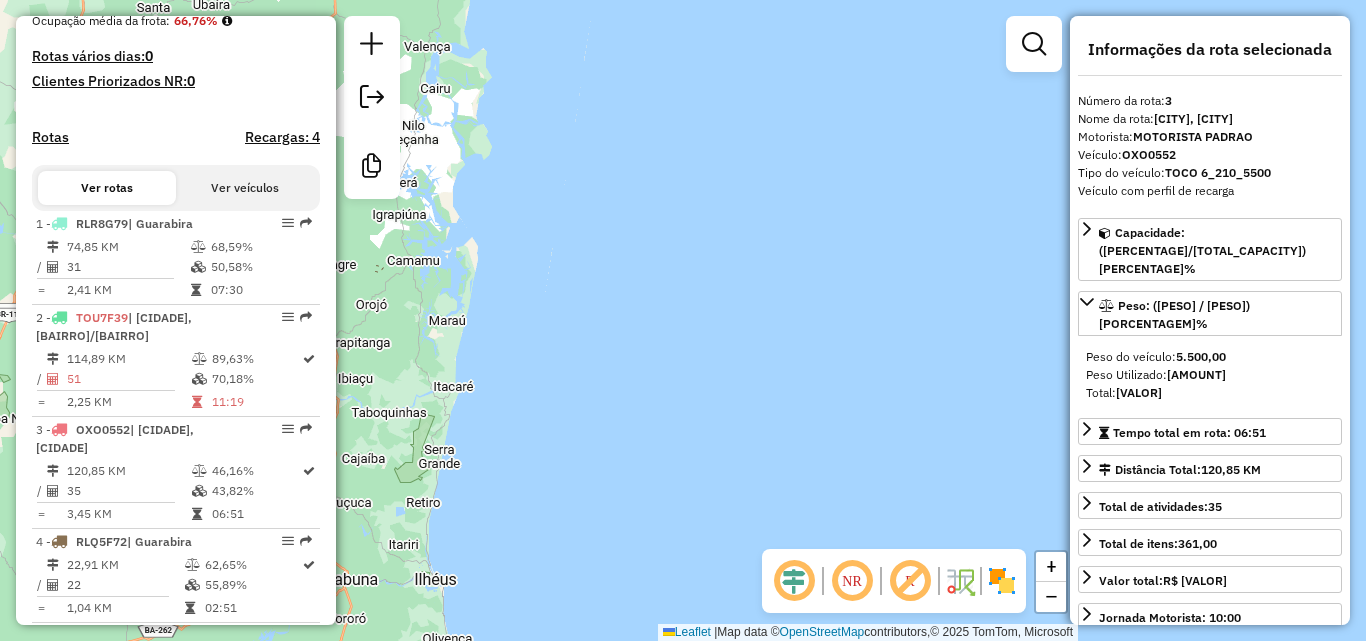 click on "Aguarde...  Pop-up bloqueado!  Seu navegador bloqueou automáticamente a abertura de uma nova janela.   Acesse as configurações e adicione o endereço do sistema a lista de permissão.   Fechar  Informações da Sessão [NUMERO] - [DATA]     Criação: [DATA] [HORA]   Desbloquear Sessão   Depósito:  [LOCAL] [CIDADE]  Total de rotas:  [NUMERO]  Distância Total:  [DISTANCIA] km  Tempo total:  [TEMPO]  Valor total:  R$ [VALOR]  - Total roteirizado:  R$ [VALOR]  - Total não roteirizado:  R$ [VALOR]  Total de Atividades Roteirizadas:  [NUMERO]  Total de Pedidos Roteirizados:  [NUMERO]  Peso total roteirizado:  [PESO]  Cubagem total roteirizado:  [VALOR]  Total de Atividades não Roteirizadas:  [NUMERO]  Total de Pedidos não Roteirizados:  [NUMERO] Total de caixas por viagem:  [VALOR] /   [NUMERO] =  [VALOR] Média de Atividades por viagem:  [NUMERO] /   [NUMERO] =  [NUMERO] Ocupação média da frota:  [PORCENTAGEM]%   Rotas vários dias:  [NUMERO]  Clientes Priorizados NR:  [NUMERO] Rotas  Recargas: [NUMERO]   Ver rotas   Ver veículos   1 -       [PLACA]  /" at bounding box center (683, 320) 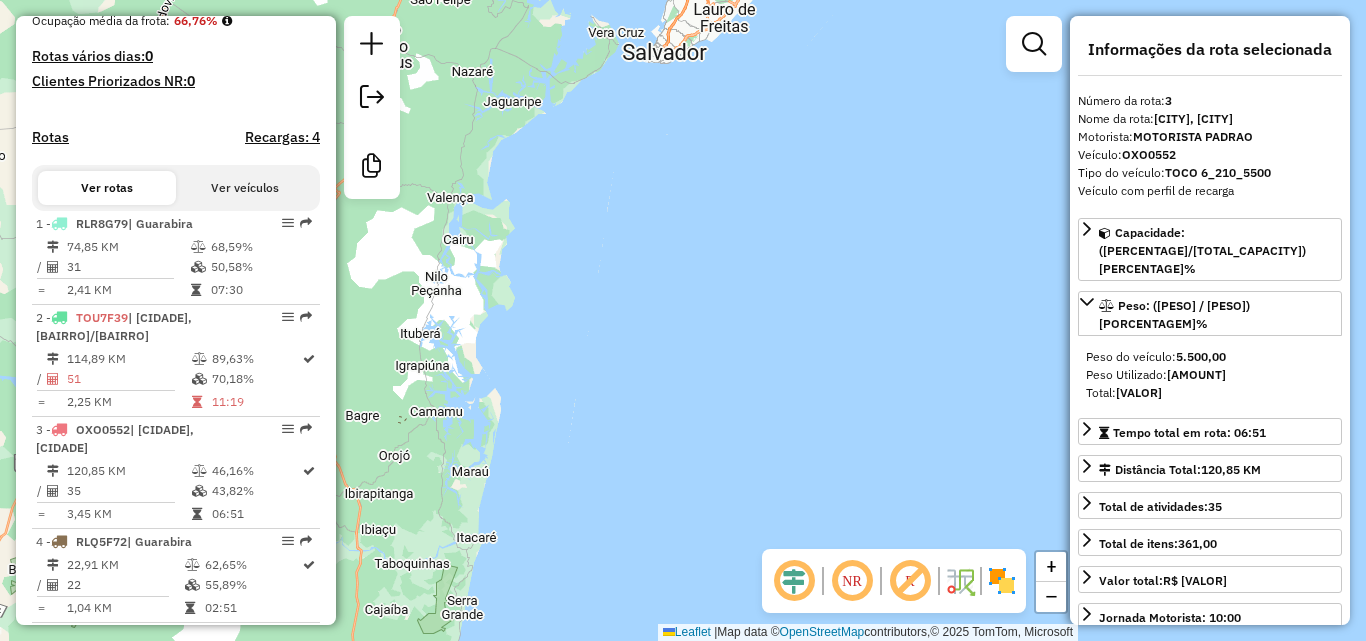 click on "Janela de atendimento Grade de atendimento Capacidade Transportadoras Veículos Cliente Pedidos  Rotas Selecione os dias de semana para filtrar as janelas de atendimento  Seg   Ter   Qua   Qui   Sex   Sáb   Dom  Informe o período da janela de atendimento: De: Até:  Filtrar exatamente a janela do cliente  Considerar janela de atendimento padrão  Selecione os dias de semana para filtrar as grades de atendimento  Seg   Ter   Qua   Qui   Sex   Sáb   Dom   Considerar clientes sem dia de atendimento cadastrado  Clientes fora do dia de atendimento selecionado Filtrar as atividades entre os valores definidos abaixo:  Peso mínimo:   Peso máximo:   Cubagem mínima:   Cubagem máxima:   De:   Até:  Filtrar as atividades entre o tempo de atendimento definido abaixo:  De:   Até:   Considerar capacidade total dos clientes não roteirizados Transportadora: Selecione um ou mais itens Tipo de veículo: Selecione um ou mais itens Veículo: Selecione um ou mais itens Motorista: Selecione um ou mais itens Nome: Rótulo:" 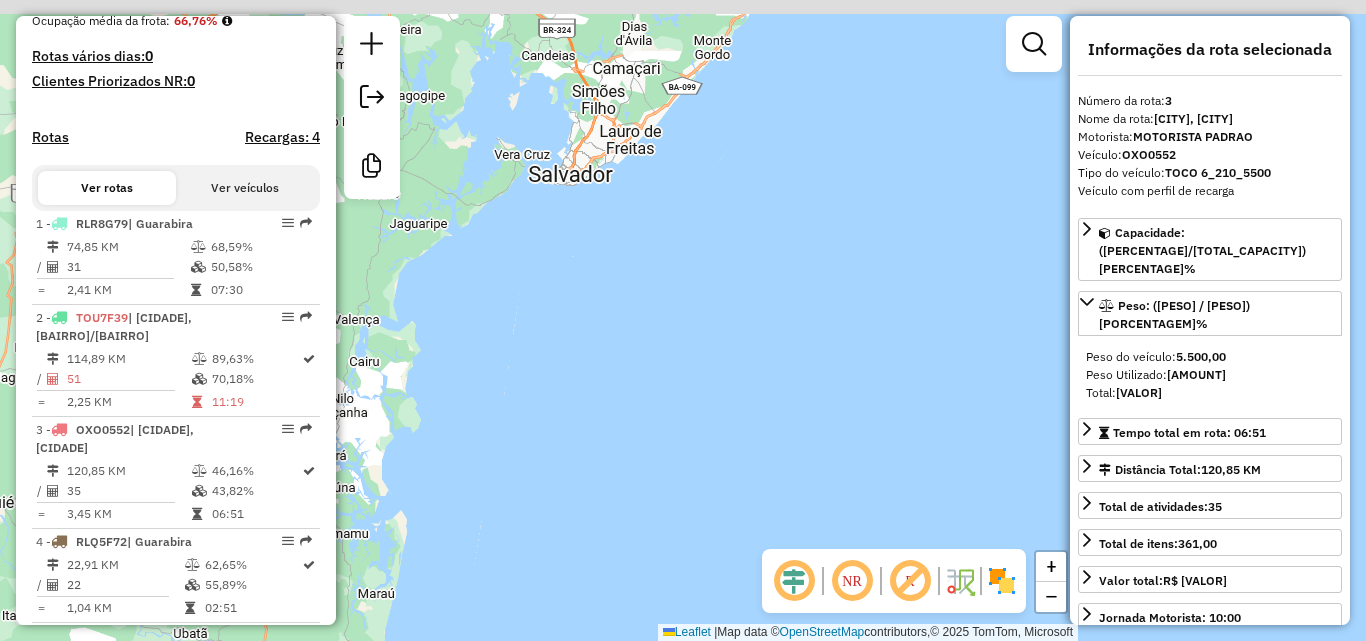 click on "Janela de atendimento Grade de atendimento Capacidade Transportadoras Veículos Cliente Pedidos  Rotas Selecione os dias de semana para filtrar as janelas de atendimento  Seg   Ter   Qua   Qui   Sex   Sáb   Dom  Informe o período da janela de atendimento: De: Até:  Filtrar exatamente a janela do cliente  Considerar janela de atendimento padrão  Selecione os dias de semana para filtrar as grades de atendimento  Seg   Ter   Qua   Qui   Sex   Sáb   Dom   Considerar clientes sem dia de atendimento cadastrado  Clientes fora do dia de atendimento selecionado Filtrar as atividades entre os valores definidos abaixo:  Peso mínimo:   Peso máximo:   Cubagem mínima:   Cubagem máxima:   De:   Até:  Filtrar as atividades entre o tempo de atendimento definido abaixo:  De:   Até:   Considerar capacidade total dos clientes não roteirizados Transportadora: Selecione um ou mais itens Tipo de veículo: Selecione um ou mais itens Veículo: Selecione um ou mais itens Motorista: Selecione um ou mais itens Nome: Rótulo:" 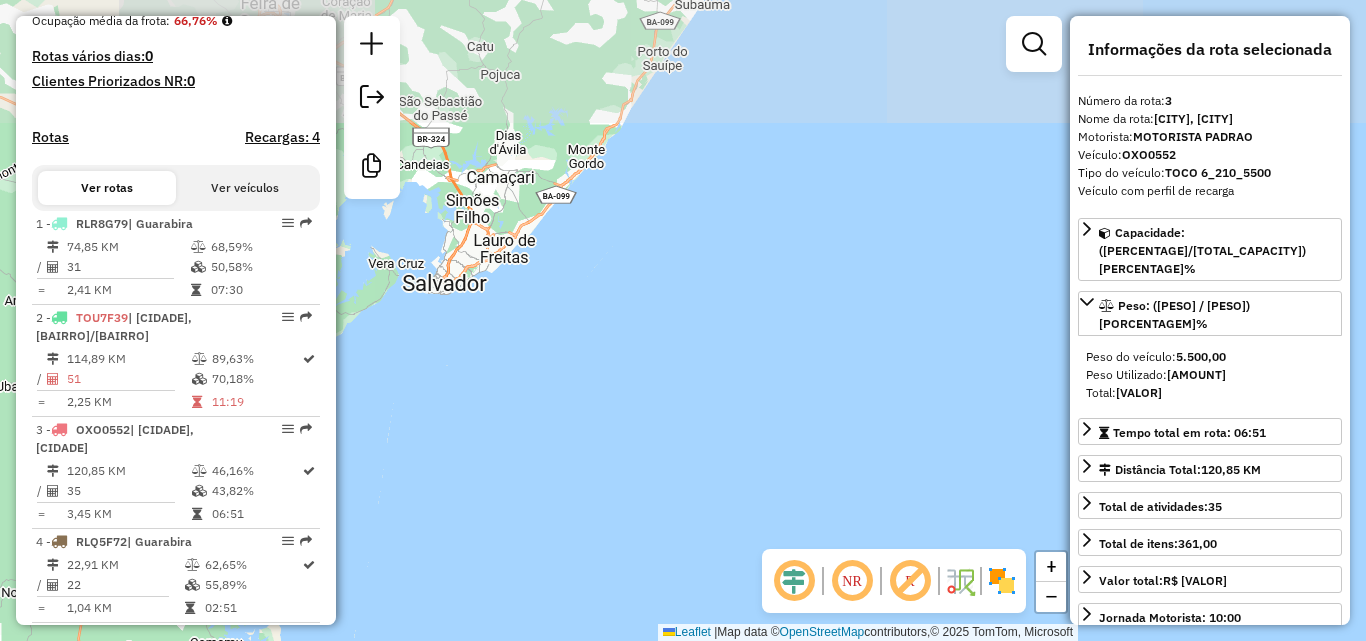 click on "Aguarde...  Pop-up bloqueado!  Seu navegador bloqueou automáticamente a abertura de uma nova janela.   Acesse as configurações e adicione o endereço do sistema a lista de permissão.   Fechar  Informações da Sessão [NUMERO] - [DATA]     Criação: [DATA] [HORA]   Desbloquear Sessão   Depósito:  [LOCAL] [CIDADE]  Total de rotas:  [NUMERO]  Distância Total:  [DISTANCIA] km  Tempo total:  [TEMPO]  Valor total:  R$ [VALOR]  - Total roteirizado:  R$ [VALOR]  - Total não roteirizado:  R$ [VALOR]  Total de Atividades Roteirizadas:  [NUMERO]  Total de Pedidos Roteirizados:  [NUMERO]  Peso total roteirizado:  [PESO]  Cubagem total roteirizado:  [VALOR]  Total de Atividades não Roteirizadas:  [NUMERO]  Total de Pedidos não Roteirizados:  [NUMERO] Total de caixas por viagem:  [VALOR] /   [NUMERO] =  [VALOR] Média de Atividades por viagem:  [NUMERO] /   [NUMERO] =  [NUMERO] Ocupação média da frota:  [PORCENTAGEM]%   Rotas vários dias:  [NUMERO]  Clientes Priorizados NR:  [NUMERO] Rotas  Recargas: [NUMERO]   Ver rotas   Ver veículos   1 -       [PLACA]  /" at bounding box center [683, 320] 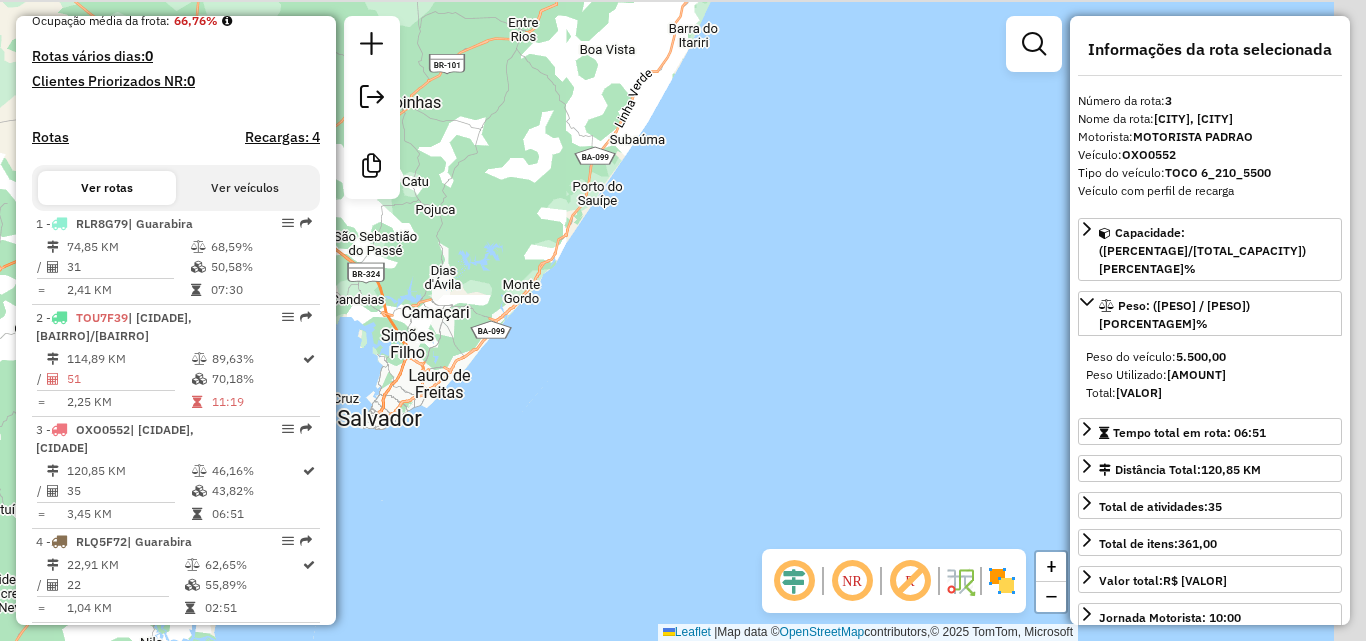 click on "Janela de atendimento Grade de atendimento Capacidade Transportadoras Veículos Cliente Pedidos  Rotas Selecione os dias de semana para filtrar as janelas de atendimento  Seg   Ter   Qua   Qui   Sex   Sáb   Dom  Informe o período da janela de atendimento: De: Até:  Filtrar exatamente a janela do cliente  Considerar janela de atendimento padrão  Selecione os dias de semana para filtrar as grades de atendimento  Seg   Ter   Qua   Qui   Sex   Sáb   Dom   Considerar clientes sem dia de atendimento cadastrado  Clientes fora do dia de atendimento selecionado Filtrar as atividades entre os valores definidos abaixo:  Peso mínimo:   Peso máximo:   Cubagem mínima:   Cubagem máxima:   De:   Até:  Filtrar as atividades entre o tempo de atendimento definido abaixo:  De:   Até:   Considerar capacidade total dos clientes não roteirizados Transportadora: Selecione um ou mais itens Tipo de veículo: Selecione um ou mais itens Veículo: Selecione um ou mais itens Motorista: Selecione um ou mais itens Nome: Rótulo:" 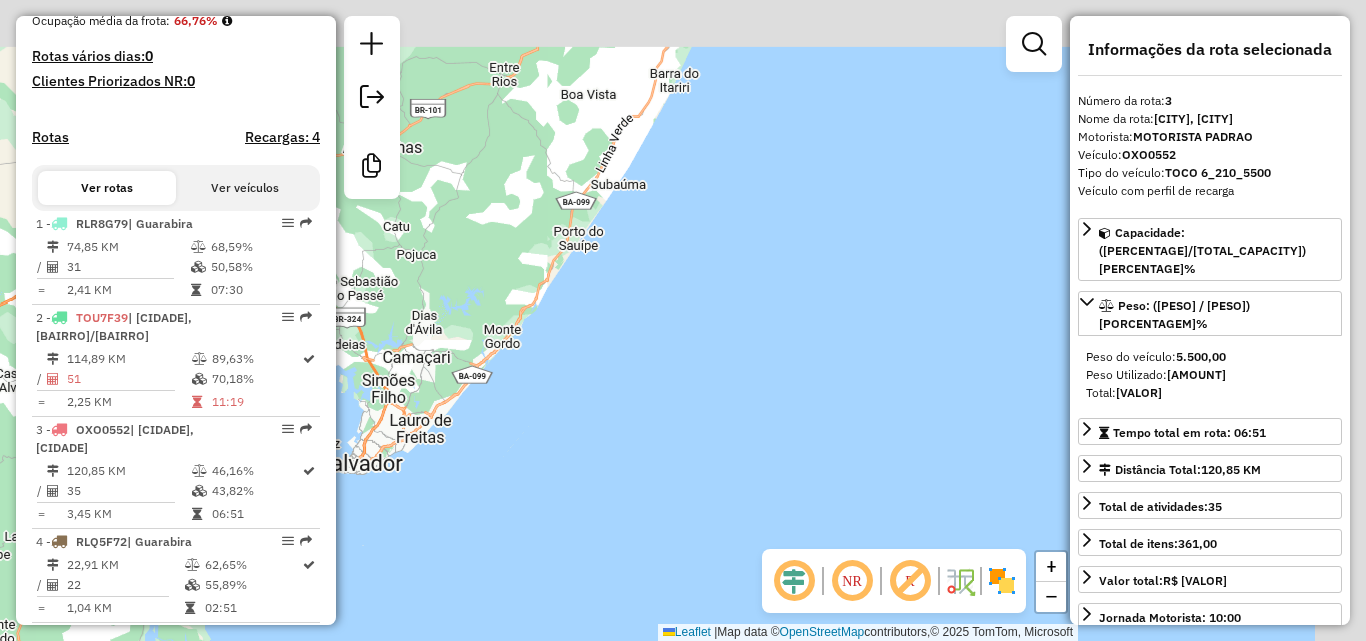 click on "Janela de atendimento Grade de atendimento Capacidade Transportadoras Veículos Cliente Pedidos  Rotas Selecione os dias de semana para filtrar as janelas de atendimento  Seg   Ter   Qua   Qui   Sex   Sáb   Dom  Informe o período da janela de atendimento: De: Até:  Filtrar exatamente a janela do cliente  Considerar janela de atendimento padrão  Selecione os dias de semana para filtrar as grades de atendimento  Seg   Ter   Qua   Qui   Sex   Sáb   Dom   Considerar clientes sem dia de atendimento cadastrado  Clientes fora do dia de atendimento selecionado Filtrar as atividades entre os valores definidos abaixo:  Peso mínimo:   Peso máximo:   Cubagem mínima:   Cubagem máxima:   De:   Até:  Filtrar as atividades entre o tempo de atendimento definido abaixo:  De:   Até:   Considerar capacidade total dos clientes não roteirizados Transportadora: Selecione um ou mais itens Tipo de veículo: Selecione um ou mais itens Veículo: Selecione um ou mais itens Motorista: Selecione um ou mais itens Nome: Rótulo:" 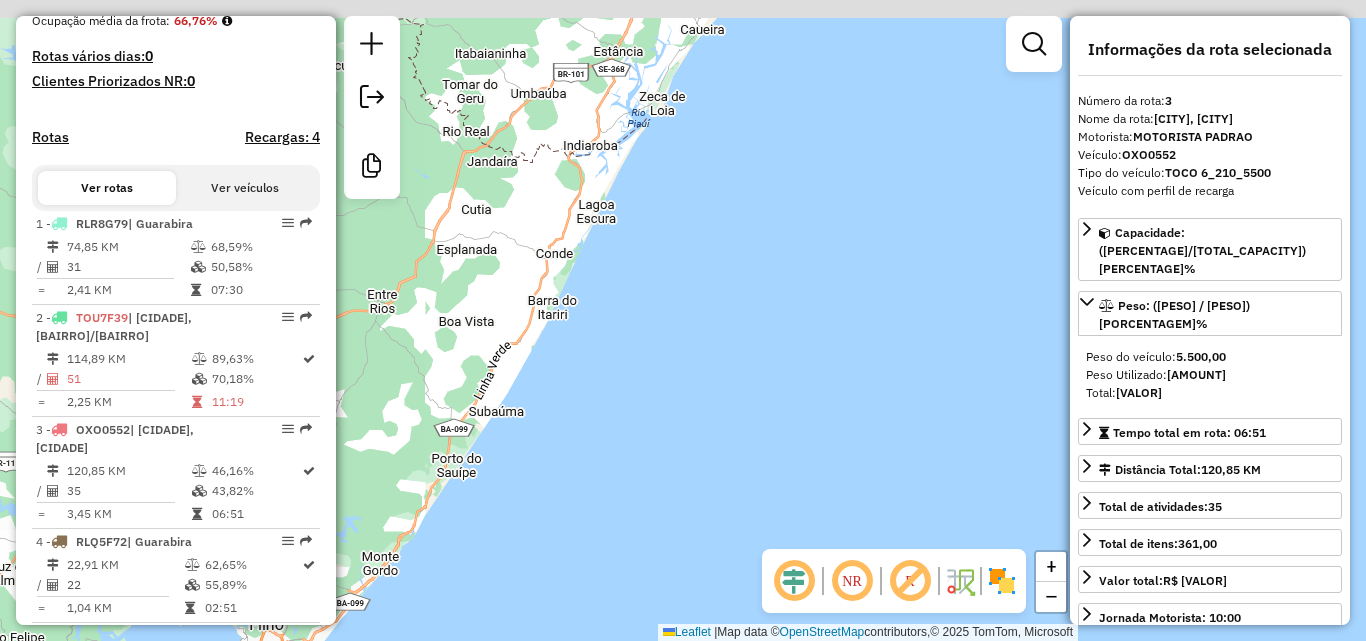 click on "Janela de atendimento Grade de atendimento Capacidade Transportadoras Veículos Cliente Pedidos  Rotas Selecione os dias de semana para filtrar as janelas de atendimento  Seg   Ter   Qua   Qui   Sex   Sáb   Dom  Informe o período da janela de atendimento: De: Até:  Filtrar exatamente a janela do cliente  Considerar janela de atendimento padrão  Selecione os dias de semana para filtrar as grades de atendimento  Seg   Ter   Qua   Qui   Sex   Sáb   Dom   Considerar clientes sem dia de atendimento cadastrado  Clientes fora do dia de atendimento selecionado Filtrar as atividades entre os valores definidos abaixo:  Peso mínimo:   Peso máximo:   Cubagem mínima:   Cubagem máxima:   De:   Até:  Filtrar as atividades entre o tempo de atendimento definido abaixo:  De:   Até:   Considerar capacidade total dos clientes não roteirizados Transportadora: Selecione um ou mais itens Tipo de veículo: Selecione um ou mais itens Veículo: Selecione um ou mais itens Motorista: Selecione um ou mais itens Nome: Rótulo:" 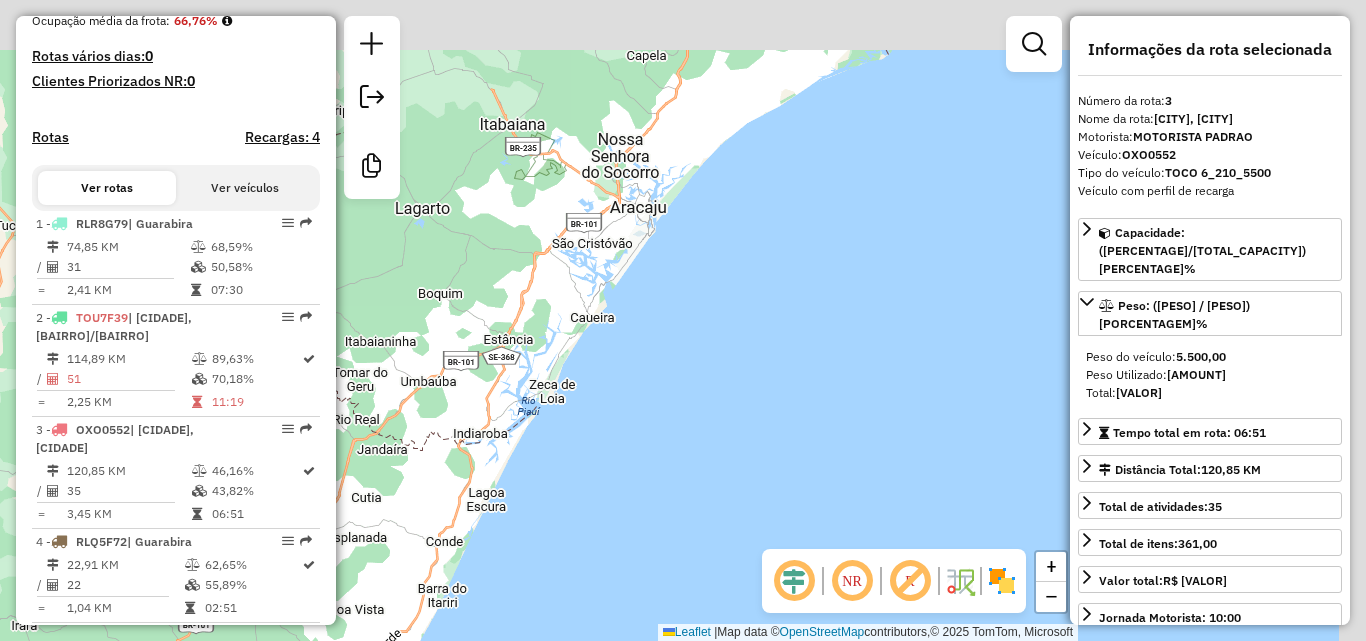 click on "Janela de atendimento Grade de atendimento Capacidade Transportadoras Veículos Cliente Pedidos  Rotas Selecione os dias de semana para filtrar as janelas de atendimento  Seg   Ter   Qua   Qui   Sex   Sáb   Dom  Informe o período da janela de atendimento: De: Até:  Filtrar exatamente a janela do cliente  Considerar janela de atendimento padrão  Selecione os dias de semana para filtrar as grades de atendimento  Seg   Ter   Qua   Qui   Sex   Sáb   Dom   Considerar clientes sem dia de atendimento cadastrado  Clientes fora do dia de atendimento selecionado Filtrar as atividades entre os valores definidos abaixo:  Peso mínimo:   Peso máximo:   Cubagem mínima:   Cubagem máxima:   De:   Até:  Filtrar as atividades entre o tempo de atendimento definido abaixo:  De:   Até:   Considerar capacidade total dos clientes não roteirizados Transportadora: Selecione um ou mais itens Tipo de veículo: Selecione um ou mais itens Veículo: Selecione um ou mais itens Motorista: Selecione um ou mais itens Nome: Rótulo:" 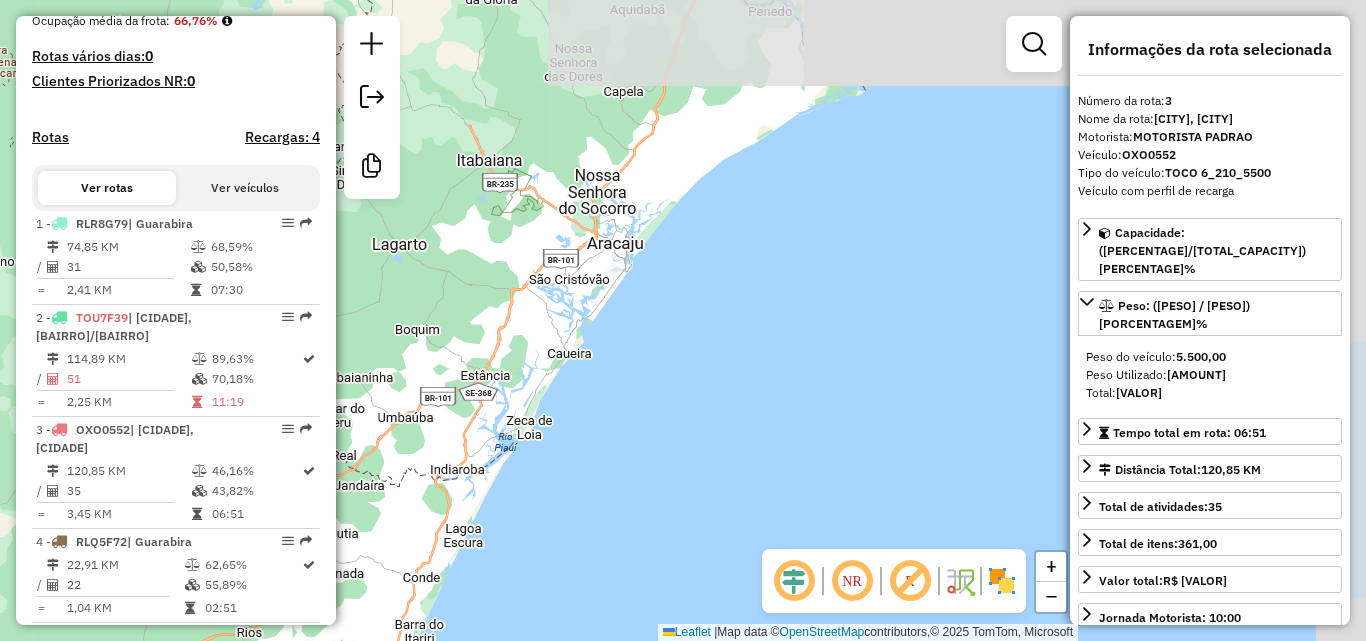 click on "Janela de atendimento Grade de atendimento Capacidade Transportadoras Veículos Cliente Pedidos  Rotas Selecione os dias de semana para filtrar as janelas de atendimento  Seg   Ter   Qua   Qui   Sex   Sáb   Dom  Informe o período da janela de atendimento: De: Até:  Filtrar exatamente a janela do cliente  Considerar janela de atendimento padrão  Selecione os dias de semana para filtrar as grades de atendimento  Seg   Ter   Qua   Qui   Sex   Sáb   Dom   Considerar clientes sem dia de atendimento cadastrado  Clientes fora do dia de atendimento selecionado Filtrar as atividades entre os valores definidos abaixo:  Peso mínimo:   Peso máximo:   Cubagem mínima:   Cubagem máxima:   De:   Até:  Filtrar as atividades entre o tempo de atendimento definido abaixo:  De:   Até:   Considerar capacidade total dos clientes não roteirizados Transportadora: Selecione um ou mais itens Tipo de veículo: Selecione um ou mais itens Veículo: Selecione um ou mais itens Motorista: Selecione um ou mais itens Nome: Rótulo:" 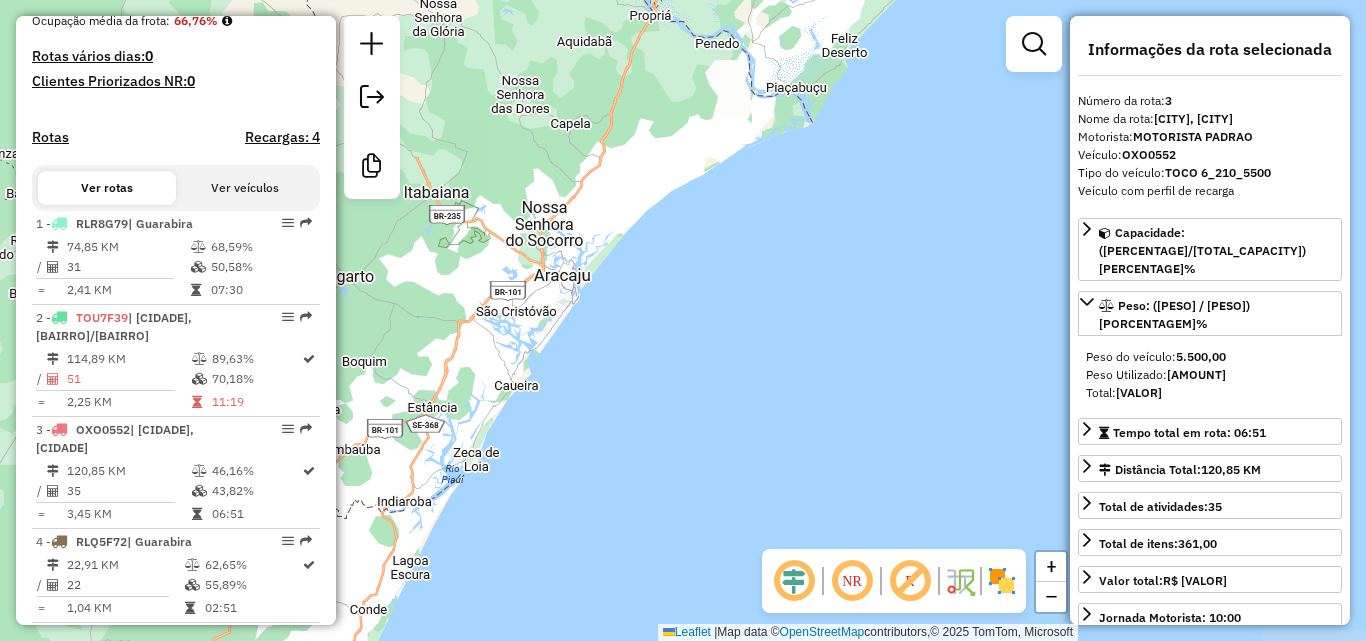 click on "Janela de atendimento Grade de atendimento Capacidade Transportadoras Veículos Cliente Pedidos  Rotas Selecione os dias de semana para filtrar as janelas de atendimento  Seg   Ter   Qua   Qui   Sex   Sáb   Dom  Informe o período da janela de atendimento: De: Até:  Filtrar exatamente a janela do cliente  Considerar janela de atendimento padrão  Selecione os dias de semana para filtrar as grades de atendimento  Seg   Ter   Qua   Qui   Sex   Sáb   Dom   Considerar clientes sem dia de atendimento cadastrado  Clientes fora do dia de atendimento selecionado Filtrar as atividades entre os valores definidos abaixo:  Peso mínimo:   Peso máximo:   Cubagem mínima:   Cubagem máxima:   De:   Até:  Filtrar as atividades entre o tempo de atendimento definido abaixo:  De:   Até:   Considerar capacidade total dos clientes não roteirizados Transportadora: Selecione um ou mais itens Tipo de veículo: Selecione um ou mais itens Veículo: Selecione um ou mais itens Motorista: Selecione um ou mais itens Nome: Rótulo:" 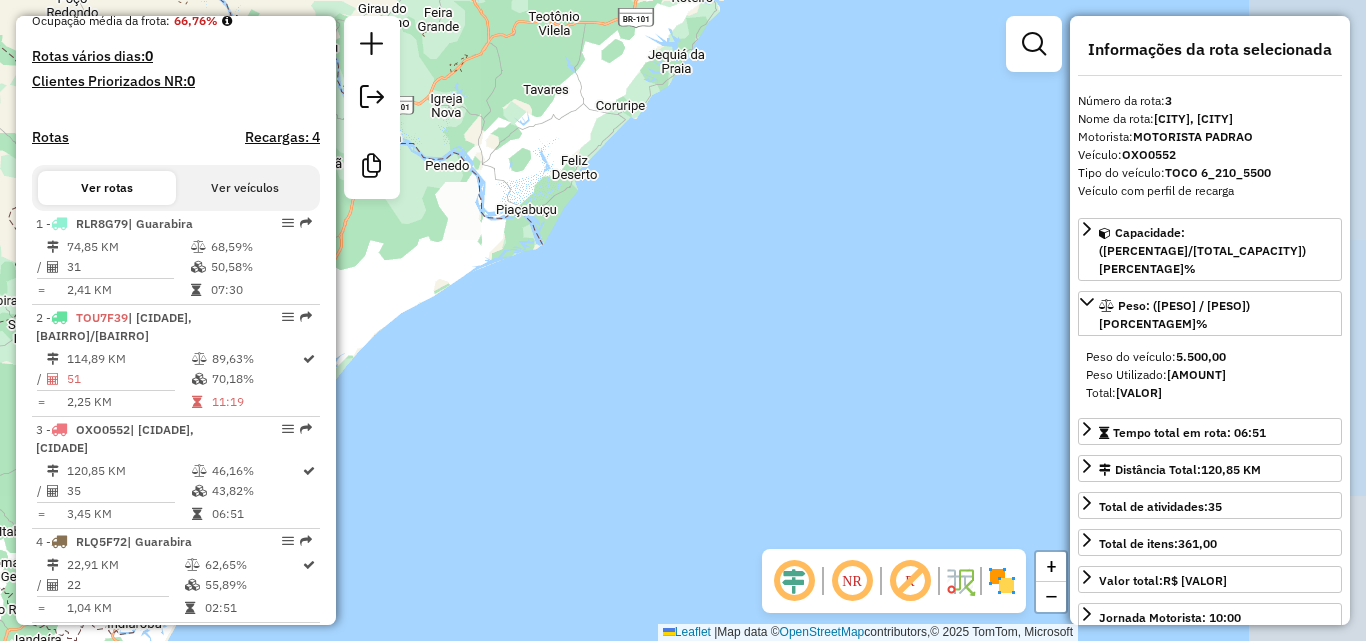 click on "Janela de atendimento Grade de atendimento Capacidade Transportadoras Veículos Cliente Pedidos  Rotas Selecione os dias de semana para filtrar as janelas de atendimento  Seg   Ter   Qua   Qui   Sex   Sáb   Dom  Informe o período da janela de atendimento: De: Até:  Filtrar exatamente a janela do cliente  Considerar janela de atendimento padrão  Selecione os dias de semana para filtrar as grades de atendimento  Seg   Ter   Qua   Qui   Sex   Sáb   Dom   Considerar clientes sem dia de atendimento cadastrado  Clientes fora do dia de atendimento selecionado Filtrar as atividades entre os valores definidos abaixo:  Peso mínimo:   Peso máximo:   Cubagem mínima:   Cubagem máxima:   De:   Até:  Filtrar as atividades entre o tempo de atendimento definido abaixo:  De:   Até:   Considerar capacidade total dos clientes não roteirizados Transportadora: Selecione um ou mais itens Tipo de veículo: Selecione um ou mais itens Veículo: Selecione um ou mais itens Motorista: Selecione um ou mais itens Nome: Rótulo:" 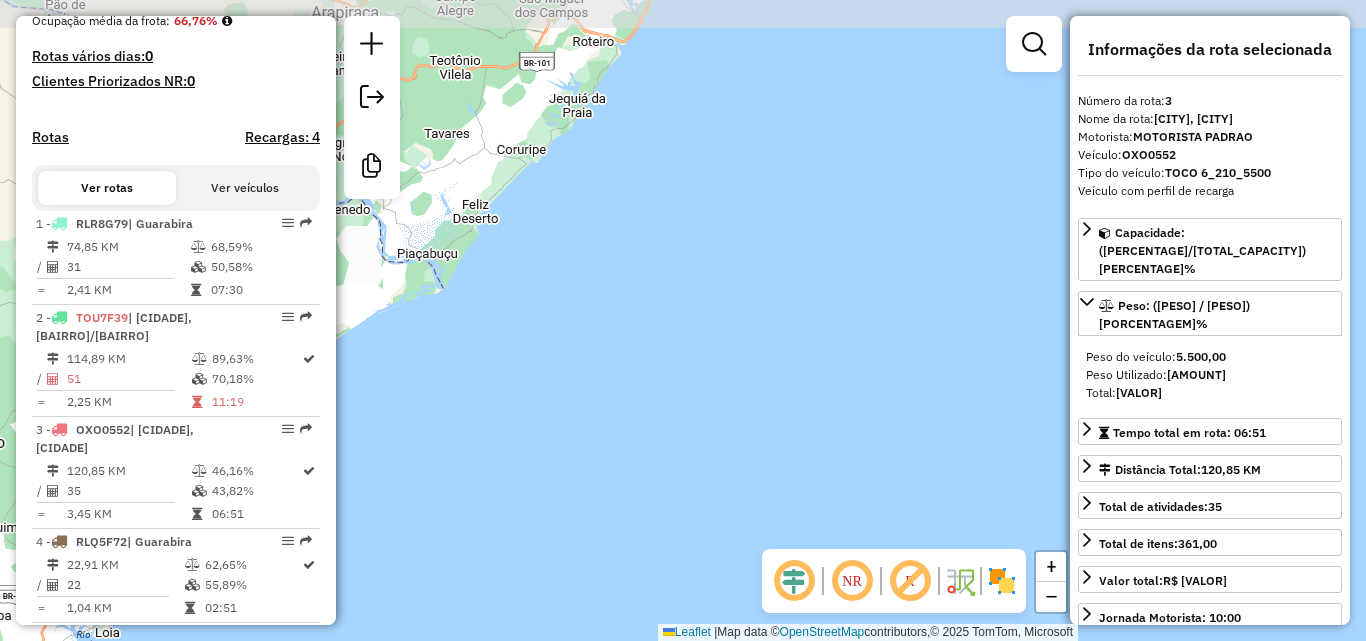 click on "Janela de atendimento Grade de atendimento Capacidade Transportadoras Veículos Cliente Pedidos  Rotas Selecione os dias de semana para filtrar as janelas de atendimento  Seg   Ter   Qua   Qui   Sex   Sáb   Dom  Informe o período da janela de atendimento: De: Até:  Filtrar exatamente a janela do cliente  Considerar janela de atendimento padrão  Selecione os dias de semana para filtrar as grades de atendimento  Seg   Ter   Qua   Qui   Sex   Sáb   Dom   Considerar clientes sem dia de atendimento cadastrado  Clientes fora do dia de atendimento selecionado Filtrar as atividades entre os valores definidos abaixo:  Peso mínimo:   Peso máximo:   Cubagem mínima:   Cubagem máxima:   De:   Até:  Filtrar as atividades entre o tempo de atendimento definido abaixo:  De:   Até:   Considerar capacidade total dos clientes não roteirizados Transportadora: Selecione um ou mais itens Tipo de veículo: Selecione um ou mais itens Veículo: Selecione um ou mais itens Motorista: Selecione um ou mais itens Nome: Rótulo:" 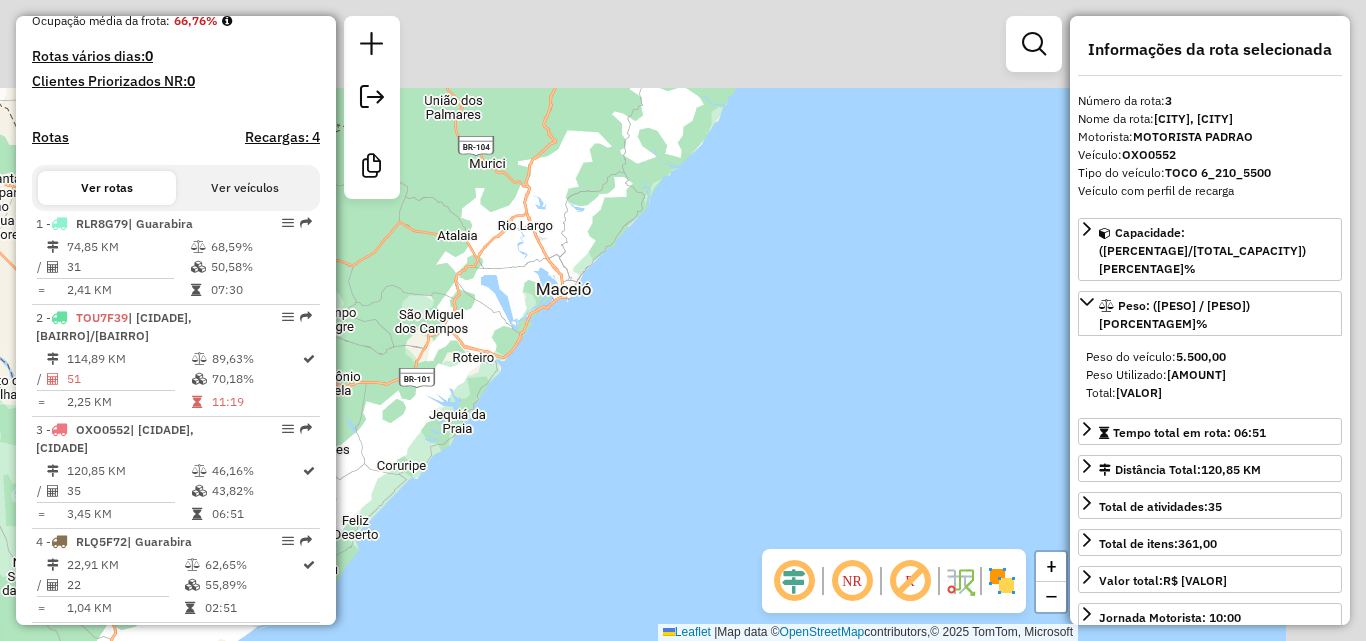 click on "Aguarde...  Pop-up bloqueado!  Seu navegador bloqueou automáticamente a abertura de uma nova janela.   Acesse as configurações e adicione o endereço do sistema a lista de permissão.   Fechar  Informações da Sessão [NUMERO] - [DATA]     Criação: [DATA] [HORA]   Desbloquear Sessão   Depósito:  [LOCAL] [CIDADE]  Total de rotas:  [NUMERO]  Distância Total:  [DISTANCIA] km  Tempo total:  [TEMPO]  Valor total:  R$ [VALOR]  - Total roteirizado:  R$ [VALOR]  - Total não roteirizado:  R$ [VALOR]  Total de Atividades Roteirizadas:  [NUMERO]  Total de Pedidos Roteirizados:  [NUMERO]  Peso total roteirizado:  [PESO]  Cubagem total roteirizado:  [VALOR]  Total de Atividades não Roteirizadas:  [NUMERO]  Total de Pedidos não Roteirizados:  [NUMERO] Total de caixas por viagem:  [VALOR] /   [NUMERO] =  [VALOR] Média de Atividades por viagem:  [NUMERO] /   [NUMERO] =  [NUMERO] Ocupação média da frota:  [PORCENTAGEM]%   Rotas vários dias:  [NUMERO]  Clientes Priorizados NR:  [NUMERO] Rotas  Recargas: [NUMERO]   Ver rotas   Ver veículos   1 -       [PLACA]  /" at bounding box center (683, 320) 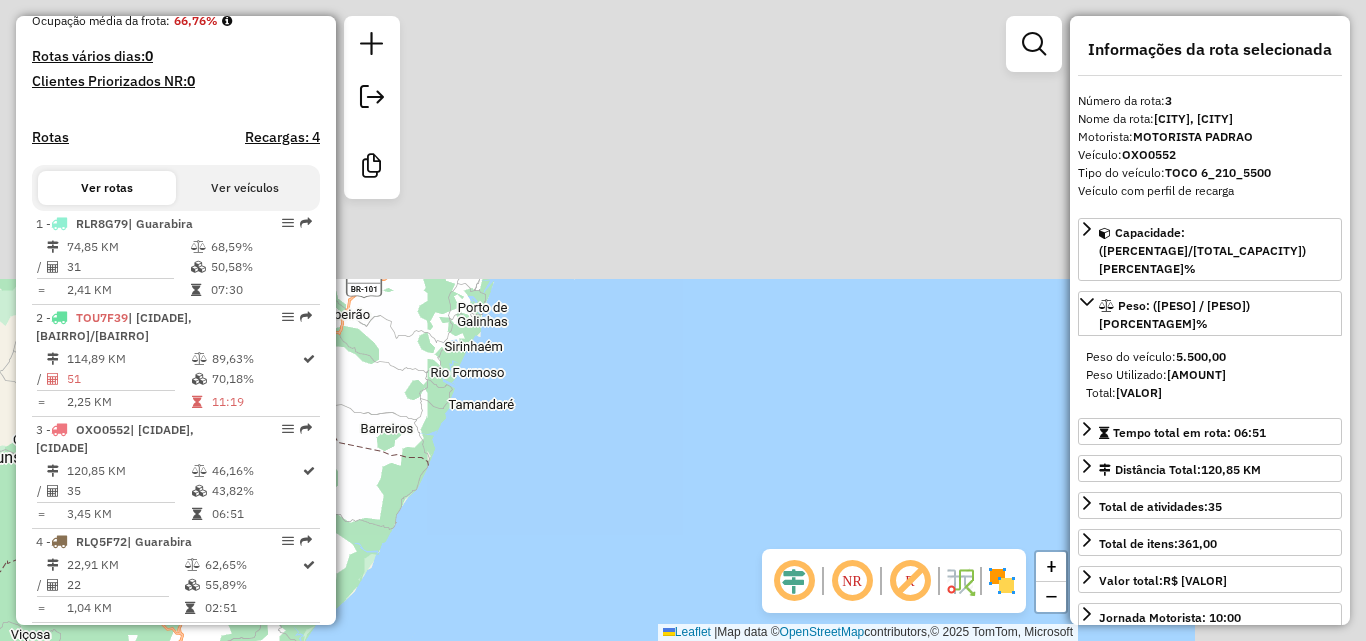 click on "Janela de atendimento Grade de atendimento Capacidade Transportadoras Veículos Cliente Pedidos  Rotas Selecione os dias de semana para filtrar as janelas de atendimento  Seg   Ter   Qua   Qui   Sex   Sáb   Dom  Informe o período da janela de atendimento: De: Até:  Filtrar exatamente a janela do cliente  Considerar janela de atendimento padrão  Selecione os dias de semana para filtrar as grades de atendimento  Seg   Ter   Qua   Qui   Sex   Sáb   Dom   Considerar clientes sem dia de atendimento cadastrado  Clientes fora do dia de atendimento selecionado Filtrar as atividades entre os valores definidos abaixo:  Peso mínimo:   Peso máximo:   Cubagem mínima:   Cubagem máxima:   De:   Até:  Filtrar as atividades entre o tempo de atendimento definido abaixo:  De:   Até:   Considerar capacidade total dos clientes não roteirizados Transportadora: Selecione um ou mais itens Tipo de veículo: Selecione um ou mais itens Veículo: Selecione um ou mais itens Motorista: Selecione um ou mais itens Nome: Rótulo:" 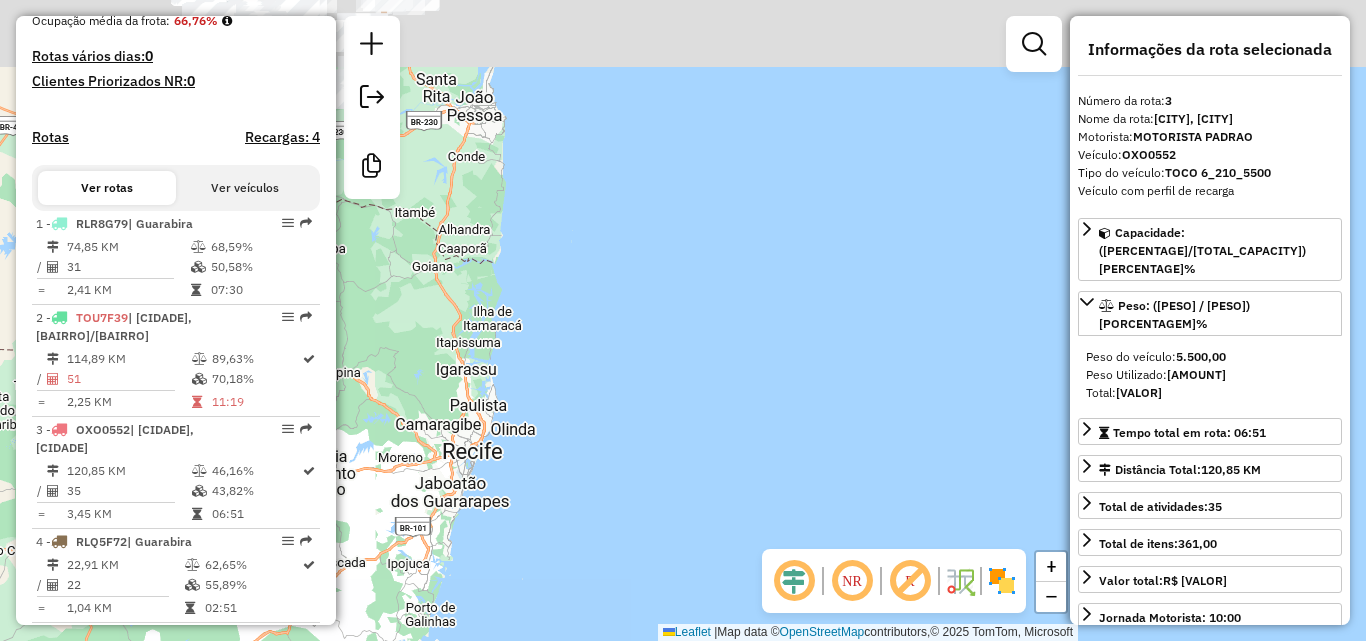 click on "Janela de atendimento Grade de atendimento Capacidade Transportadoras Veículos Cliente Pedidos  Rotas Selecione os dias de semana para filtrar as janelas de atendimento  Seg   Ter   Qua   Qui   Sex   Sáb   Dom  Informe o período da janela de atendimento: De: Até:  Filtrar exatamente a janela do cliente  Considerar janela de atendimento padrão  Selecione os dias de semana para filtrar as grades de atendimento  Seg   Ter   Qua   Qui   Sex   Sáb   Dom   Considerar clientes sem dia de atendimento cadastrado  Clientes fora do dia de atendimento selecionado Filtrar as atividades entre os valores definidos abaixo:  Peso mínimo:   Peso máximo:   Cubagem mínima:   Cubagem máxima:   De:   Até:  Filtrar as atividades entre o tempo de atendimento definido abaixo:  De:   Até:   Considerar capacidade total dos clientes não roteirizados Transportadora: Selecione um ou mais itens Tipo de veículo: Selecione um ou mais itens Veículo: Selecione um ou mais itens Motorista: Selecione um ou mais itens Nome: Rótulo:" 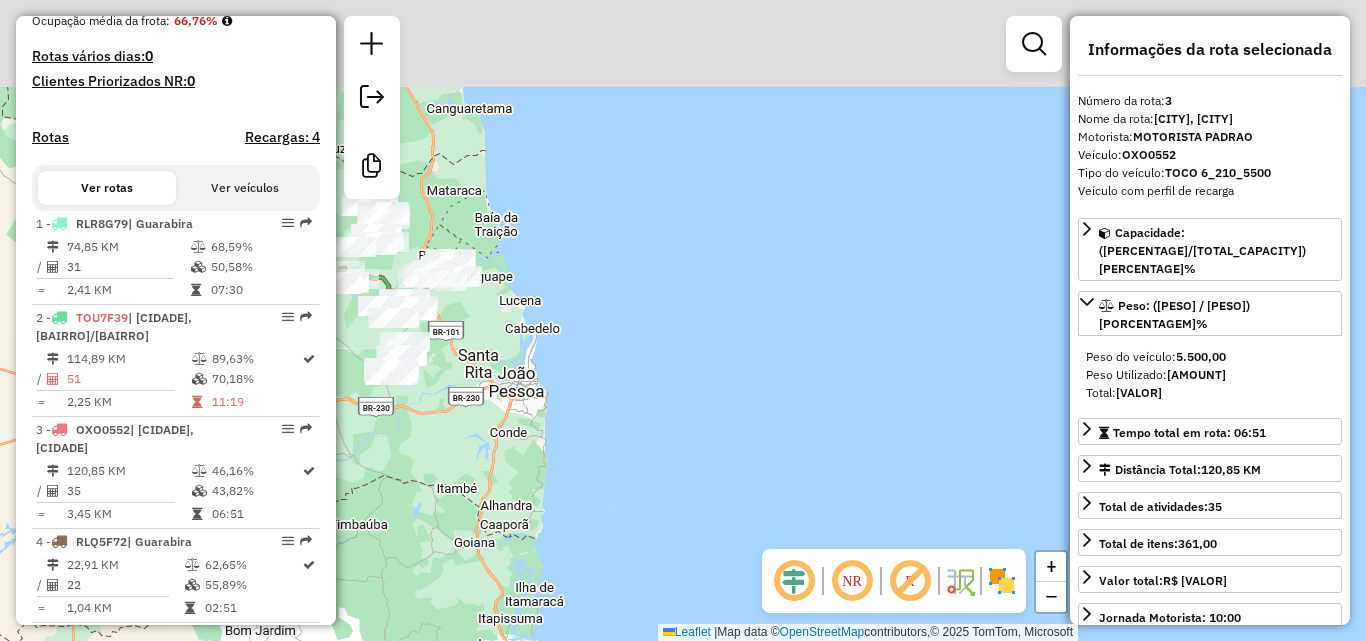 click on "Janela de atendimento Grade de atendimento Capacidade Transportadoras Veículos Cliente Pedidos  Rotas Selecione os dias de semana para filtrar as janelas de atendimento  Seg   Ter   Qua   Qui   Sex   Sáb   Dom  Informe o período da janela de atendimento: De: Até:  Filtrar exatamente a janela do cliente  Considerar janela de atendimento padrão  Selecione os dias de semana para filtrar as grades de atendimento  Seg   Ter   Qua   Qui   Sex   Sáb   Dom   Considerar clientes sem dia de atendimento cadastrado  Clientes fora do dia de atendimento selecionado Filtrar as atividades entre os valores definidos abaixo:  Peso mínimo:   Peso máximo:   Cubagem mínima:   Cubagem máxima:   De:   Até:  Filtrar as atividades entre o tempo de atendimento definido abaixo:  De:   Até:   Considerar capacidade total dos clientes não roteirizados Transportadora: Selecione um ou mais itens Tipo de veículo: Selecione um ou mais itens Veículo: Selecione um ou mais itens Motorista: Selecione um ou mais itens Nome: Rótulo:" 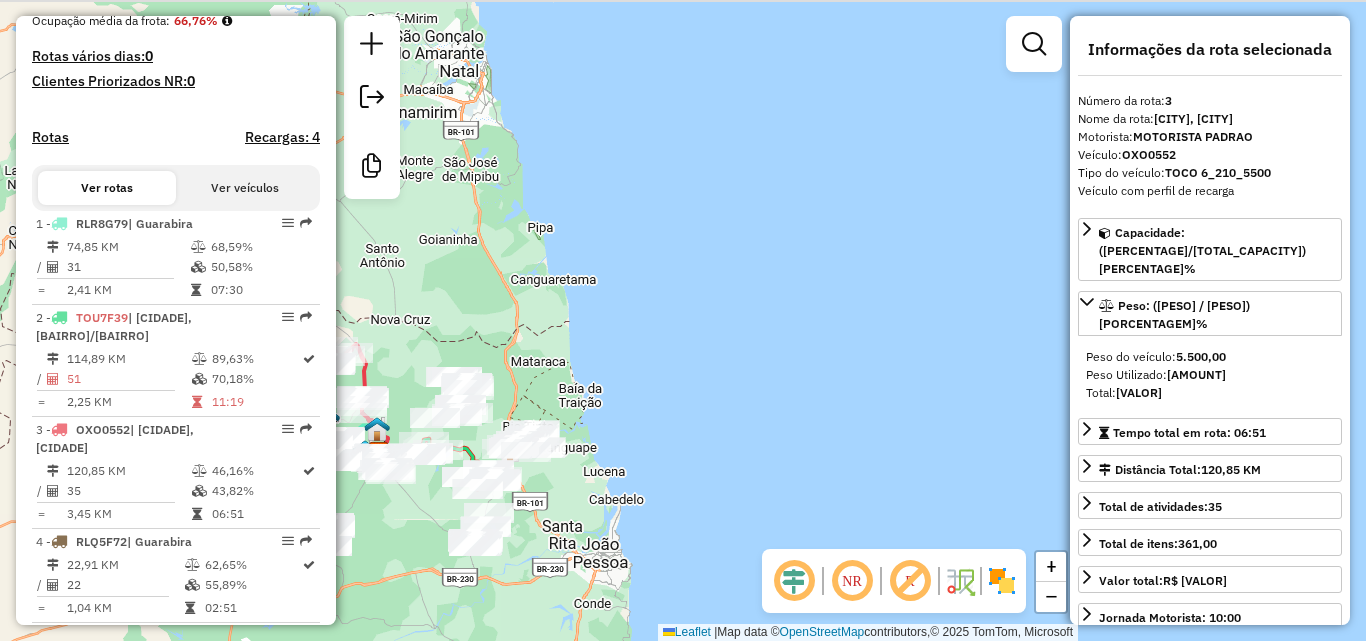 click on "Janela de atendimento Grade de atendimento Capacidade Transportadoras Veículos Cliente Pedidos  Rotas Selecione os dias de semana para filtrar as janelas de atendimento  Seg   Ter   Qua   Qui   Sex   Sáb   Dom  Informe o período da janela de atendimento: De: Até:  Filtrar exatamente a janela do cliente  Considerar janela de atendimento padrão  Selecione os dias de semana para filtrar as grades de atendimento  Seg   Ter   Qua   Qui   Sex   Sáb   Dom   Considerar clientes sem dia de atendimento cadastrado  Clientes fora do dia de atendimento selecionado Filtrar as atividades entre os valores definidos abaixo:  Peso mínimo:   Peso máximo:   Cubagem mínima:   Cubagem máxima:   De:   Até:  Filtrar as atividades entre o tempo de atendimento definido abaixo:  De:   Até:   Considerar capacidade total dos clientes não roteirizados Transportadora: Selecione um ou mais itens Tipo de veículo: Selecione um ou mais itens Veículo: Selecione um ou mais itens Motorista: Selecione um ou mais itens Nome: Rótulo:" 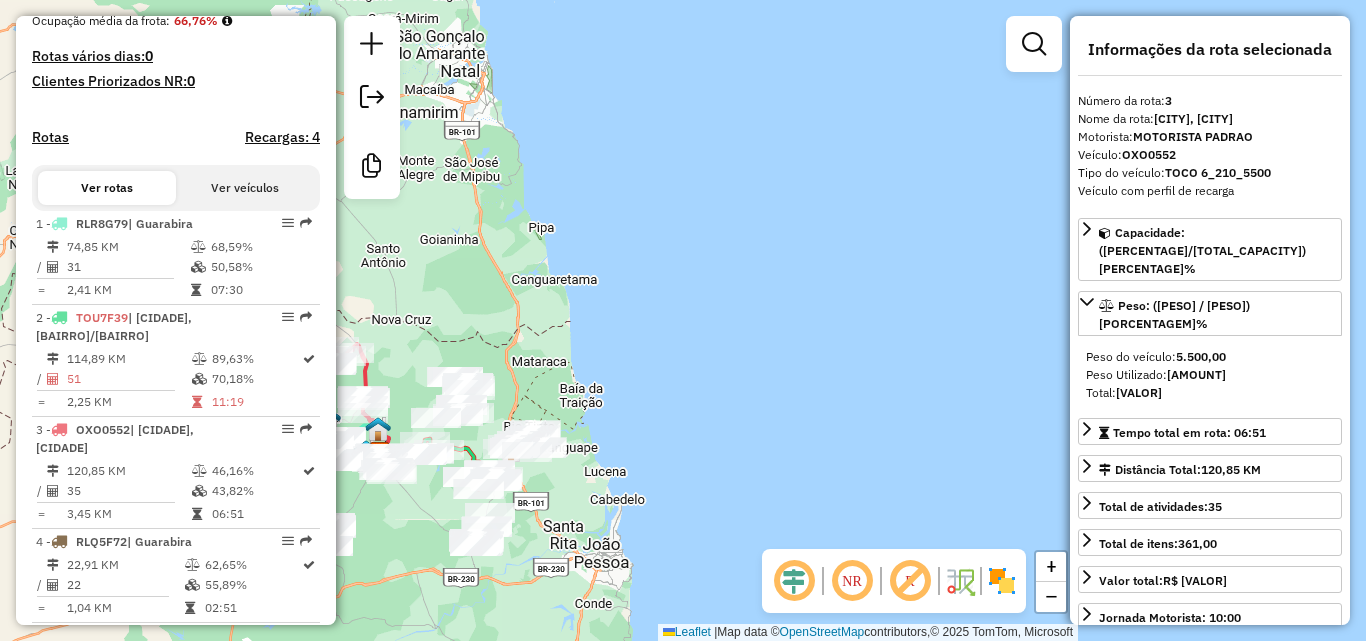 click on "Janela de atendimento Grade de atendimento Capacidade Transportadoras Veículos Cliente Pedidos  Rotas Selecione os dias de semana para filtrar as janelas de atendimento  Seg   Ter   Qua   Qui   Sex   Sáb   Dom  Informe o período da janela de atendimento: De: Até:  Filtrar exatamente a janela do cliente  Considerar janela de atendimento padrão  Selecione os dias de semana para filtrar as grades de atendimento  Seg   Ter   Qua   Qui   Sex   Sáb   Dom   Considerar clientes sem dia de atendimento cadastrado  Clientes fora do dia de atendimento selecionado Filtrar as atividades entre os valores definidos abaixo:  Peso mínimo:   Peso máximo:   Cubagem mínima:   Cubagem máxima:   De:   Até:  Filtrar as atividades entre o tempo de atendimento definido abaixo:  De:   Até:   Considerar capacidade total dos clientes não roteirizados Transportadora: Selecione um ou mais itens Tipo de veículo: Selecione um ou mais itens Veículo: Selecione um ou mais itens Motorista: Selecione um ou mais itens Nome: Rótulo:" 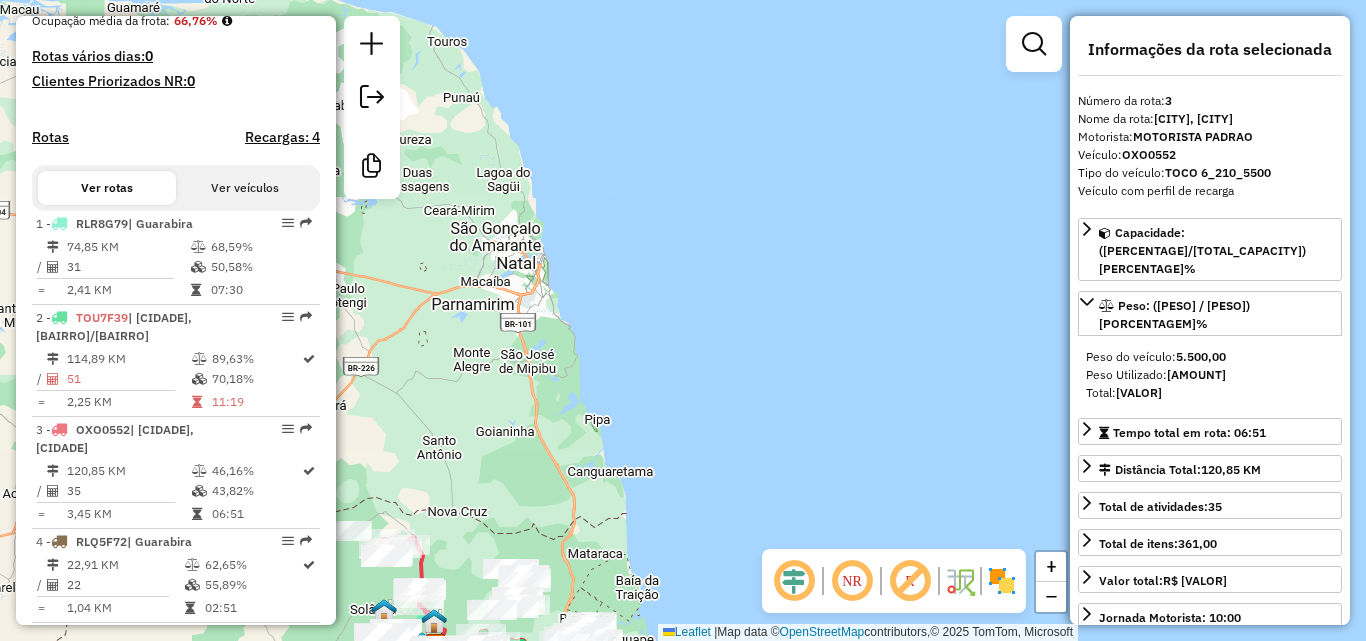click on "Janela de atendimento Grade de atendimento Capacidade Transportadoras Veículos Cliente Pedidos  Rotas Selecione os dias de semana para filtrar as janelas de atendimento  Seg   Ter   Qua   Qui   Sex   Sáb   Dom  Informe o período da janela de atendimento: De: Até:  Filtrar exatamente a janela do cliente  Considerar janela de atendimento padrão  Selecione os dias de semana para filtrar as grades de atendimento  Seg   Ter   Qua   Qui   Sex   Sáb   Dom   Considerar clientes sem dia de atendimento cadastrado  Clientes fora do dia de atendimento selecionado Filtrar as atividades entre os valores definidos abaixo:  Peso mínimo:   Peso máximo:   Cubagem mínima:   Cubagem máxima:   De:   Até:  Filtrar as atividades entre o tempo de atendimento definido abaixo:  De:   Até:   Considerar capacidade total dos clientes não roteirizados Transportadora: Selecione um ou mais itens Tipo de veículo: Selecione um ou mais itens Veículo: Selecione um ou mais itens Motorista: Selecione um ou mais itens Nome: Rótulo:" 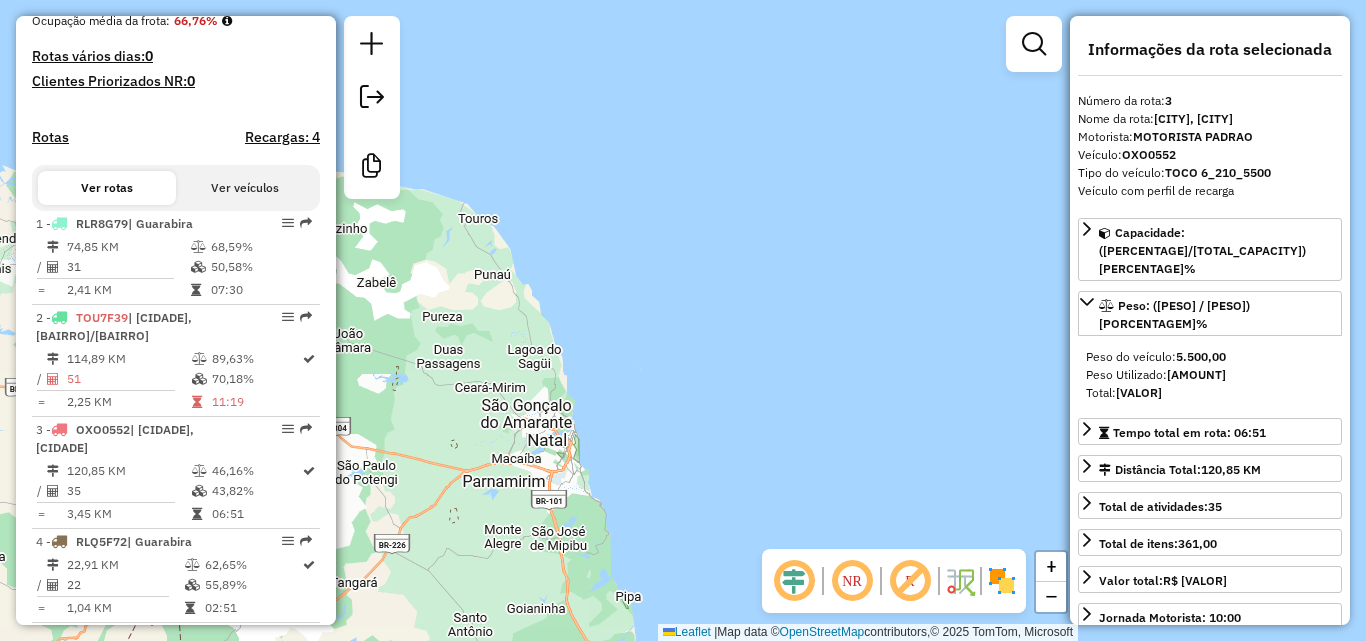 click on "Janela de atendimento Grade de atendimento Capacidade Transportadoras Veículos Cliente Pedidos  Rotas Selecione os dias de semana para filtrar as janelas de atendimento  Seg   Ter   Qua   Qui   Sex   Sáb   Dom  Informe o período da janela de atendimento: De: Até:  Filtrar exatamente a janela do cliente  Considerar janela de atendimento padrão  Selecione os dias de semana para filtrar as grades de atendimento  Seg   Ter   Qua   Qui   Sex   Sáb   Dom   Considerar clientes sem dia de atendimento cadastrado  Clientes fora do dia de atendimento selecionado Filtrar as atividades entre os valores definidos abaixo:  Peso mínimo:   Peso máximo:   Cubagem mínima:   Cubagem máxima:   De:   Até:  Filtrar as atividades entre o tempo de atendimento definido abaixo:  De:   Até:   Considerar capacidade total dos clientes não roteirizados Transportadora: Selecione um ou mais itens Tipo de veículo: Selecione um ou mais itens Veículo: Selecione um ou mais itens Motorista: Selecione um ou mais itens Nome: Rótulo:" 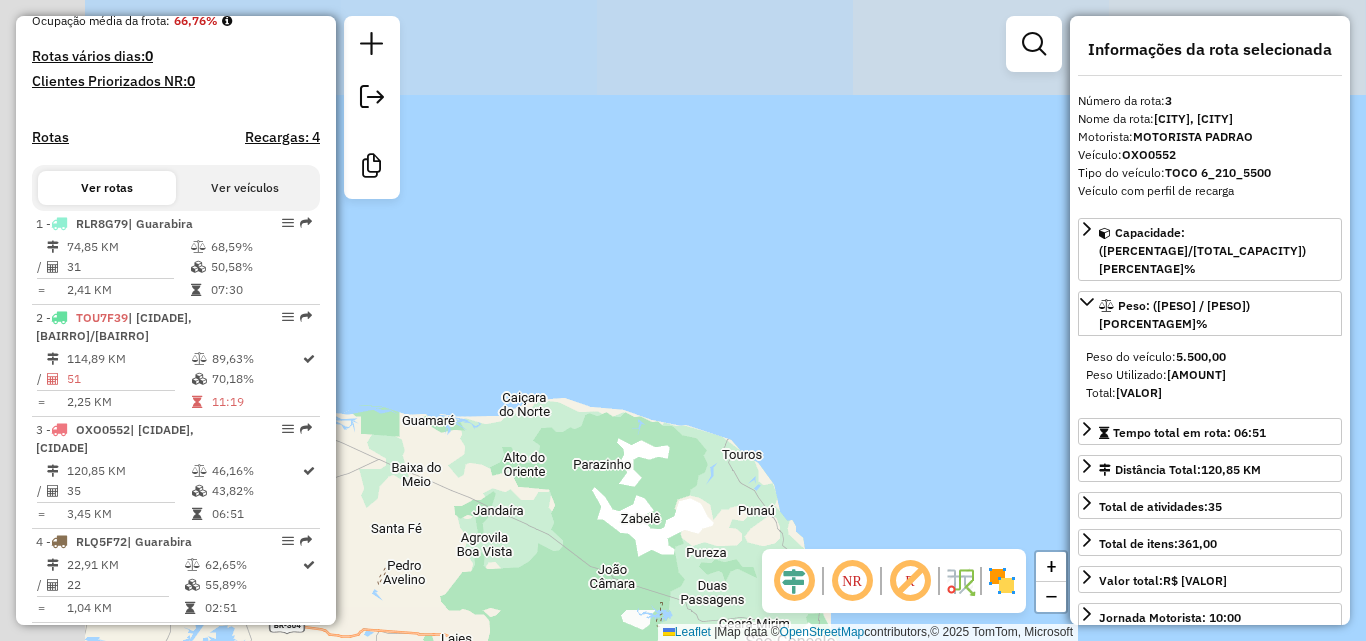 click on "Janela de atendimento Grade de atendimento Capacidade Transportadoras Veículos Cliente Pedidos  Rotas Selecione os dias de semana para filtrar as janelas de atendimento  Seg   Ter   Qua   Qui   Sex   Sáb   Dom  Informe o período da janela de atendimento: De: Até:  Filtrar exatamente a janela do cliente  Considerar janela de atendimento padrão  Selecione os dias de semana para filtrar as grades de atendimento  Seg   Ter   Qua   Qui   Sex   Sáb   Dom   Considerar clientes sem dia de atendimento cadastrado  Clientes fora do dia de atendimento selecionado Filtrar as atividades entre os valores definidos abaixo:  Peso mínimo:   Peso máximo:   Cubagem mínima:   Cubagem máxima:   De:   Até:  Filtrar as atividades entre o tempo de atendimento definido abaixo:  De:   Até:   Considerar capacidade total dos clientes não roteirizados Transportadora: Selecione um ou mais itens Tipo de veículo: Selecione um ou mais itens Veículo: Selecione um ou mais itens Motorista: Selecione um ou mais itens Nome: Rótulo:" 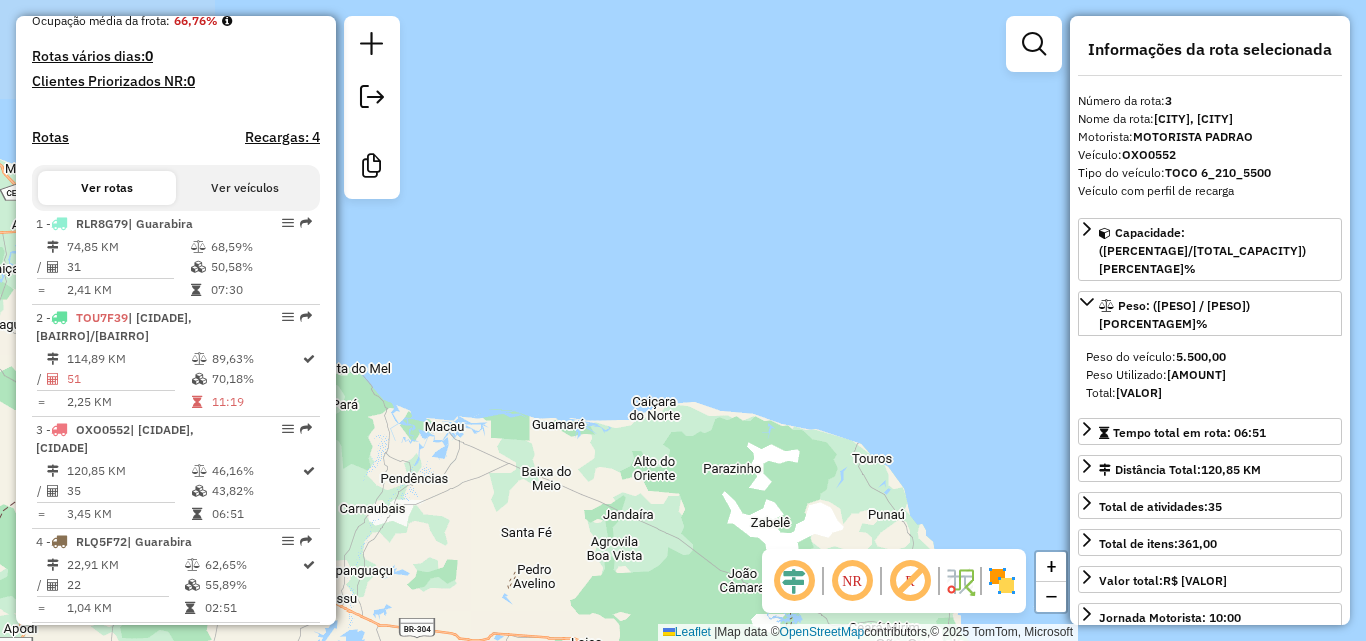 click on "Janela de atendimento Grade de atendimento Capacidade Transportadoras Veículos Cliente Pedidos  Rotas Selecione os dias de semana para filtrar as janelas de atendimento  Seg   Ter   Qua   Qui   Sex   Sáb   Dom  Informe o período da janela de atendimento: De: Até:  Filtrar exatamente a janela do cliente  Considerar janela de atendimento padrão  Selecione os dias de semana para filtrar as grades de atendimento  Seg   Ter   Qua   Qui   Sex   Sáb   Dom   Considerar clientes sem dia de atendimento cadastrado  Clientes fora do dia de atendimento selecionado Filtrar as atividades entre os valores definidos abaixo:  Peso mínimo:   Peso máximo:   Cubagem mínima:   Cubagem máxima:   De:   Até:  Filtrar as atividades entre o tempo de atendimento definido abaixo:  De:   Até:   Considerar capacidade total dos clientes não roteirizados Transportadora: Selecione um ou mais itens Tipo de veículo: Selecione um ou mais itens Veículo: Selecione um ou mais itens Motorista: Selecione um ou mais itens Nome: Rótulo:" 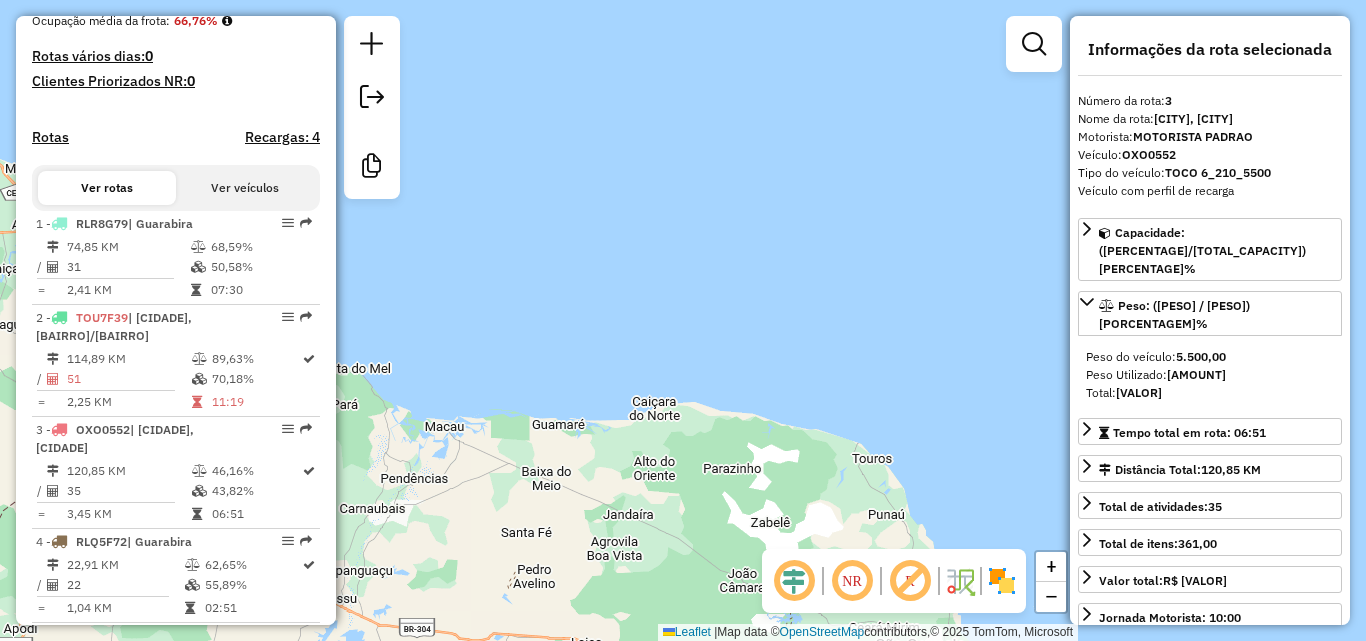 click on "Janela de atendimento Grade de atendimento Capacidade Transportadoras Veículos Cliente Pedidos  Rotas Selecione os dias de semana para filtrar as janelas de atendimento  Seg   Ter   Qua   Qui   Sex   Sáb   Dom  Informe o período da janela de atendimento: De: Até:  Filtrar exatamente a janela do cliente  Considerar janela de atendimento padrão  Selecione os dias de semana para filtrar as grades de atendimento  Seg   Ter   Qua   Qui   Sex   Sáb   Dom   Considerar clientes sem dia de atendimento cadastrado  Clientes fora do dia de atendimento selecionado Filtrar as atividades entre os valores definidos abaixo:  Peso mínimo:   Peso máximo:   Cubagem mínima:   Cubagem máxima:   De:   Até:  Filtrar as atividades entre o tempo de atendimento definido abaixo:  De:   Até:   Considerar capacidade total dos clientes não roteirizados Transportadora: Selecione um ou mais itens Tipo de veículo: Selecione um ou mais itens Veículo: Selecione um ou mais itens Motorista: Selecione um ou mais itens Nome: Rótulo:" 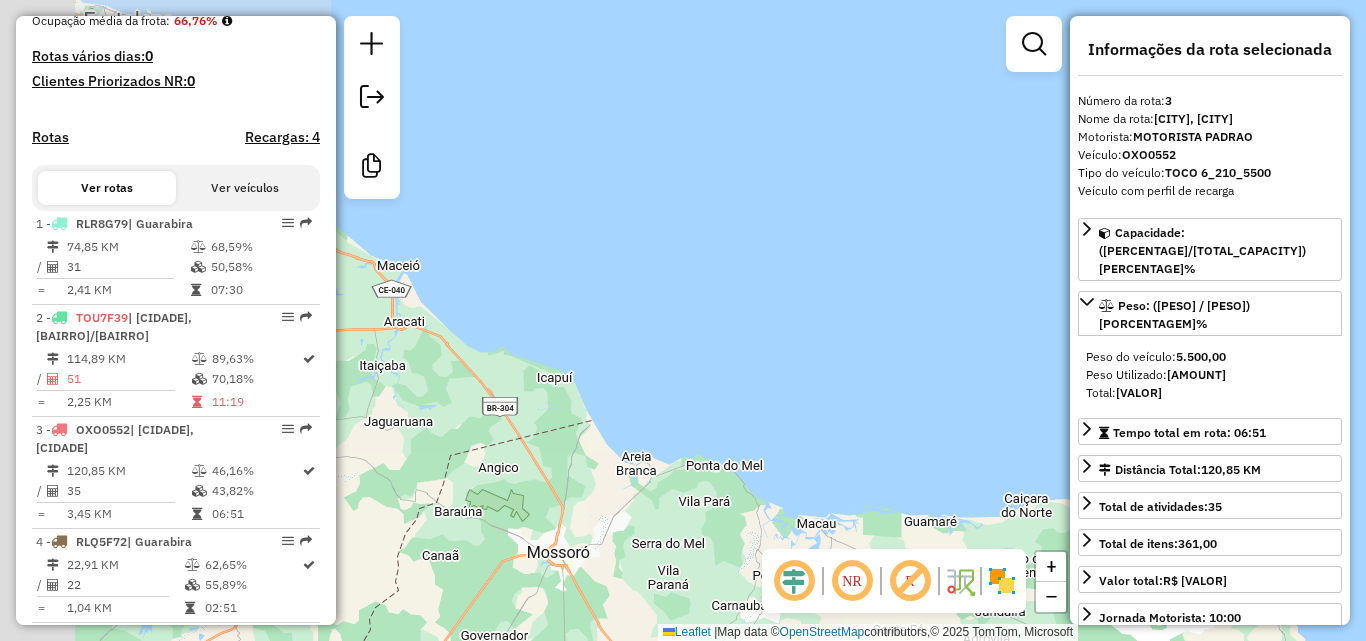 click on "Informações da Sessão [NUMERO] - [DATA]     Criação: [DATA] [HORA]   Desbloquear Sessão   Depósito:  [LOCAL] [CIDADE]  Total de rotas:  [NUMERO]  Distância Total:  [DISTANCIA] km  Tempo total:  [TEMPO]  Valor total:  R$ [VALOR]  - Total roteirizado:  R$ [VALOR]  - Total não roteirizado:  R$ [VALOR]  Total de Atividades Roteirizadas:  [NUMERO]  Total de Pedidos Roteirizados:  [NUMERO]  Peso total roteirizado:  [PESO]  Cubagem total roteirizado:  [VALOR]  Total de Atividades não Roteirizadas:  [NUMERO]  Total de Pedidos não Roteirizados:  [NUMERO] Total de caixas por viagem:  [VALOR] /   [NUMERO] =  [VALOR] Média de Atividades por viagem:  [NUMERO] /   [NUMERO] =  [NUMERO] Ocupação média da frota:  [PORCENTAGEM]%   Rotas vários dias:  [NUMERO]  Clientes Priorizados NR:  [NUMERO] Rotas  Recargas: [NUMERO]   Ver rotas   Ver veículos   1 -       [PLACA]   | [CIDADE]  [DISTANCIA] KM   [PORCENTAGEM]%  /  [NUMERO]   [PORCENTAGEM]%     =  [DISTANCIA] KM   [HORA]   2 -       [PLACA]   | [CIDADE], [BAIRRO]/[BAIRRO]  [DISTANCIA] KM   [PORCENTAGEM]%  /  [NUMERO]   [PORCENTAGEM]%     =  [DISTANCIA] KM   [HORA]   3 -       [PLACA]   [DISTANCIA] KM  /" 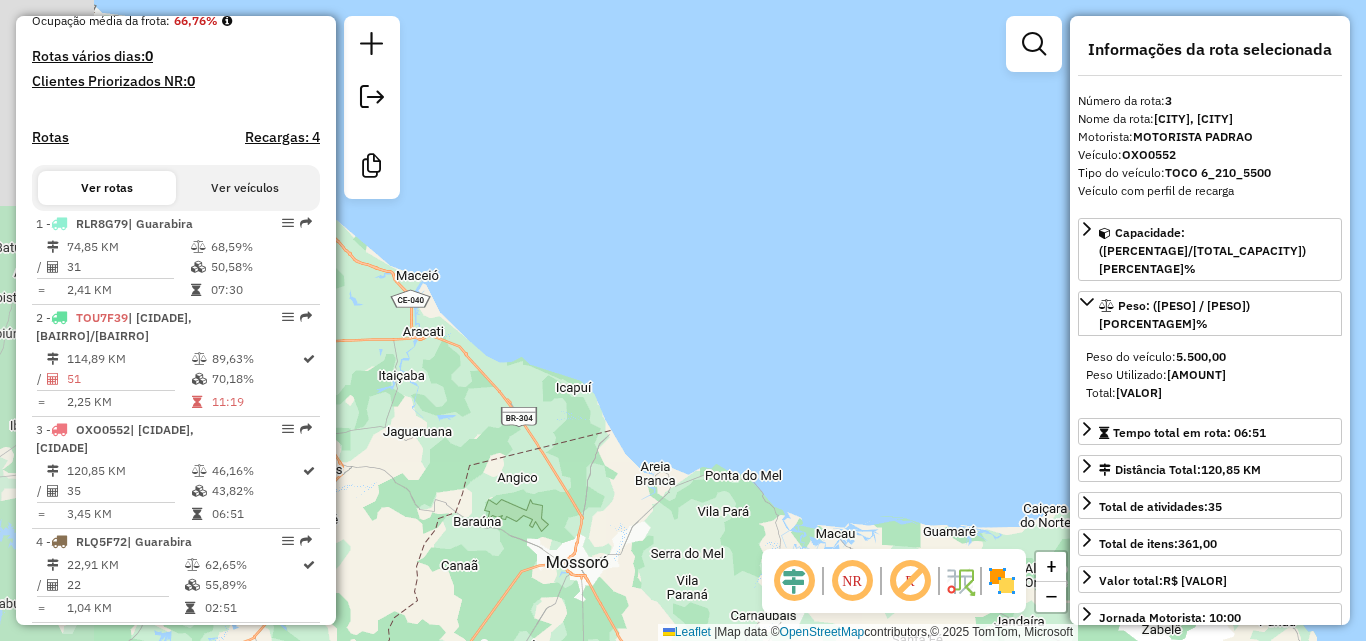 click on "Janela de atendimento Grade de atendimento Capacidade Transportadoras Veículos Cliente Pedidos  Rotas Selecione os dias de semana para filtrar as janelas de atendimento  Seg   Ter   Qua   Qui   Sex   Sáb   Dom  Informe o período da janela de atendimento: De: Até:  Filtrar exatamente a janela do cliente  Considerar janela de atendimento padrão  Selecione os dias de semana para filtrar as grades de atendimento  Seg   Ter   Qua   Qui   Sex   Sáb   Dom   Considerar clientes sem dia de atendimento cadastrado  Clientes fora do dia de atendimento selecionado Filtrar as atividades entre os valores definidos abaixo:  Peso mínimo:   Peso máximo:   Cubagem mínima:   Cubagem máxima:   De:   Até:  Filtrar as atividades entre o tempo de atendimento definido abaixo:  De:   Até:   Considerar capacidade total dos clientes não roteirizados Transportadora: Selecione um ou mais itens Tipo de veículo: Selecione um ou mais itens Veículo: Selecione um ou mais itens Motorista: Selecione um ou mais itens Nome: Rótulo:" 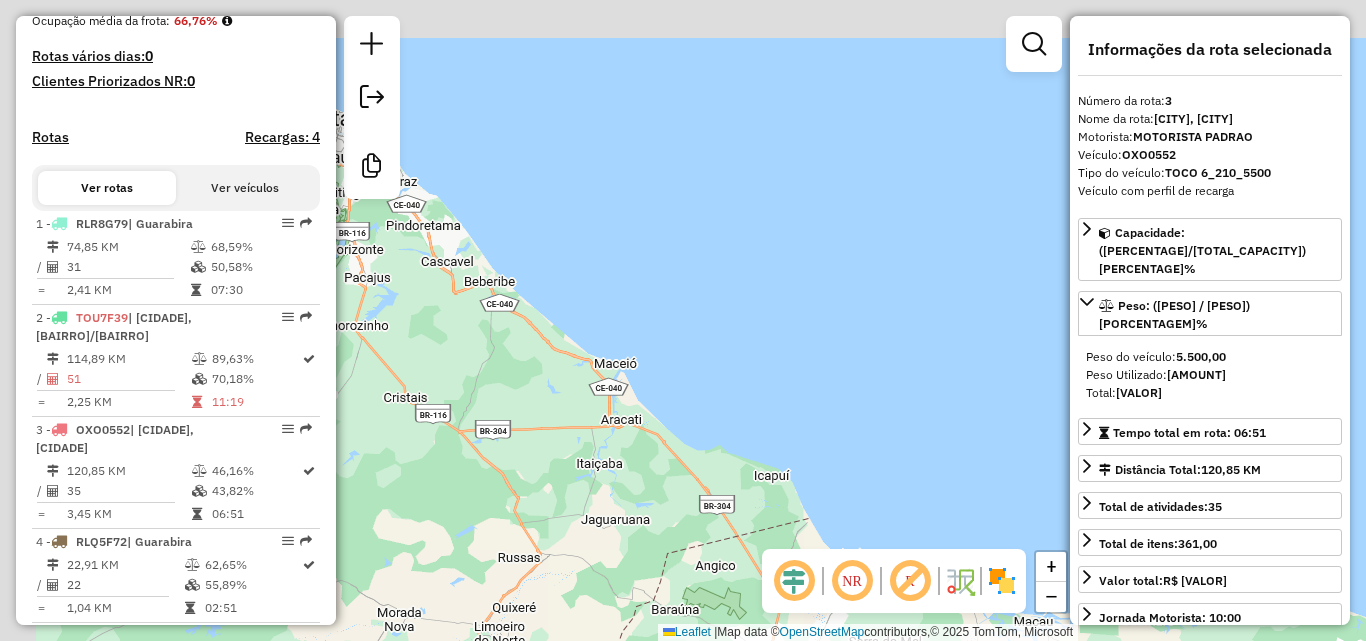 click on "Janela de atendimento Grade de atendimento Capacidade Transportadoras Veículos Cliente Pedidos  Rotas Selecione os dias de semana para filtrar as janelas de atendimento  Seg   Ter   Qua   Qui   Sex   Sáb   Dom  Informe o período da janela de atendimento: De: Até:  Filtrar exatamente a janela do cliente  Considerar janela de atendimento padrão  Selecione os dias de semana para filtrar as grades de atendimento  Seg   Ter   Qua   Qui   Sex   Sáb   Dom   Considerar clientes sem dia de atendimento cadastrado  Clientes fora do dia de atendimento selecionado Filtrar as atividades entre os valores definidos abaixo:  Peso mínimo:   Peso máximo:   Cubagem mínima:   Cubagem máxima:   De:   Até:  Filtrar as atividades entre o tempo de atendimento definido abaixo:  De:   Até:   Considerar capacidade total dos clientes não roteirizados Transportadora: Selecione um ou mais itens Tipo de veículo: Selecione um ou mais itens Veículo: Selecione um ou mais itens Motorista: Selecione um ou mais itens Nome: Rótulo:" 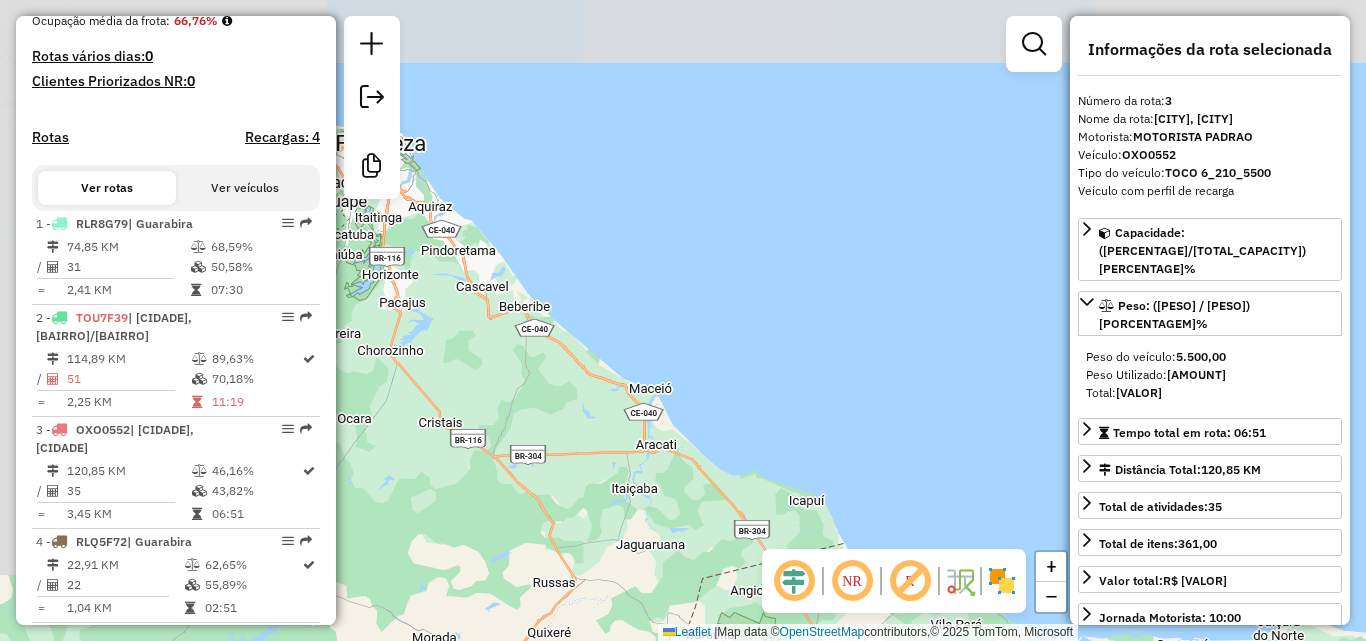 click on "Janela de atendimento Grade de atendimento Capacidade Transportadoras Veículos Cliente Pedidos  Rotas Selecione os dias de semana para filtrar as janelas de atendimento  Seg   Ter   Qua   Qui   Sex   Sáb   Dom  Informe o período da janela de atendimento: De: Até:  Filtrar exatamente a janela do cliente  Considerar janela de atendimento padrão  Selecione os dias de semana para filtrar as grades de atendimento  Seg   Ter   Qua   Qui   Sex   Sáb   Dom   Considerar clientes sem dia de atendimento cadastrado  Clientes fora do dia de atendimento selecionado Filtrar as atividades entre os valores definidos abaixo:  Peso mínimo:   Peso máximo:   Cubagem mínima:   Cubagem máxima:   De:   Até:  Filtrar as atividades entre o tempo de atendimento definido abaixo:  De:   Até:   Considerar capacidade total dos clientes não roteirizados Transportadora: Selecione um ou mais itens Tipo de veículo: Selecione um ou mais itens Veículo: Selecione um ou mais itens Motorista: Selecione um ou mais itens Nome: Rótulo:" 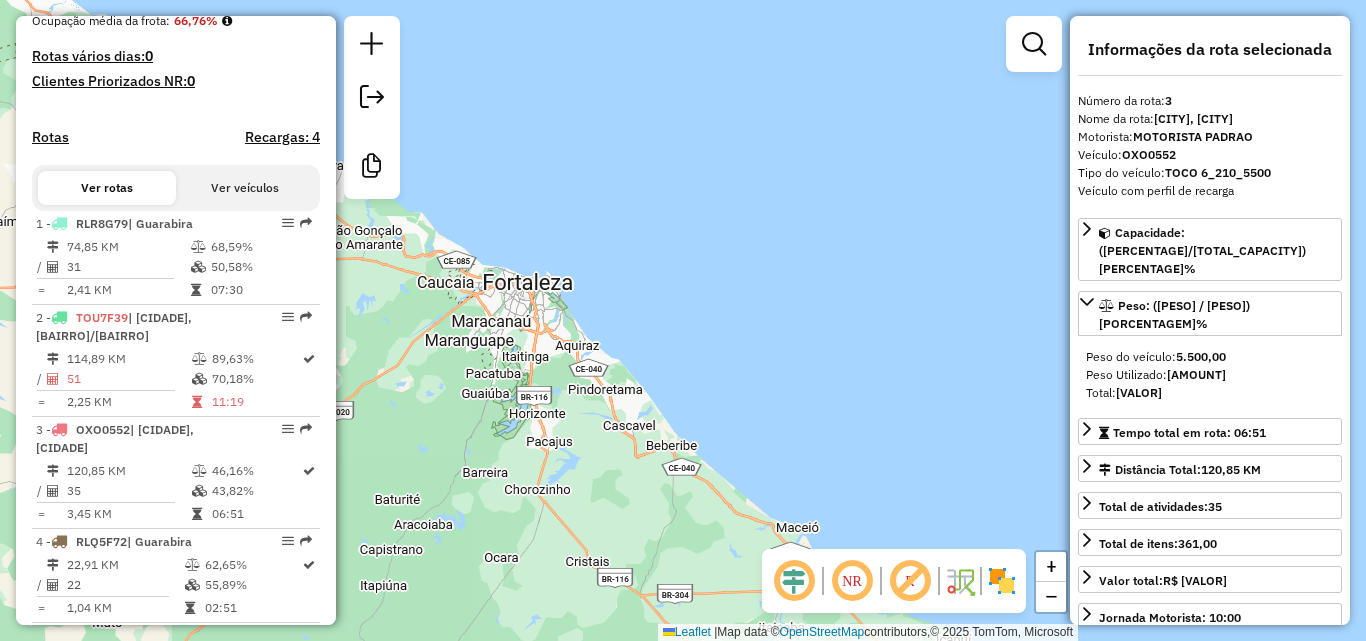 click on "Janela de atendimento Grade de atendimento Capacidade Transportadoras Veículos Cliente Pedidos  Rotas Selecione os dias de semana para filtrar as janelas de atendimento  Seg   Ter   Qua   Qui   Sex   Sáb   Dom  Informe o período da janela de atendimento: De: Até:  Filtrar exatamente a janela do cliente  Considerar janela de atendimento padrão  Selecione os dias de semana para filtrar as grades de atendimento  Seg   Ter   Qua   Qui   Sex   Sáb   Dom   Considerar clientes sem dia de atendimento cadastrado  Clientes fora do dia de atendimento selecionado Filtrar as atividades entre os valores definidos abaixo:  Peso mínimo:   Peso máximo:   Cubagem mínima:   Cubagem máxima:   De:   Até:  Filtrar as atividades entre o tempo de atendimento definido abaixo:  De:   Até:   Considerar capacidade total dos clientes não roteirizados Transportadora: Selecione um ou mais itens Tipo de veículo: Selecione um ou mais itens Veículo: Selecione um ou mais itens Motorista: Selecione um ou mais itens Nome: Rótulo:" 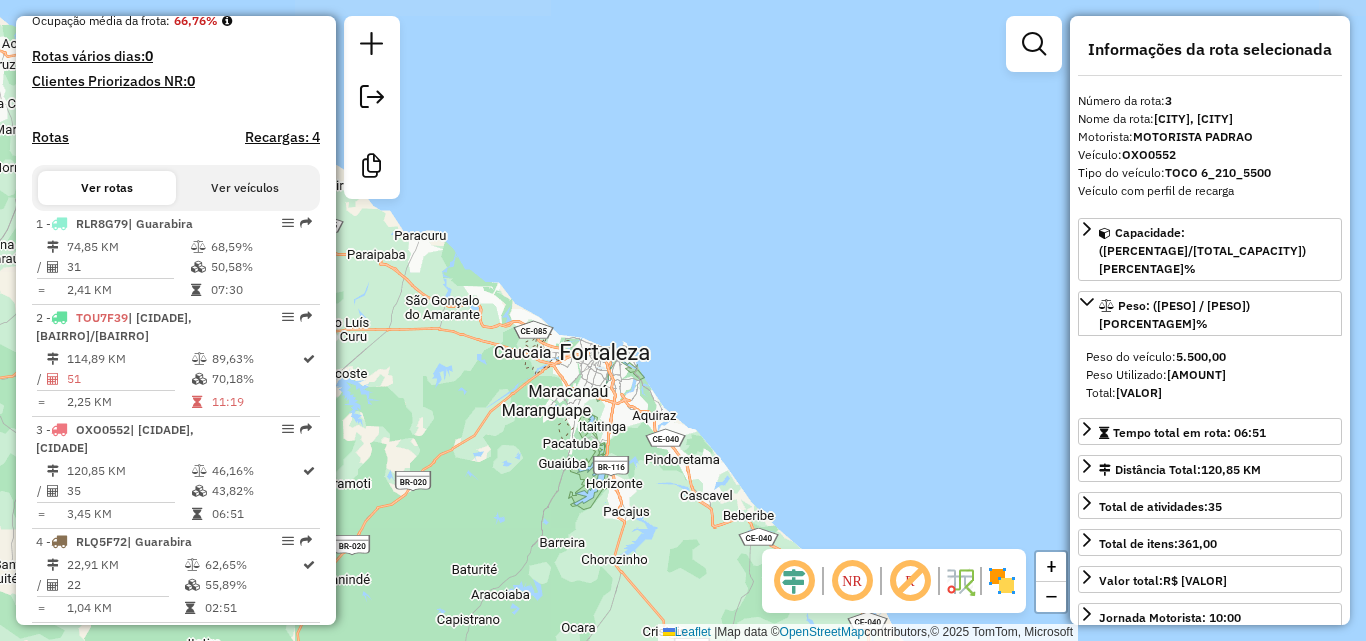click on "Janela de atendimento Grade de atendimento Capacidade Transportadoras Veículos Cliente Pedidos  Rotas Selecione os dias de semana para filtrar as janelas de atendimento  Seg   Ter   Qua   Qui   Sex   Sáb   Dom  Informe o período da janela de atendimento: De: Até:  Filtrar exatamente a janela do cliente  Considerar janela de atendimento padrão  Selecione os dias de semana para filtrar as grades de atendimento  Seg   Ter   Qua   Qui   Sex   Sáb   Dom   Considerar clientes sem dia de atendimento cadastrado  Clientes fora do dia de atendimento selecionado Filtrar as atividades entre os valores definidos abaixo:  Peso mínimo:   Peso máximo:   Cubagem mínima:   Cubagem máxima:   De:   Até:  Filtrar as atividades entre o tempo de atendimento definido abaixo:  De:   Até:   Considerar capacidade total dos clientes não roteirizados Transportadora: Selecione um ou mais itens Tipo de veículo: Selecione um ou mais itens Veículo: Selecione um ou mais itens Motorista: Selecione um ou mais itens Nome: Rótulo:" 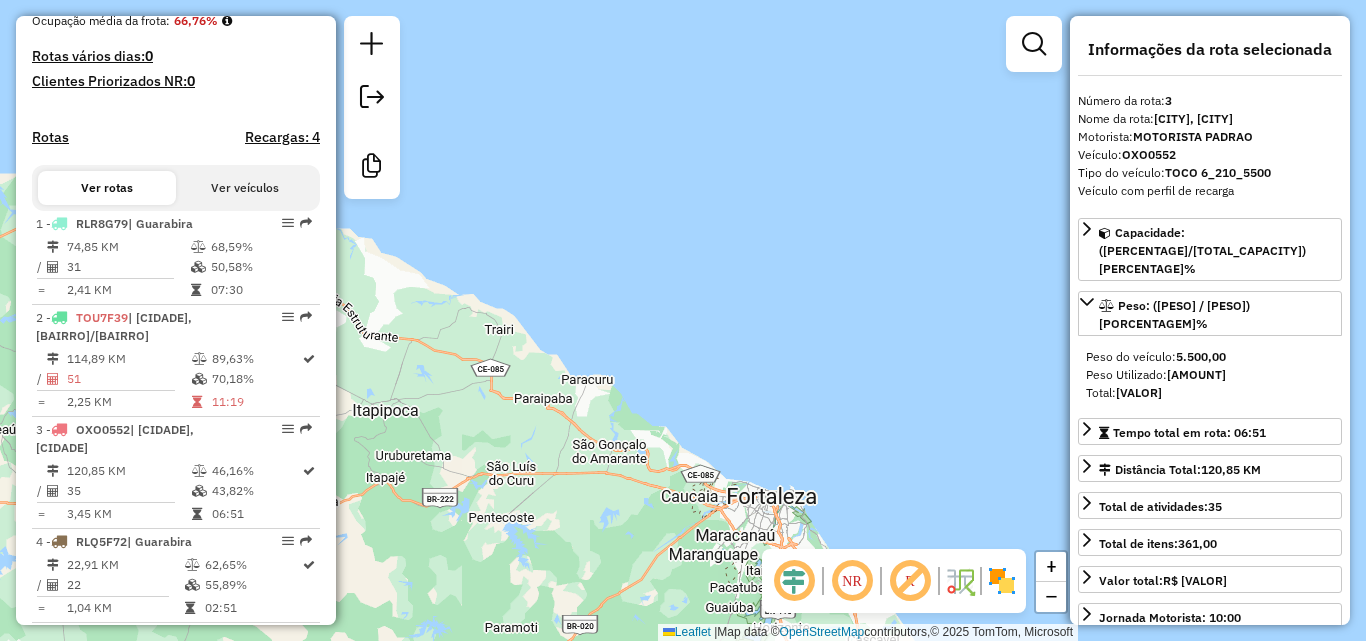 click on "Janela de atendimento Grade de atendimento Capacidade Transportadoras Veículos Cliente Pedidos  Rotas Selecione os dias de semana para filtrar as janelas de atendimento  Seg   Ter   Qua   Qui   Sex   Sáb   Dom  Informe o período da janela de atendimento: De: Até:  Filtrar exatamente a janela do cliente  Considerar janela de atendimento padrão  Selecione os dias de semana para filtrar as grades de atendimento  Seg   Ter   Qua   Qui   Sex   Sáb   Dom   Considerar clientes sem dia de atendimento cadastrado  Clientes fora do dia de atendimento selecionado Filtrar as atividades entre os valores definidos abaixo:  Peso mínimo:   Peso máximo:   Cubagem mínima:   Cubagem máxima:   De:   Até:  Filtrar as atividades entre o tempo de atendimento definido abaixo:  De:   Até:   Considerar capacidade total dos clientes não roteirizados Transportadora: Selecione um ou mais itens Tipo de veículo: Selecione um ou mais itens Veículo: Selecione um ou mais itens Motorista: Selecione um ou mais itens Nome: Rótulo:" 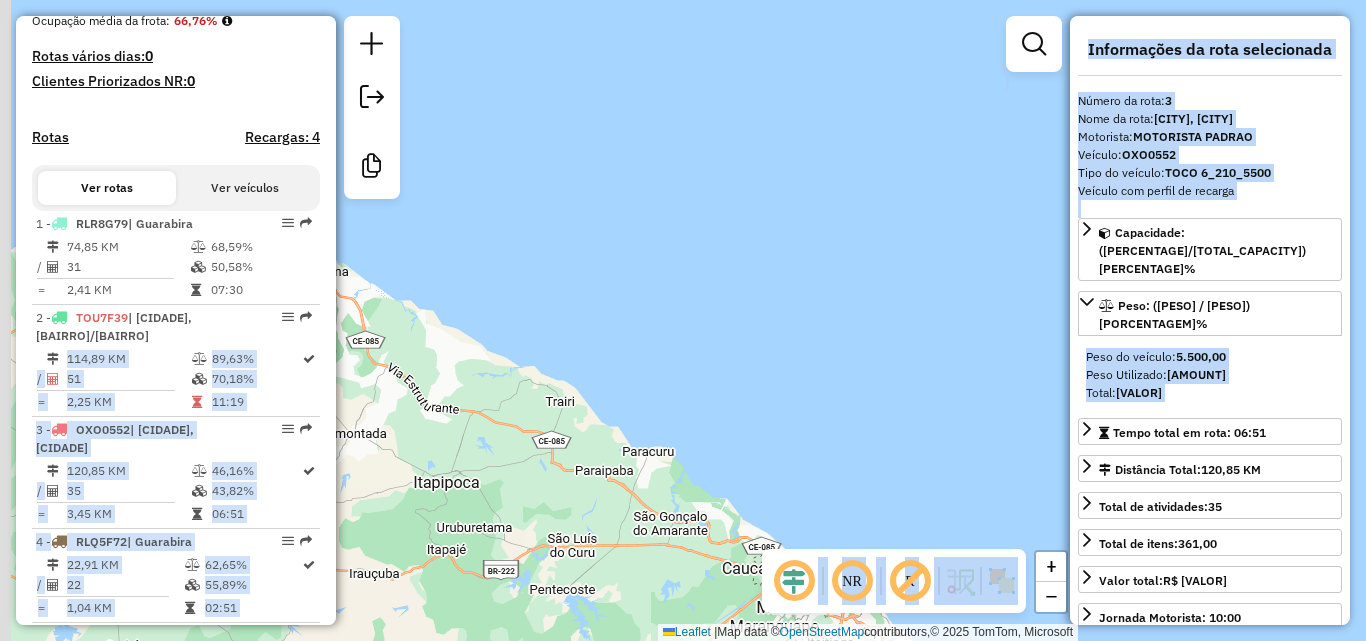 click on "Informações da Sessão [NUMERO] - [DATA]     Criação: [DATA] [HORA]   Desbloquear Sessão   Depósito:  [LOCAL] [CIDADE]  Total de rotas:  [NUMERO]  Distância Total:  [DISTANCIA] km  Tempo total:  [TEMPO]  Valor total:  R$ [VALOR]  - Total roteirizado:  R$ [VALOR]  - Total não roteirizado:  R$ [VALOR]  Total de Atividades Roteirizadas:  [NUMERO]  Total de Pedidos Roteirizados:  [NUMERO]  Peso total roteirizado:  [PESO]  Cubagem total roteirizado:  [VALOR]  Total de Atividades não Roteirizadas:  [NUMERO]  Total de Pedidos não Roteirizados:  [NUMERO] Total de caixas por viagem:  [VALOR] /   [NUMERO] =  [VALOR] Média de Atividades por viagem:  [NUMERO] /   [NUMERO] =  [NUMERO] Ocupação média da frota:  [PORCENTAGEM]%   Rotas vários dias:  [NUMERO]  Clientes Priorizados NR:  [NUMERO] Rotas  Recargas: [NUMERO]   Ver rotas   Ver veículos   1 -       [PLACA]   | [CIDADE]  [DISTANCIA] KM   [PORCENTAGEM]%  /  [NUMERO]   [PORCENTAGEM]%     =  [DISTANCIA] KM   [HORA]   2 -       [PLACA]   | [CIDADE], [BAIRRO]/[BAIRRO]  [DISTANCIA] KM   [PORCENTAGEM]%  /  [NUMERO]   [PORCENTAGEM]%     =  [DISTANCIA] KM   [HORA]   3 -       [PLACA]   [DISTANCIA] KM  /" 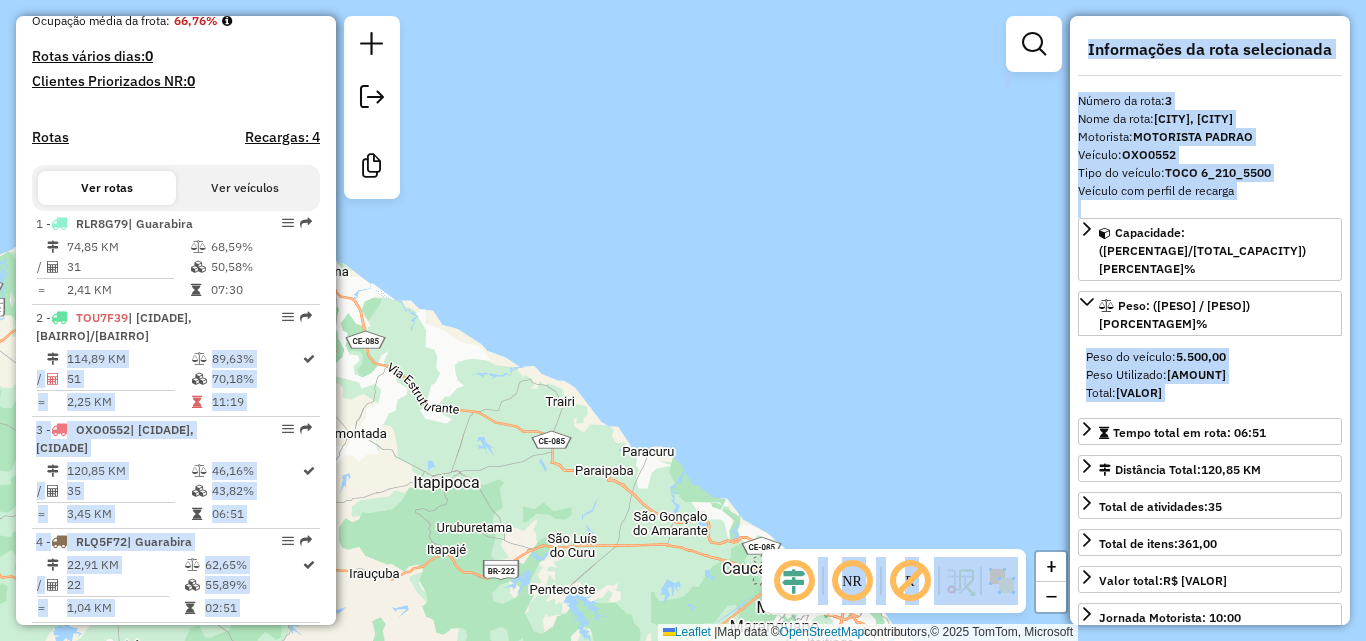 click on "Janela de atendimento Grade de atendimento Capacidade Transportadoras Veículos Cliente Pedidos  Rotas Selecione os dias de semana para filtrar as janelas de atendimento  Seg   Ter   Qua   Qui   Sex   Sáb   Dom  Informe o período da janela de atendimento: De: Até:  Filtrar exatamente a janela do cliente  Considerar janela de atendimento padrão  Selecione os dias de semana para filtrar as grades de atendimento  Seg   Ter   Qua   Qui   Sex   Sáb   Dom   Considerar clientes sem dia de atendimento cadastrado  Clientes fora do dia de atendimento selecionado Filtrar as atividades entre os valores definidos abaixo:  Peso mínimo:   Peso máximo:   Cubagem mínima:   Cubagem máxima:   De:   Até:  Filtrar as atividades entre o tempo de atendimento definido abaixo:  De:   Até:   Considerar capacidade total dos clientes não roteirizados Transportadora: Selecione um ou mais itens Tipo de veículo: Selecione um ou mais itens Veículo: Selecione um ou mais itens Motorista: Selecione um ou mais itens Nome: Rótulo:" 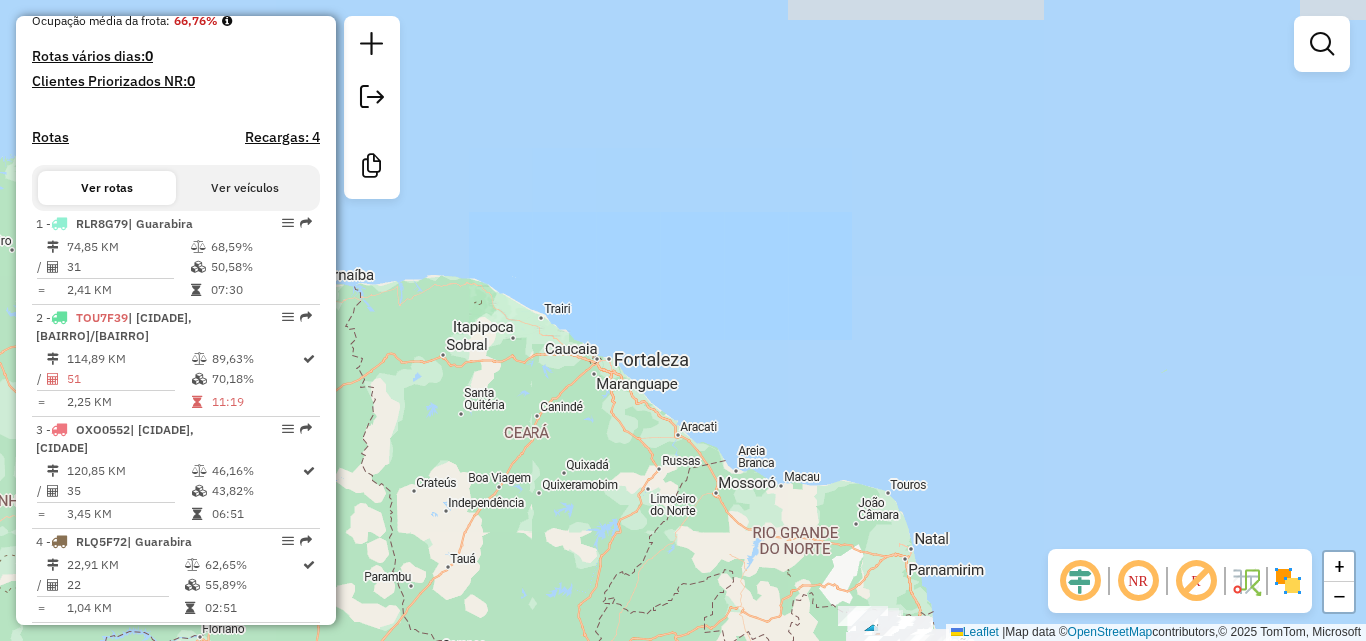 click on "Janela de atendimento Grade de atendimento Capacidade Transportadoras Veículos Cliente Pedidos  Rotas Selecione os dias de semana para filtrar as janelas de atendimento  Seg   Ter   Qua   Qui   Sex   Sáb   Dom  Informe o período da janela de atendimento: De: Até:  Filtrar exatamente a janela do cliente  Considerar janela de atendimento padrão  Selecione os dias de semana para filtrar as grades de atendimento  Seg   Ter   Qua   Qui   Sex   Sáb   Dom   Considerar clientes sem dia de atendimento cadastrado  Clientes fora do dia de atendimento selecionado Filtrar as atividades entre os valores definidos abaixo:  Peso mínimo:   Peso máximo:   Cubagem mínima:   Cubagem máxima:   De:   Até:  Filtrar as atividades entre o tempo de atendimento definido abaixo:  De:   Até:   Considerar capacidade total dos clientes não roteirizados Transportadora: Selecione um ou mais itens Tipo de veículo: Selecione um ou mais itens Veículo: Selecione um ou mais itens Motorista: Selecione um ou mais itens Nome: Rótulo:" 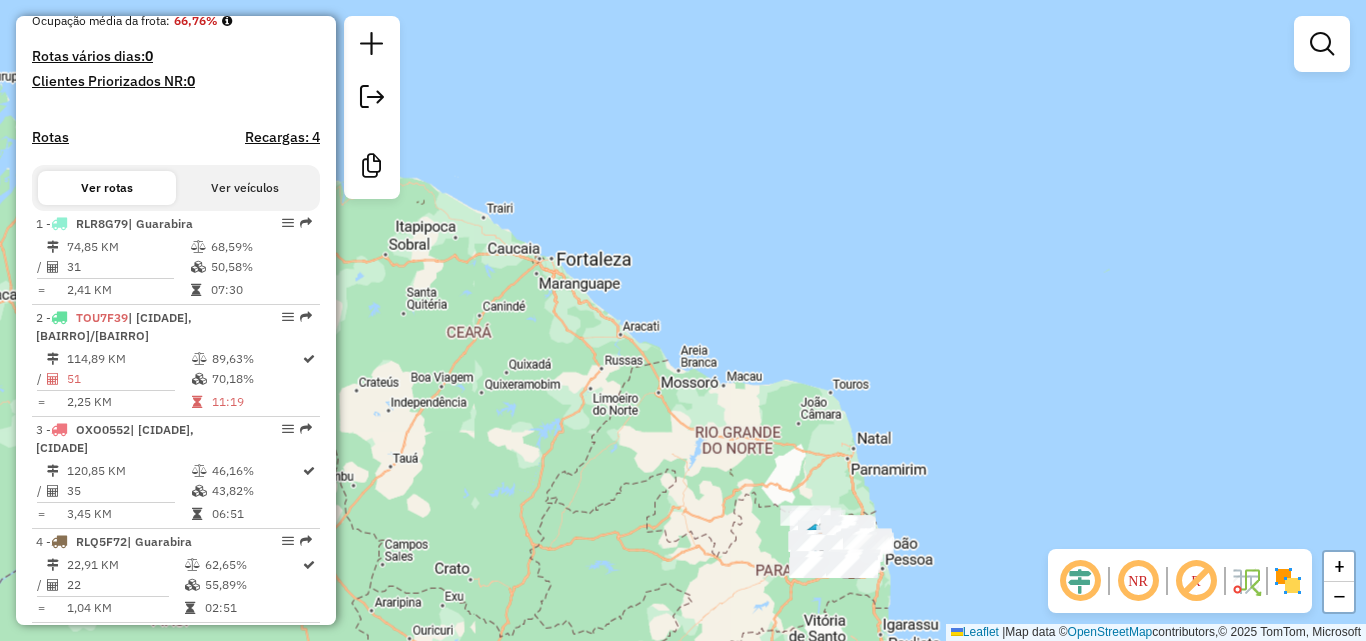click on "Janela de atendimento Grade de atendimento Capacidade Transportadoras Veículos Cliente Pedidos  Rotas Selecione os dias de semana para filtrar as janelas de atendimento  Seg   Ter   Qua   Qui   Sex   Sáb   Dom  Informe o período da janela de atendimento: De: Até:  Filtrar exatamente a janela do cliente  Considerar janela de atendimento padrão  Selecione os dias de semana para filtrar as grades de atendimento  Seg   Ter   Qua   Qui   Sex   Sáb   Dom   Considerar clientes sem dia de atendimento cadastrado  Clientes fora do dia de atendimento selecionado Filtrar as atividades entre os valores definidos abaixo:  Peso mínimo:   Peso máximo:   Cubagem mínima:   Cubagem máxima:   De:   Até:  Filtrar as atividades entre o tempo de atendimento definido abaixo:  De:   Até:   Considerar capacidade total dos clientes não roteirizados Transportadora: Selecione um ou mais itens Tipo de veículo: Selecione um ou mais itens Veículo: Selecione um ou mais itens Motorista: Selecione um ou mais itens Nome: Rótulo:" 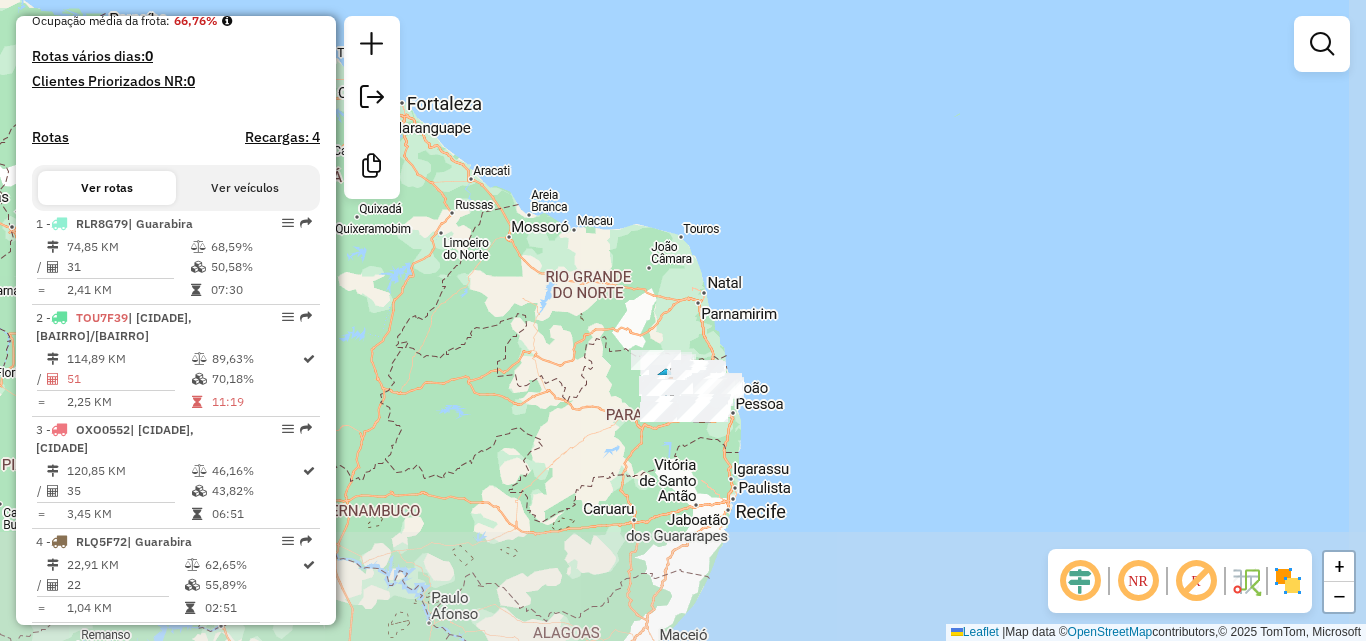 click on "Janela de atendimento Grade de atendimento Capacidade Transportadoras Veículos Cliente Pedidos  Rotas Selecione os dias de semana para filtrar as janelas de atendimento  Seg   Ter   Qua   Qui   Sex   Sáb   Dom  Informe o período da janela de atendimento: De: Até:  Filtrar exatamente a janela do cliente  Considerar janela de atendimento padrão  Selecione os dias de semana para filtrar as grades de atendimento  Seg   Ter   Qua   Qui   Sex   Sáb   Dom   Considerar clientes sem dia de atendimento cadastrado  Clientes fora do dia de atendimento selecionado Filtrar as atividades entre os valores definidos abaixo:  Peso mínimo:   Peso máximo:   Cubagem mínima:   Cubagem máxima:   De:   Até:  Filtrar as atividades entre o tempo de atendimento definido abaixo:  De:   Até:   Considerar capacidade total dos clientes não roteirizados Transportadora: Selecione um ou mais itens Tipo de veículo: Selecione um ou mais itens Veículo: Selecione um ou mais itens Motorista: Selecione um ou mais itens Nome: Rótulo:" 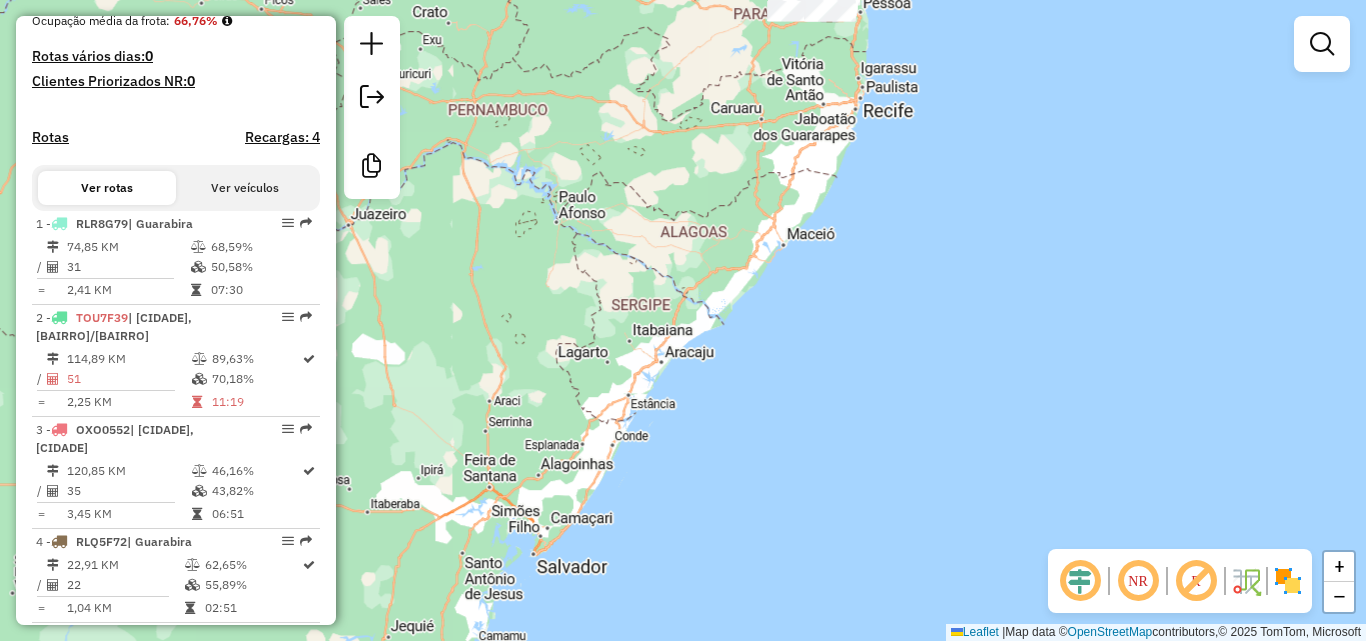 click on "Janela de atendimento Grade de atendimento Capacidade Transportadoras Veículos Cliente Pedidos  Rotas Selecione os dias de semana para filtrar as janelas de atendimento  Seg   Ter   Qua   Qui   Sex   Sáb   Dom  Informe o período da janela de atendimento: De: Até:  Filtrar exatamente a janela do cliente  Considerar janela de atendimento padrão  Selecione os dias de semana para filtrar as grades de atendimento  Seg   Ter   Qua   Qui   Sex   Sáb   Dom   Considerar clientes sem dia de atendimento cadastrado  Clientes fora do dia de atendimento selecionado Filtrar as atividades entre os valores definidos abaixo:  Peso mínimo:   Peso máximo:   Cubagem mínima:   Cubagem máxima:   De:   Até:  Filtrar as atividades entre o tempo de atendimento definido abaixo:  De:   Até:   Considerar capacidade total dos clientes não roteirizados Transportadora: Selecione um ou mais itens Tipo de veículo: Selecione um ou mais itens Veículo: Selecione um ou mais itens Motorista: Selecione um ou mais itens Nome: Rótulo:" 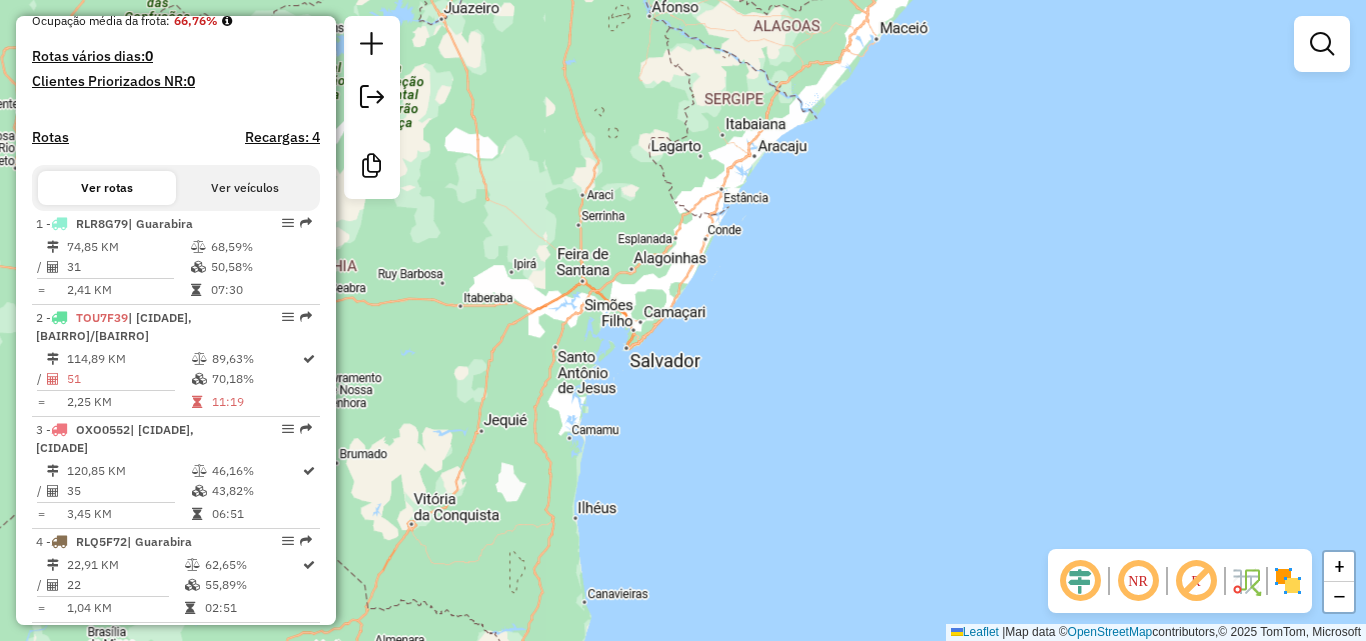 click on "Janela de atendimento Grade de atendimento Capacidade Transportadoras Veículos Cliente Pedidos  Rotas Selecione os dias de semana para filtrar as janelas de atendimento  Seg   Ter   Qua   Qui   Sex   Sáb   Dom  Informe o período da janela de atendimento: De: Até:  Filtrar exatamente a janela do cliente  Considerar janela de atendimento padrão  Selecione os dias de semana para filtrar as grades de atendimento  Seg   Ter   Qua   Qui   Sex   Sáb   Dom   Considerar clientes sem dia de atendimento cadastrado  Clientes fora do dia de atendimento selecionado Filtrar as atividades entre os valores definidos abaixo:  Peso mínimo:   Peso máximo:   Cubagem mínima:   Cubagem máxima:   De:   Até:  Filtrar as atividades entre o tempo de atendimento definido abaixo:  De:   Até:   Considerar capacidade total dos clientes não roteirizados Transportadora: Selecione um ou mais itens Tipo de veículo: Selecione um ou mais itens Veículo: Selecione um ou mais itens Motorista: Selecione um ou mais itens Nome: Rótulo:" 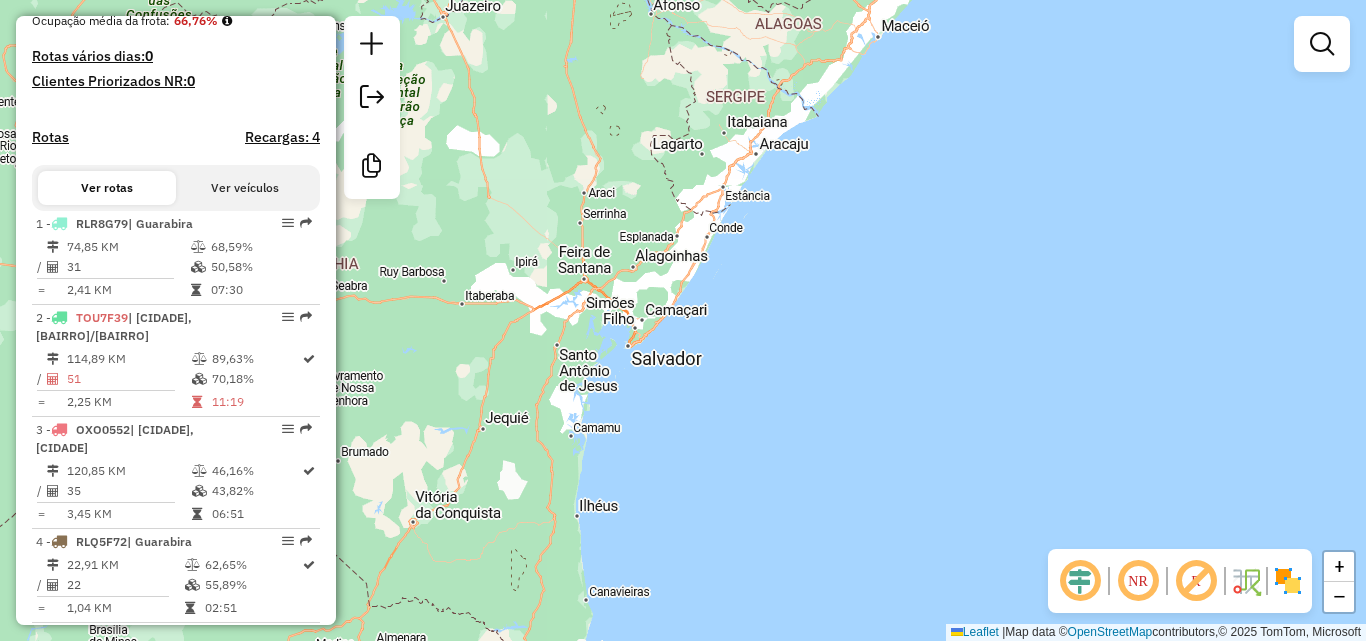 click on "Janela de atendimento Grade de atendimento Capacidade Transportadoras Veículos Cliente Pedidos  Rotas Selecione os dias de semana para filtrar as janelas de atendimento  Seg   Ter   Qua   Qui   Sex   Sáb   Dom  Informe o período da janela de atendimento: De: Até:  Filtrar exatamente a janela do cliente  Considerar janela de atendimento padrão  Selecione os dias de semana para filtrar as grades de atendimento  Seg   Ter   Qua   Qui   Sex   Sáb   Dom   Considerar clientes sem dia de atendimento cadastrado  Clientes fora do dia de atendimento selecionado Filtrar as atividades entre os valores definidos abaixo:  Peso mínimo:   Peso máximo:   Cubagem mínima:   Cubagem máxima:   De:   Até:  Filtrar as atividades entre o tempo de atendimento definido abaixo:  De:   Até:   Considerar capacidade total dos clientes não roteirizados Transportadora: Selecione um ou mais itens Tipo de veículo: Selecione um ou mais itens Veículo: Selecione um ou mais itens Motorista: Selecione um ou mais itens Nome: Rótulo:" 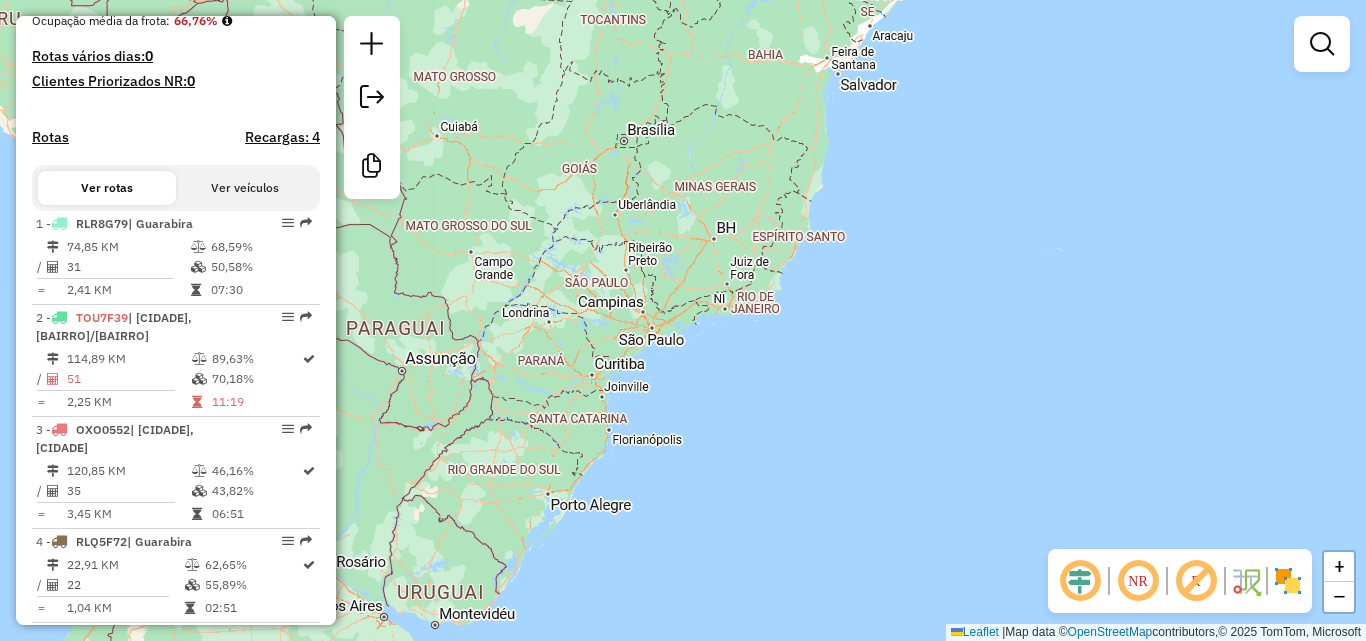click on "Janela de atendimento Grade de atendimento Capacidade Transportadoras Veículos Cliente Pedidos  Rotas Selecione os dias de semana para filtrar as janelas de atendimento  Seg   Ter   Qua   Qui   Sex   Sáb   Dom  Informe o período da janela de atendimento: De: Até:  Filtrar exatamente a janela do cliente  Considerar janela de atendimento padrão  Selecione os dias de semana para filtrar as grades de atendimento  Seg   Ter   Qua   Qui   Sex   Sáb   Dom   Considerar clientes sem dia de atendimento cadastrado  Clientes fora do dia de atendimento selecionado Filtrar as atividades entre os valores definidos abaixo:  Peso mínimo:   Peso máximo:   Cubagem mínima:   Cubagem máxima:   De:   Até:  Filtrar as atividades entre o tempo de atendimento definido abaixo:  De:   Até:   Considerar capacidade total dos clientes não roteirizados Transportadora: Selecione um ou mais itens Tipo de veículo: Selecione um ou mais itens Veículo: Selecione um ou mais itens Motorista: Selecione um ou mais itens Nome: Rótulo:" 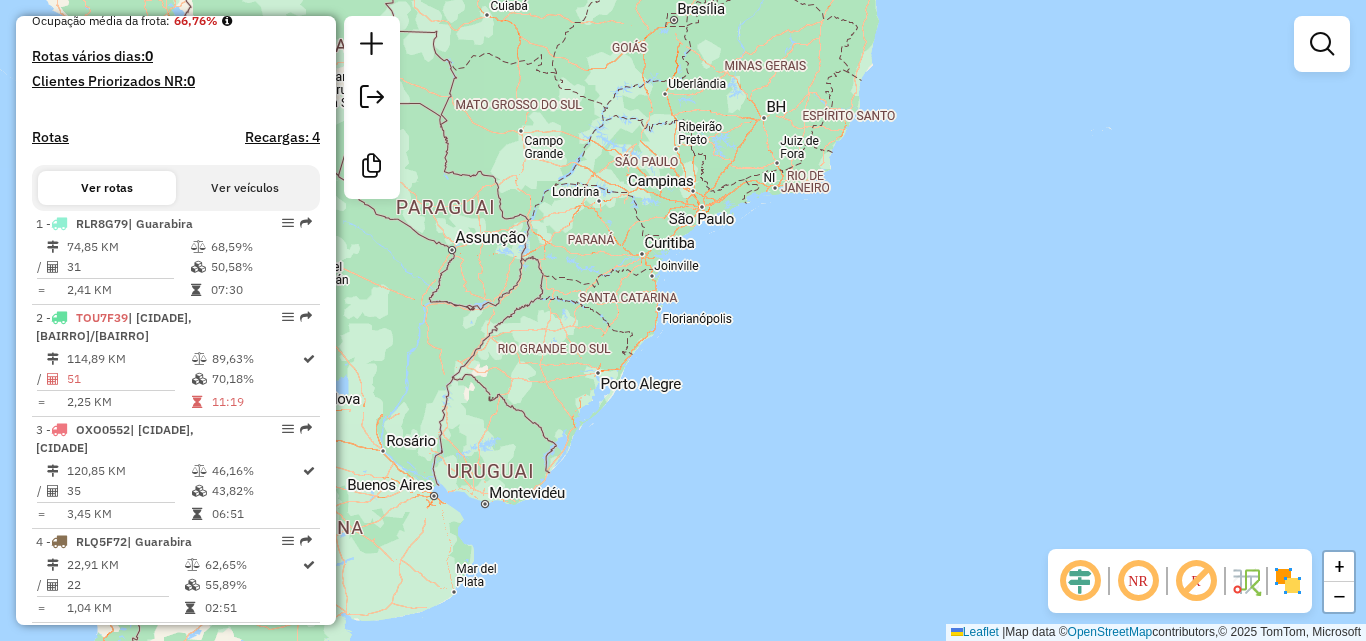 click on "Janela de atendimento Grade de atendimento Capacidade Transportadoras Veículos Cliente Pedidos  Rotas Selecione os dias de semana para filtrar as janelas de atendimento  Seg   Ter   Qua   Qui   Sex   Sáb   Dom  Informe o período da janela de atendimento: De: Até:  Filtrar exatamente a janela do cliente  Considerar janela de atendimento padrão  Selecione os dias de semana para filtrar as grades de atendimento  Seg   Ter   Qua   Qui   Sex   Sáb   Dom   Considerar clientes sem dia de atendimento cadastrado  Clientes fora do dia de atendimento selecionado Filtrar as atividades entre os valores definidos abaixo:  Peso mínimo:   Peso máximo:   Cubagem mínima:   Cubagem máxima:   De:   Até:  Filtrar as atividades entre o tempo de atendimento definido abaixo:  De:   Até:   Considerar capacidade total dos clientes não roteirizados Transportadora: Selecione um ou mais itens Tipo de veículo: Selecione um ou mais itens Veículo: Selecione um ou mais itens Motorista: Selecione um ou mais itens Nome: Rótulo:" 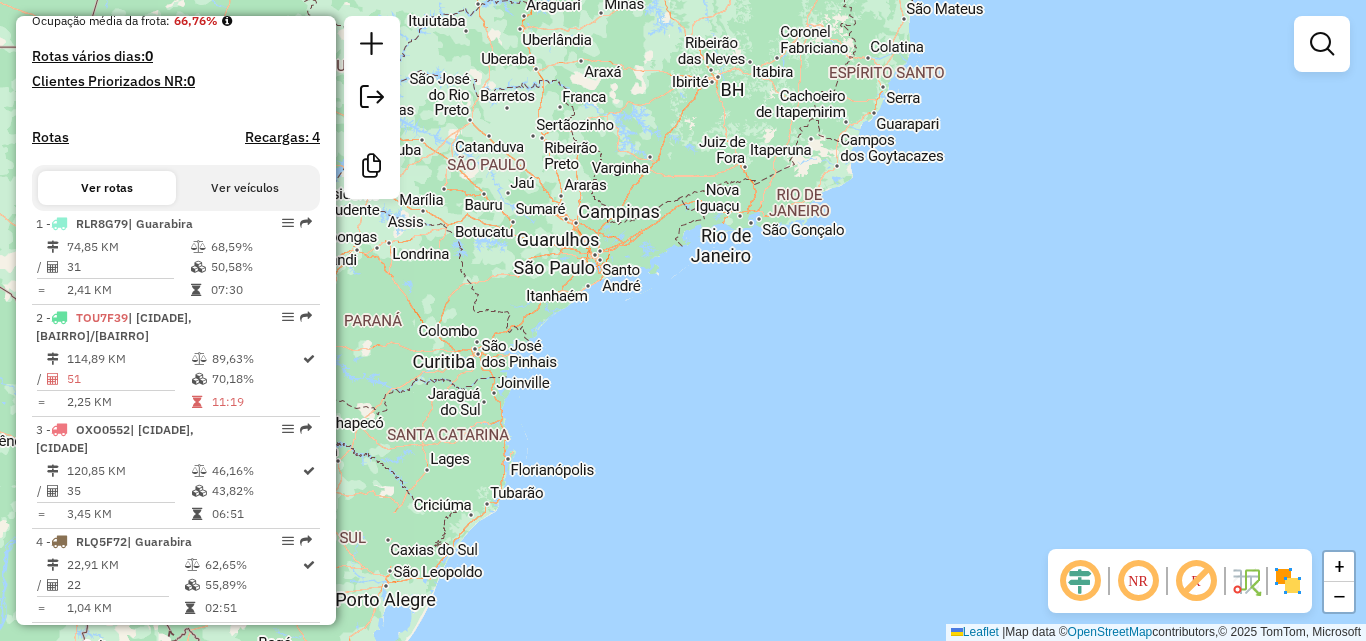 click on "Janela de atendimento Grade de atendimento Capacidade Transportadoras Veículos Cliente Pedidos  Rotas Selecione os dias de semana para filtrar as janelas de atendimento  Seg   Ter   Qua   Qui   Sex   Sáb   Dom  Informe o período da janela de atendimento: De: Até:  Filtrar exatamente a janela do cliente  Considerar janela de atendimento padrão  Selecione os dias de semana para filtrar as grades de atendimento  Seg   Ter   Qua   Qui   Sex   Sáb   Dom   Considerar clientes sem dia de atendimento cadastrado  Clientes fora do dia de atendimento selecionado Filtrar as atividades entre os valores definidos abaixo:  Peso mínimo:   Peso máximo:   Cubagem mínima:   Cubagem máxima:   De:   Até:  Filtrar as atividades entre o tempo de atendimento definido abaixo:  De:   Até:   Considerar capacidade total dos clientes não roteirizados Transportadora: Selecione um ou mais itens Tipo de veículo: Selecione um ou mais itens Veículo: Selecione um ou mais itens Motorista: Selecione um ou mais itens Nome: Rótulo:" 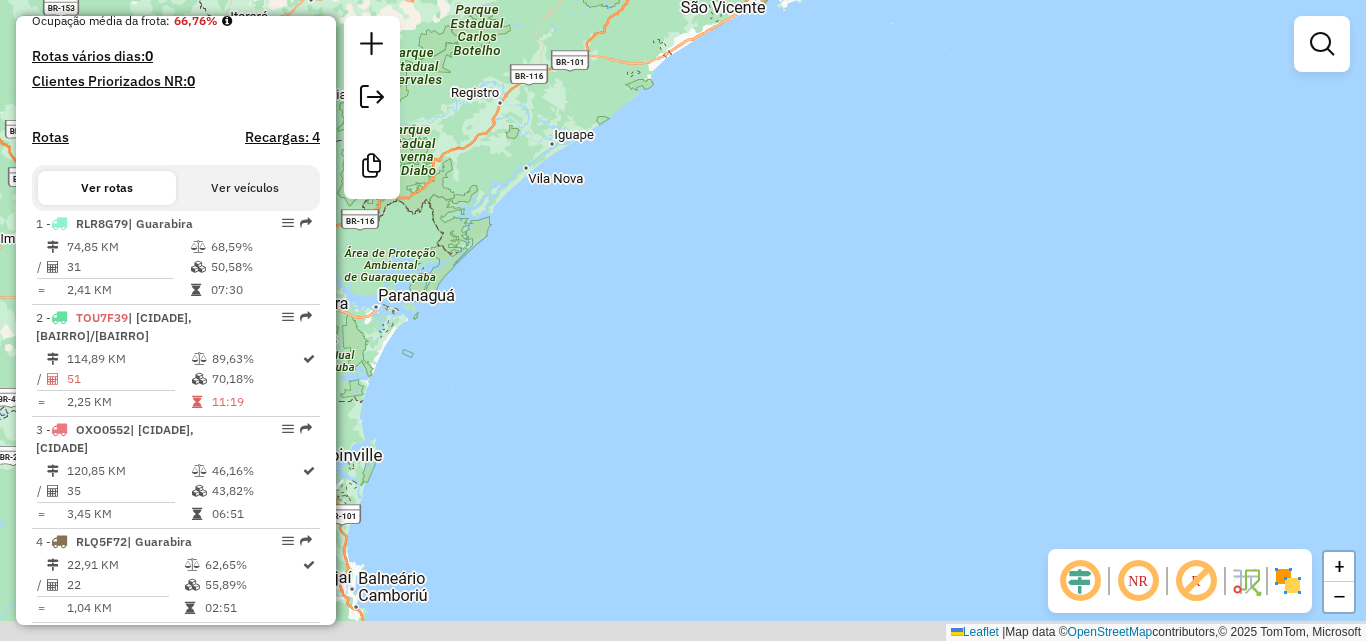 click on "Janela de atendimento Grade de atendimento Capacidade Transportadoras Veículos Cliente Pedidos  Rotas Selecione os dias de semana para filtrar as janelas de atendimento  Seg   Ter   Qua   Qui   Sex   Sáb   Dom  Informe o período da janela de atendimento: De: Até:  Filtrar exatamente a janela do cliente  Considerar janela de atendimento padrão  Selecione os dias de semana para filtrar as grades de atendimento  Seg   Ter   Qua   Qui   Sex   Sáb   Dom   Considerar clientes sem dia de atendimento cadastrado  Clientes fora do dia de atendimento selecionado Filtrar as atividades entre os valores definidos abaixo:  Peso mínimo:   Peso máximo:   Cubagem mínima:   Cubagem máxima:   De:   Até:  Filtrar as atividades entre o tempo de atendimento definido abaixo:  De:   Até:   Considerar capacidade total dos clientes não roteirizados Transportadora: Selecione um ou mais itens Tipo de veículo: Selecione um ou mais itens Veículo: Selecione um ou mais itens Motorista: Selecione um ou mais itens Nome: Rótulo:" 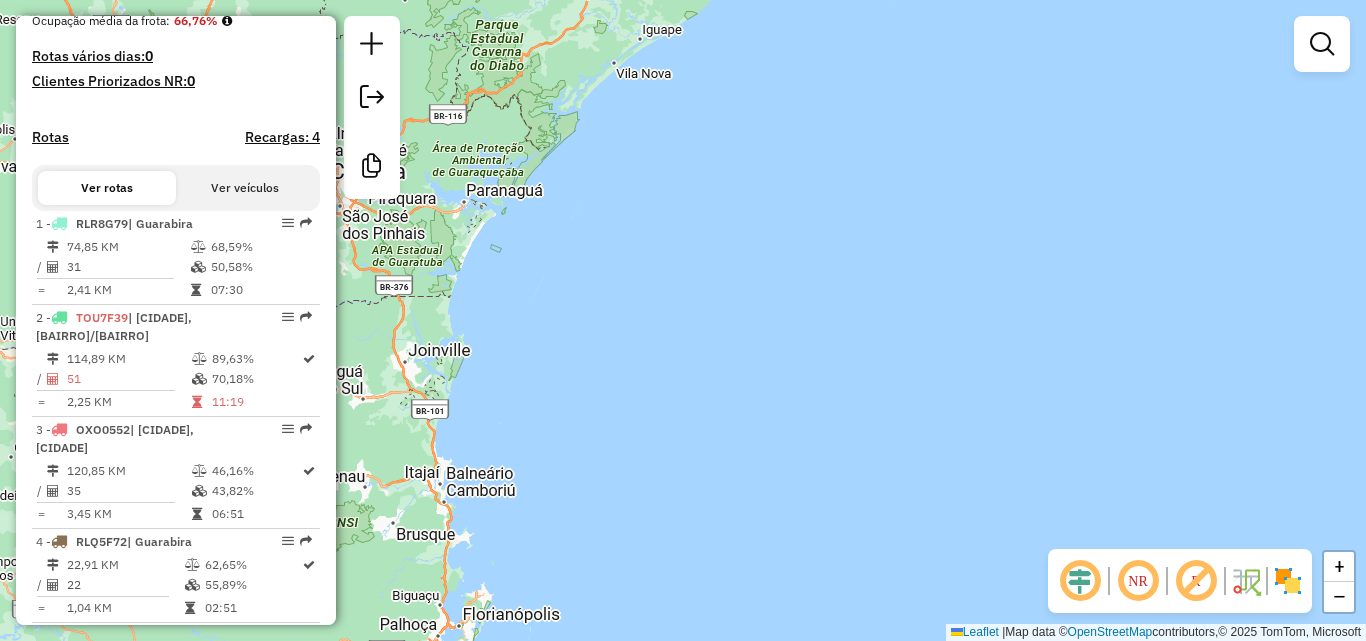 click on "Aguarde...  Pop-up bloqueado!  Seu navegador bloqueou automáticamente a abertura de uma nova janela.   Acesse as configurações e adicione o endereço do sistema a lista de permissão.   Fechar  Informações da Sessão [NUMERO] - [DATA]     Criação: [DATA] [HORA]   Desbloquear Sessão   Depósito:  [LOCAL] [CIDADE]  Total de rotas:  [NUMERO]  Distância Total:  [DISTANCIA] km  Tempo total:  [TEMPO]  Valor total:  R$ [VALOR]  - Total roteirizado:  R$ [VALOR]  - Total não roteirizado:  R$ [VALOR]  Total de Atividades Roteirizadas:  [NUMERO]  Total de Pedidos Roteirizados:  [NUMERO]  Peso total roteirizado:  [PESO]  Cubagem total roteirizado:  [VALOR]  Total de Atividades não Roteirizadas:  [NUMERO]  Total de Pedidos não Roteirizados:  [NUMERO] Total de caixas por viagem:  [VALOR] /   [NUMERO] =  [VALOR] Média de Atividades por viagem:  [NUMERO] /   [NUMERO] =  [NUMERO] Ocupação média da frota:  [PORCENTAGEM]%   Rotas vários dias:  [NUMERO]  Clientes Priorizados NR:  [NUMERO] Rotas  Recargas: [NUMERO]   Ver rotas   Ver veículos   1 -       [PLACA]  /" at bounding box center (683, 320) 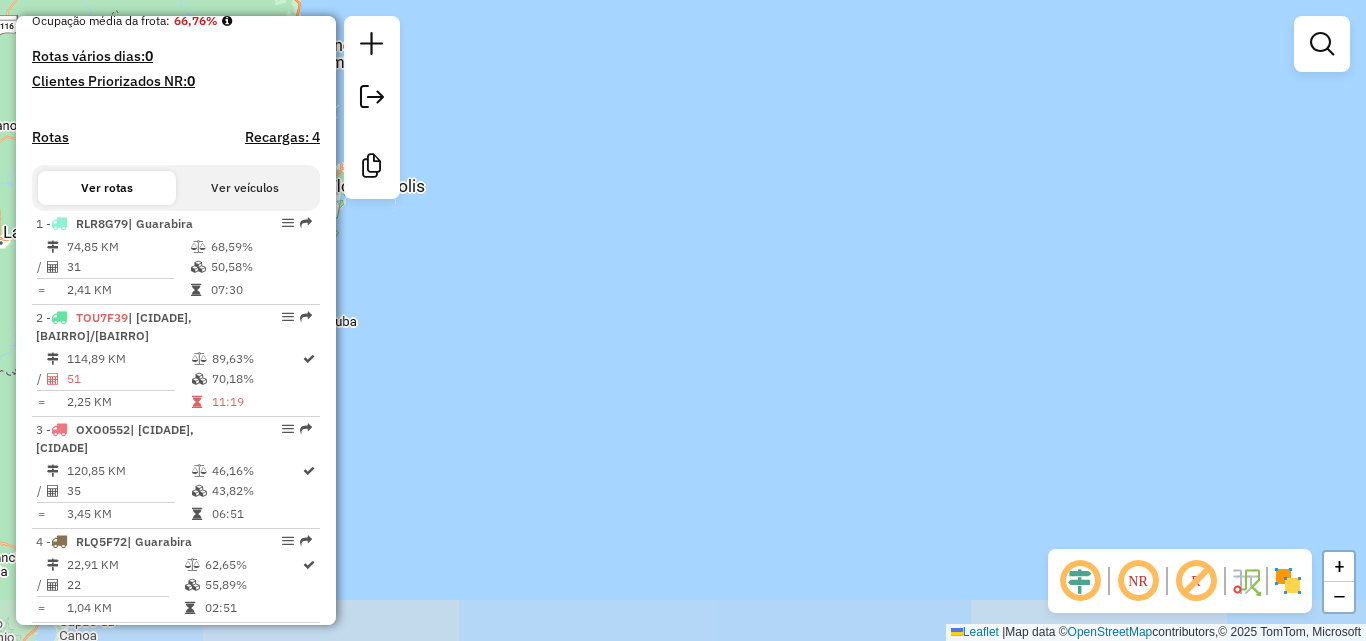 click on "Aguarde...  Pop-up bloqueado!  Seu navegador bloqueou automáticamente a abertura de uma nova janela.   Acesse as configurações e adicione o endereço do sistema a lista de permissão.   Fechar  Informações da Sessão [NUMERO] - [DATA]     Criação: [DATA] [HORA]   Desbloquear Sessão   Depósito:  [LOCAL] [CIDADE]  Total de rotas:  [NUMERO]  Distância Total:  [DISTANCIA] km  Tempo total:  [TEMPO]  Valor total:  R$ [VALOR]  - Total roteirizado:  R$ [VALOR]  - Total não roteirizado:  R$ [VALOR]  Total de Atividades Roteirizadas:  [NUMERO]  Total de Pedidos Roteirizados:  [NUMERO]  Peso total roteirizado:  [PESO]  Cubagem total roteirizado:  [VALOR]  Total de Atividades não Roteirizadas:  [NUMERO]  Total de Pedidos não Roteirizados:  [NUMERO] Total de caixas por viagem:  [VALOR] /   [NUMERO] =  [VALOR] Média de Atividades por viagem:  [NUMERO] /   [NUMERO] =  [NUMERO] Ocupação média da frota:  [PORCENTAGEM]%   Rotas vários dias:  [NUMERO]  Clientes Priorizados NR:  [NUMERO] Rotas  Recargas: [NUMERO]   Ver rotas   Ver veículos   1 -       [PLACA]  /" at bounding box center (683, 320) 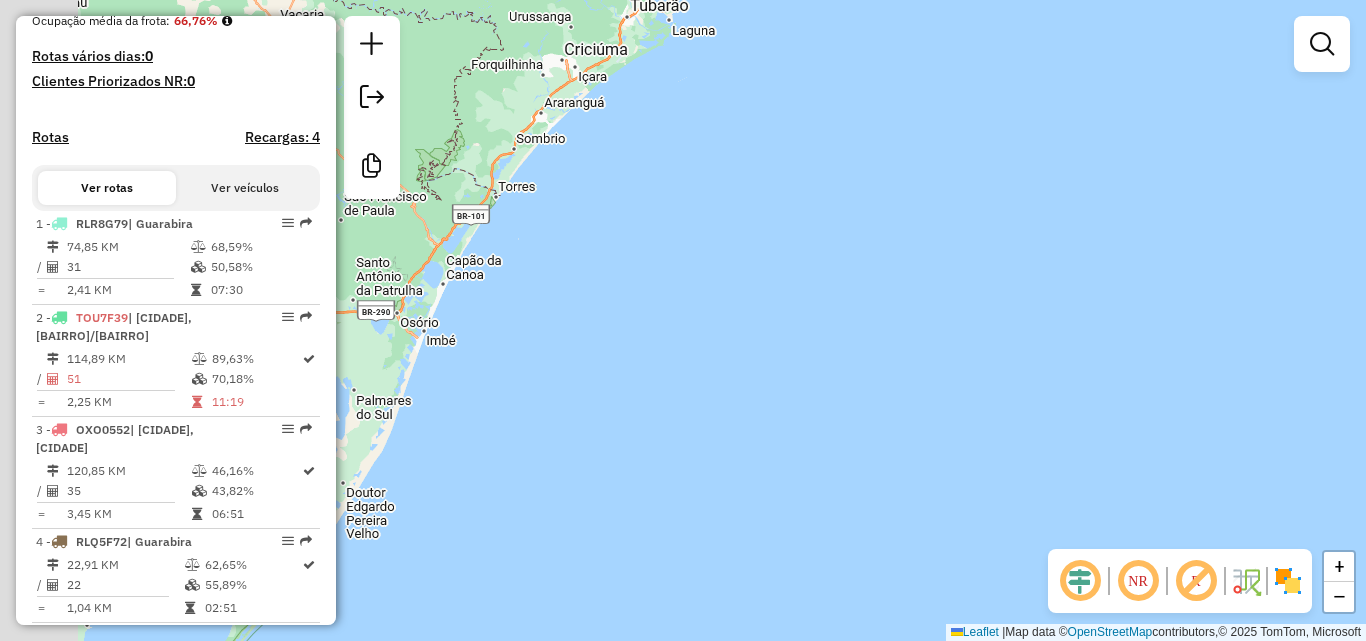 click on "Janela de atendimento Grade de atendimento Capacidade Transportadoras Veículos Cliente Pedidos  Rotas Selecione os dias de semana para filtrar as janelas de atendimento  Seg   Ter   Qua   Qui   Sex   Sáb   Dom  Informe o período da janela de atendimento: De: Até:  Filtrar exatamente a janela do cliente  Considerar janela de atendimento padrão  Selecione os dias de semana para filtrar as grades de atendimento  Seg   Ter   Qua   Qui   Sex   Sáb   Dom   Considerar clientes sem dia de atendimento cadastrado  Clientes fora do dia de atendimento selecionado Filtrar as atividades entre os valores definidos abaixo:  Peso mínimo:   Peso máximo:   Cubagem mínima:   Cubagem máxima:   De:   Até:  Filtrar as atividades entre o tempo de atendimento definido abaixo:  De:   Até:   Considerar capacidade total dos clientes não roteirizados Transportadora: Selecione um ou mais itens Tipo de veículo: Selecione um ou mais itens Veículo: Selecione um ou mais itens Motorista: Selecione um ou mais itens Nome: Rótulo:" 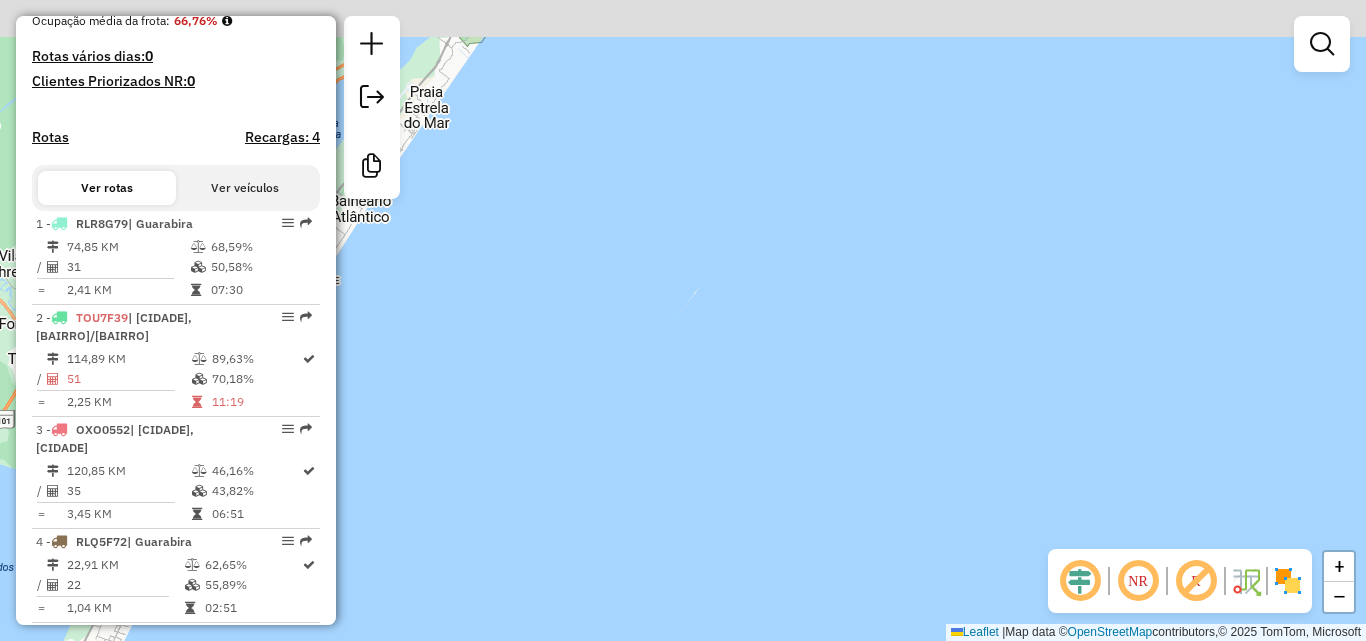 click on "Janela de atendimento Grade de atendimento Capacidade Transportadoras Veículos Cliente Pedidos  Rotas Selecione os dias de semana para filtrar as janelas de atendimento  Seg   Ter   Qua   Qui   Sex   Sáb   Dom  Informe o período da janela de atendimento: De: Até:  Filtrar exatamente a janela do cliente  Considerar janela de atendimento padrão  Selecione os dias de semana para filtrar as grades de atendimento  Seg   Ter   Qua   Qui   Sex   Sáb   Dom   Considerar clientes sem dia de atendimento cadastrado  Clientes fora do dia de atendimento selecionado Filtrar as atividades entre os valores definidos abaixo:  Peso mínimo:   Peso máximo:   Cubagem mínima:   Cubagem máxima:   De:   Até:  Filtrar as atividades entre o tempo de atendimento definido abaixo:  De:   Até:   Considerar capacidade total dos clientes não roteirizados Transportadora: Selecione um ou mais itens Tipo de veículo: Selecione um ou mais itens Veículo: Selecione um ou mais itens Motorista: Selecione um ou mais itens Nome: Rótulo:" 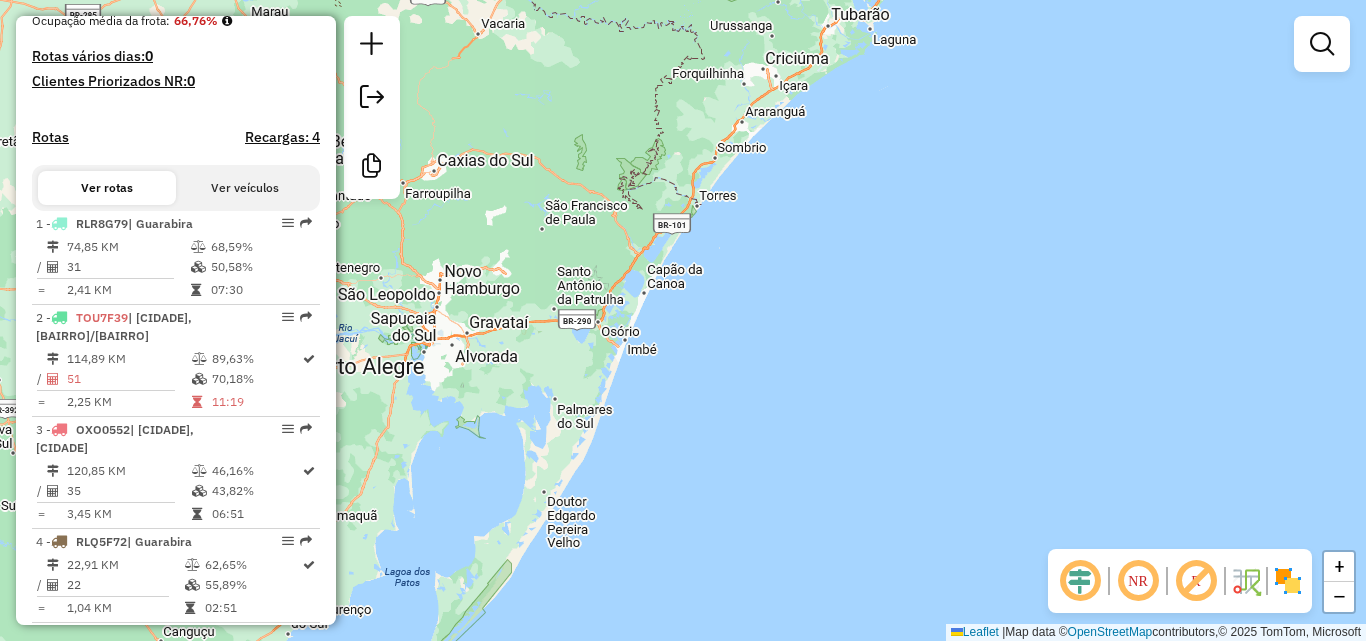 drag, startPoint x: 765, startPoint y: 212, endPoint x: 807, endPoint y: 105, distance: 114.947815 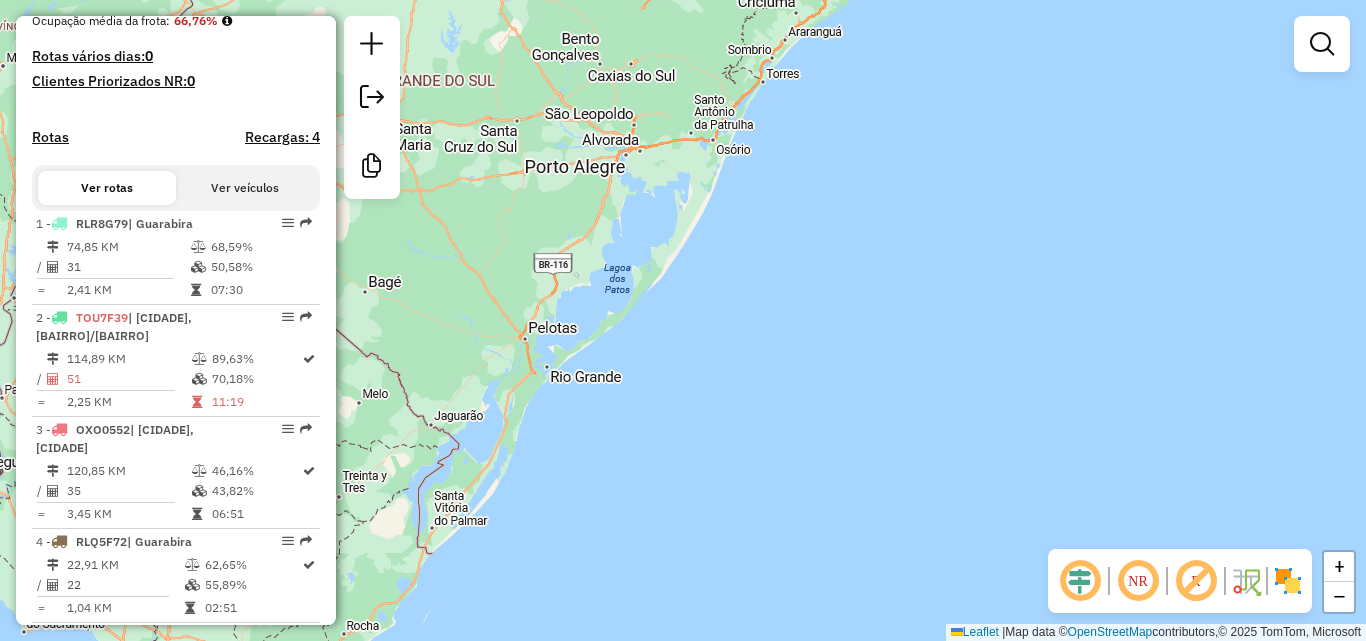 drag, startPoint x: 774, startPoint y: 239, endPoint x: 757, endPoint y: 272, distance: 37.12142 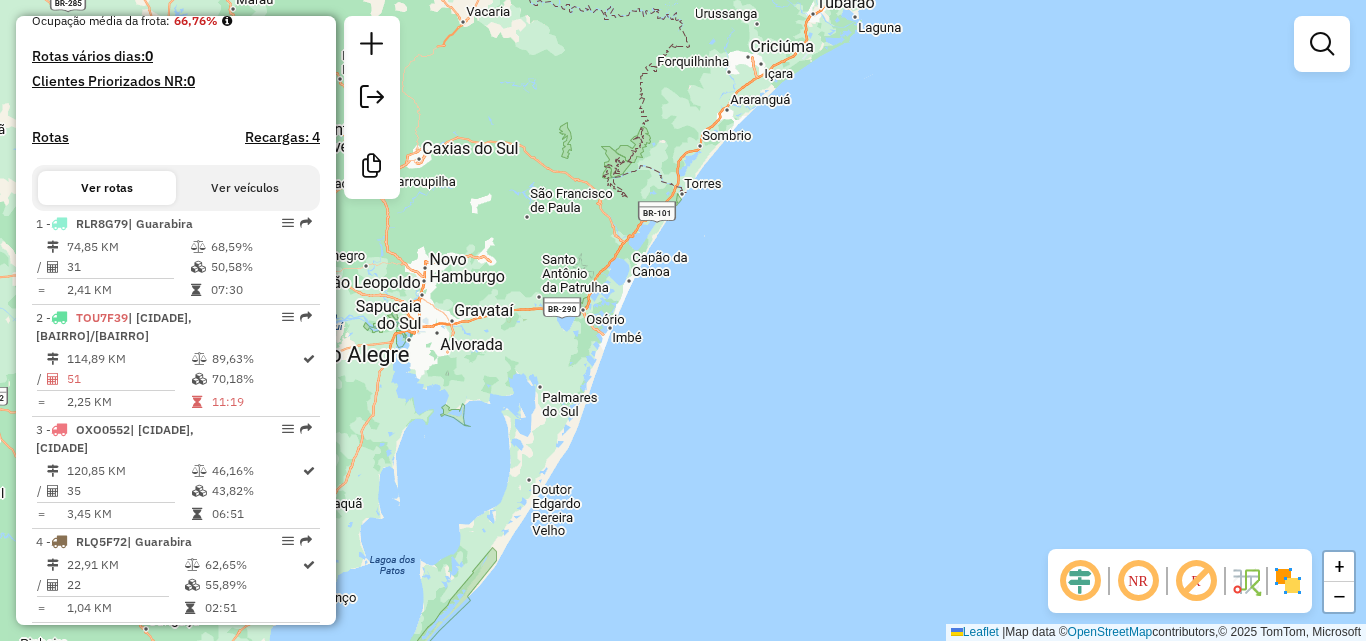 drag, startPoint x: 805, startPoint y: 152, endPoint x: 750, endPoint y: 279, distance: 138.39798 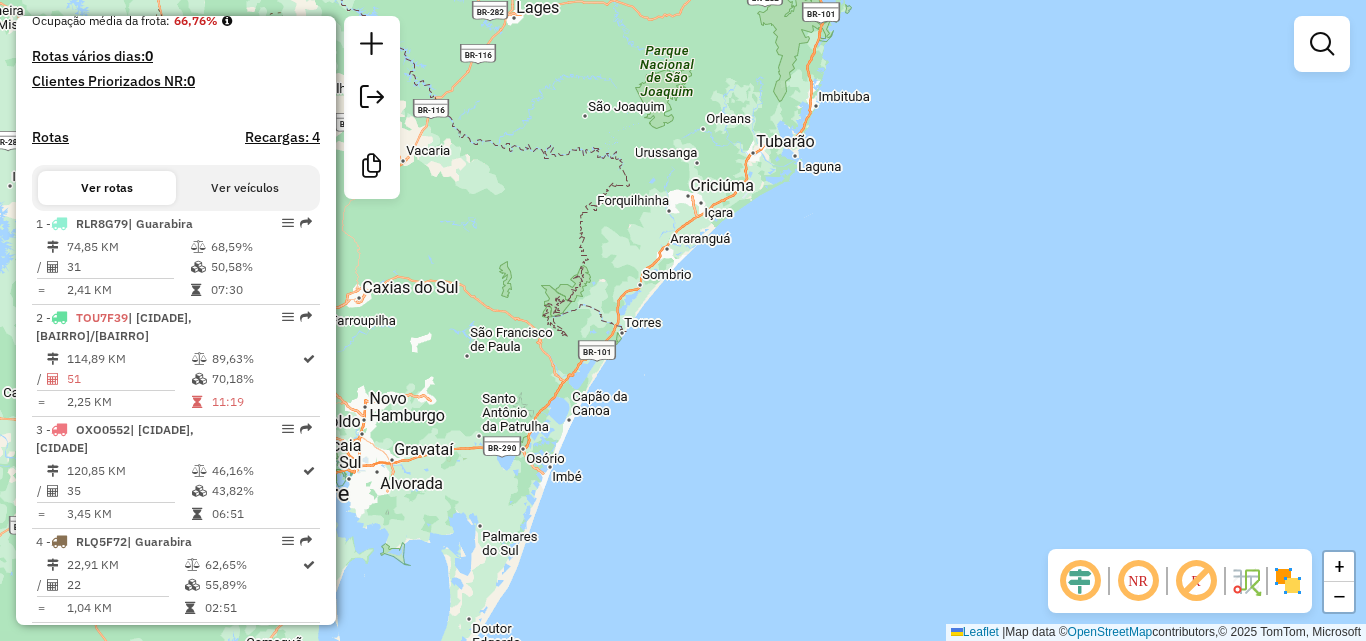 drag, startPoint x: 796, startPoint y: 198, endPoint x: 767, endPoint y: 229, distance: 42.44997 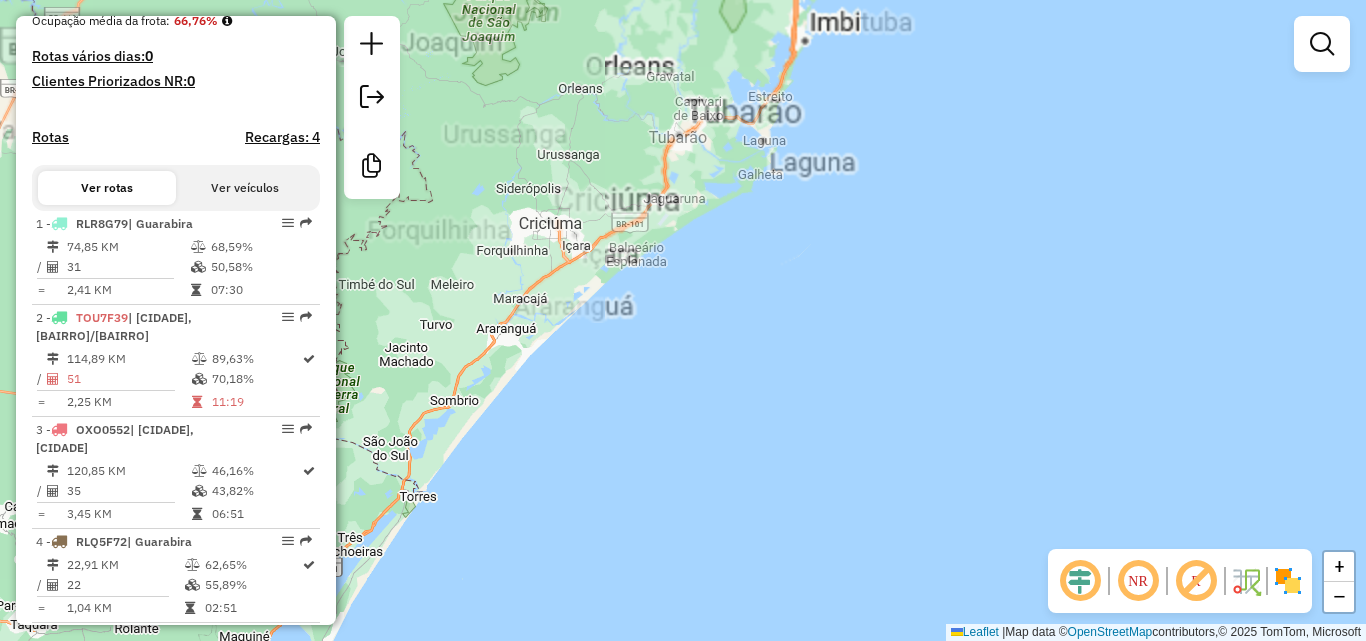 drag, startPoint x: 784, startPoint y: 226, endPoint x: 687, endPoint y: 296, distance: 119.62023 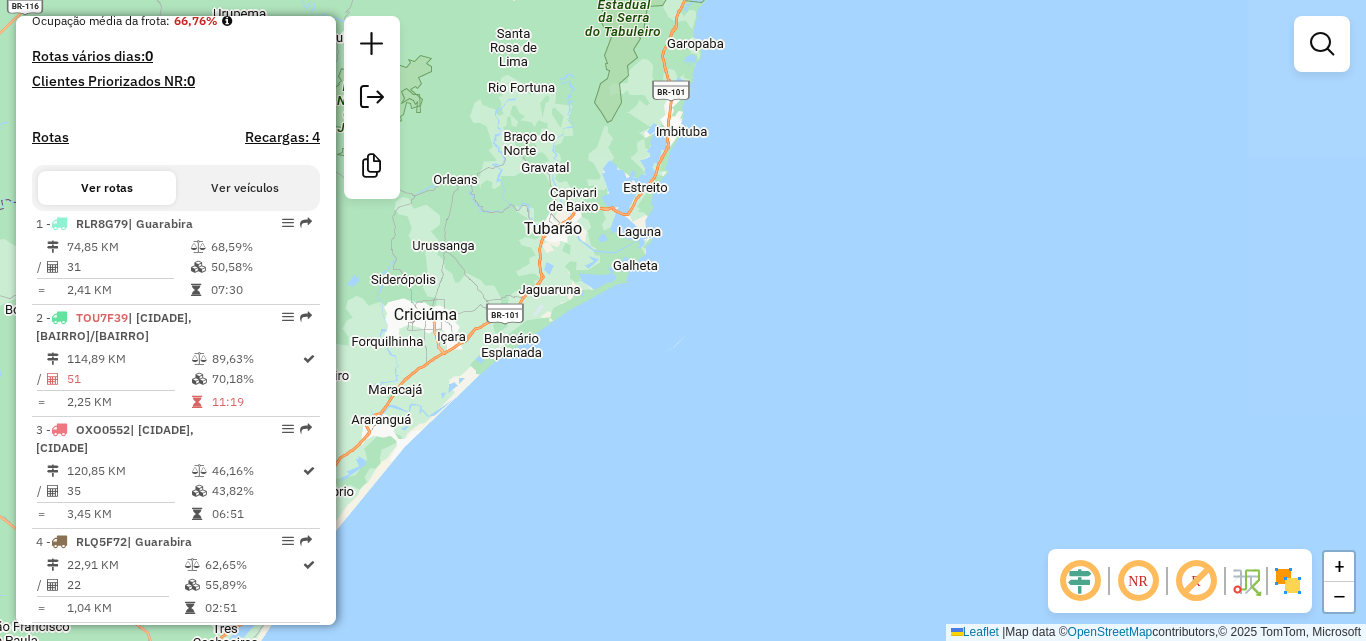 drag, startPoint x: 698, startPoint y: 281, endPoint x: 663, endPoint y: 365, distance: 91 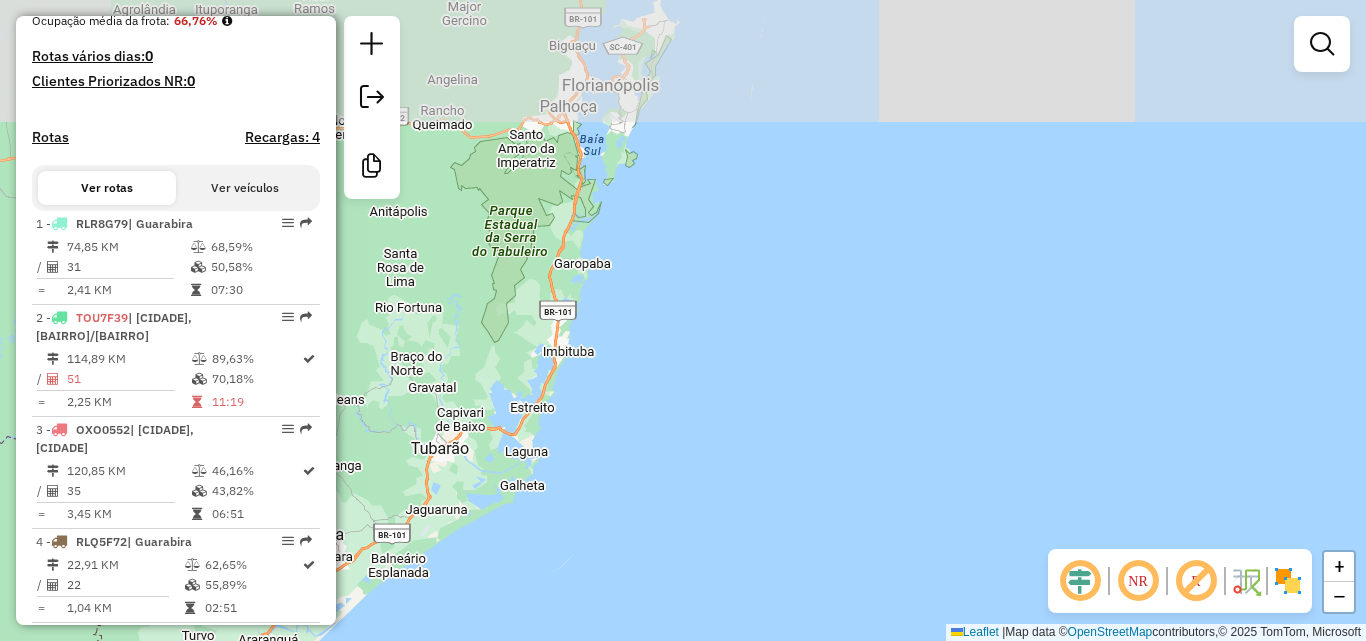 drag, startPoint x: 710, startPoint y: 404, endPoint x: 704, endPoint y: 413, distance: 10.816654 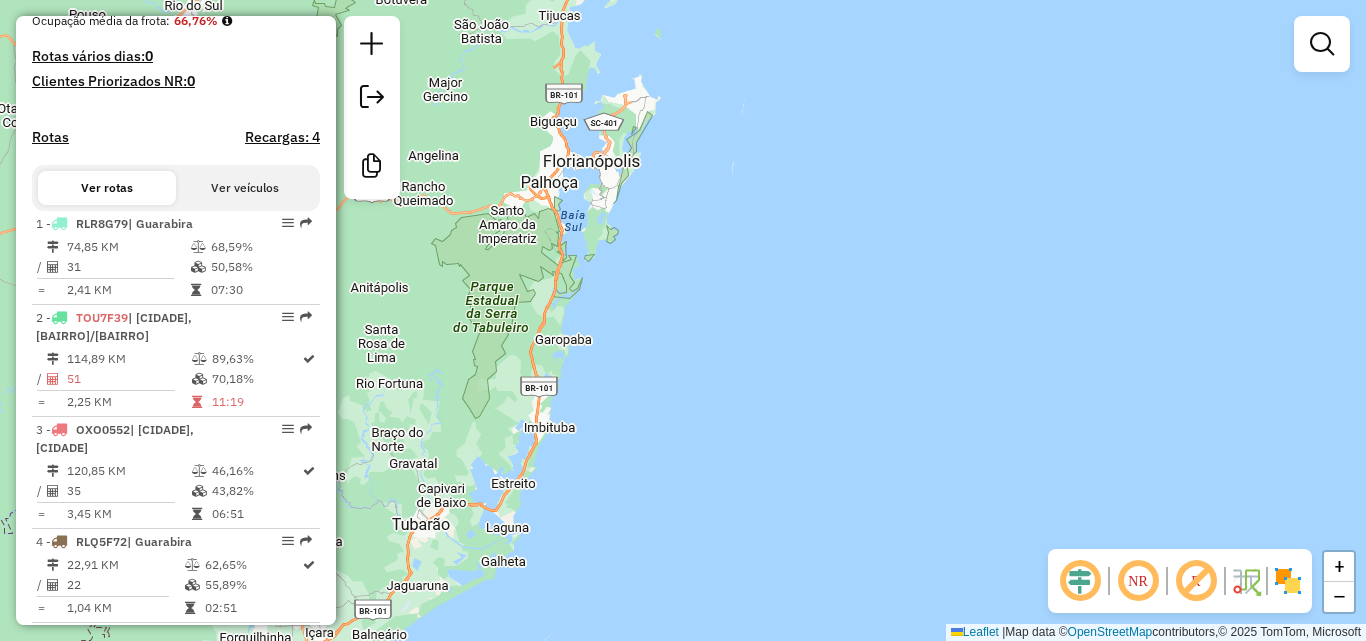 drag, startPoint x: 757, startPoint y: 242, endPoint x: 745, endPoint y: 303, distance: 62.169125 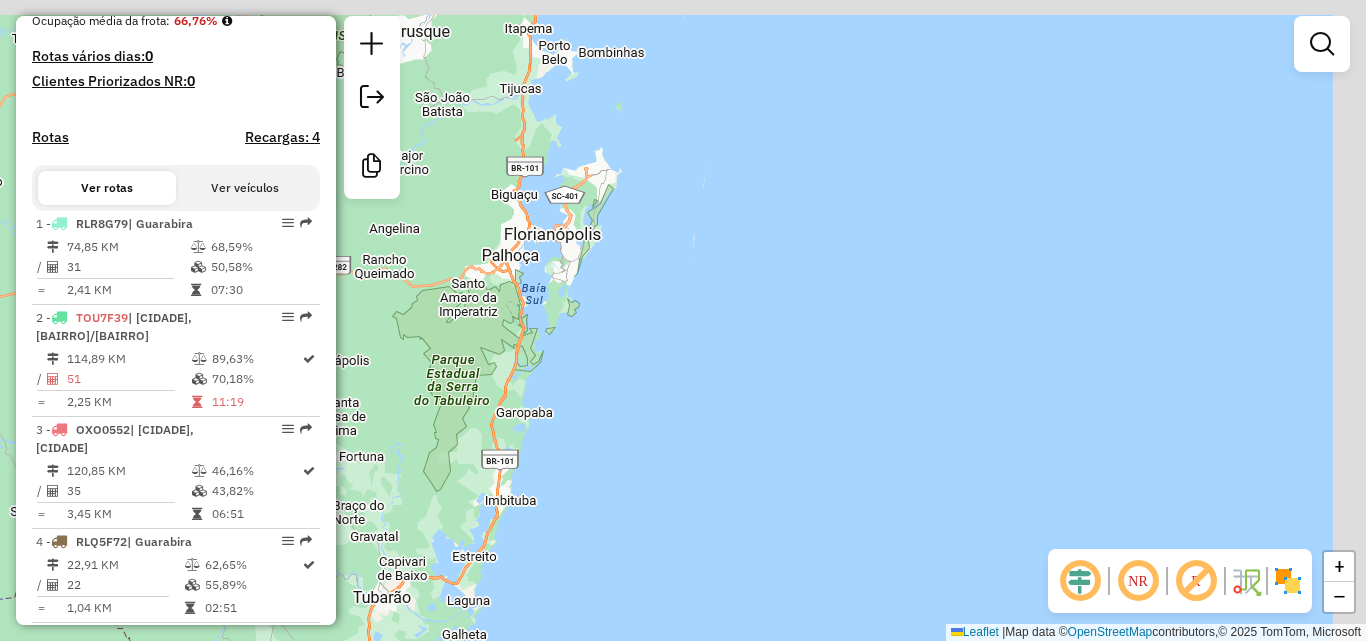 drag, startPoint x: 737, startPoint y: 318, endPoint x: 717, endPoint y: 351, distance: 38.587563 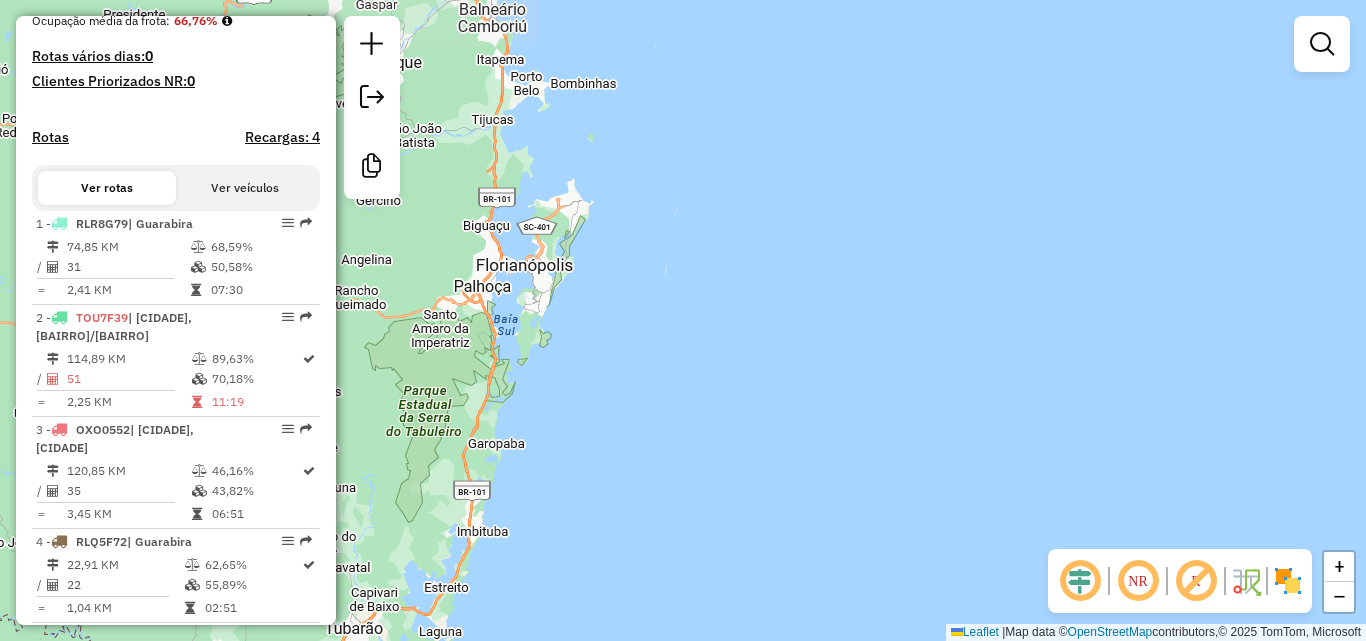 drag, startPoint x: 744, startPoint y: 286, endPoint x: 731, endPoint y: 305, distance: 23.021729 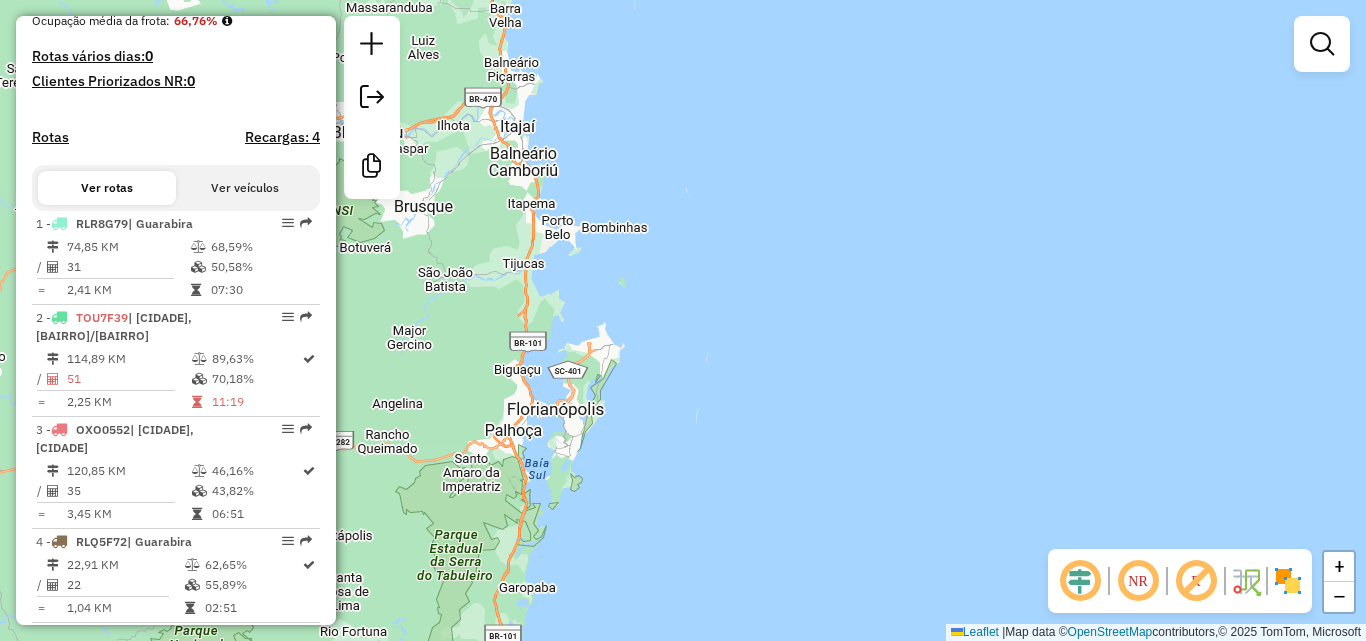 drag, startPoint x: 632, startPoint y: 208, endPoint x: 667, endPoint y: 346, distance: 142.36923 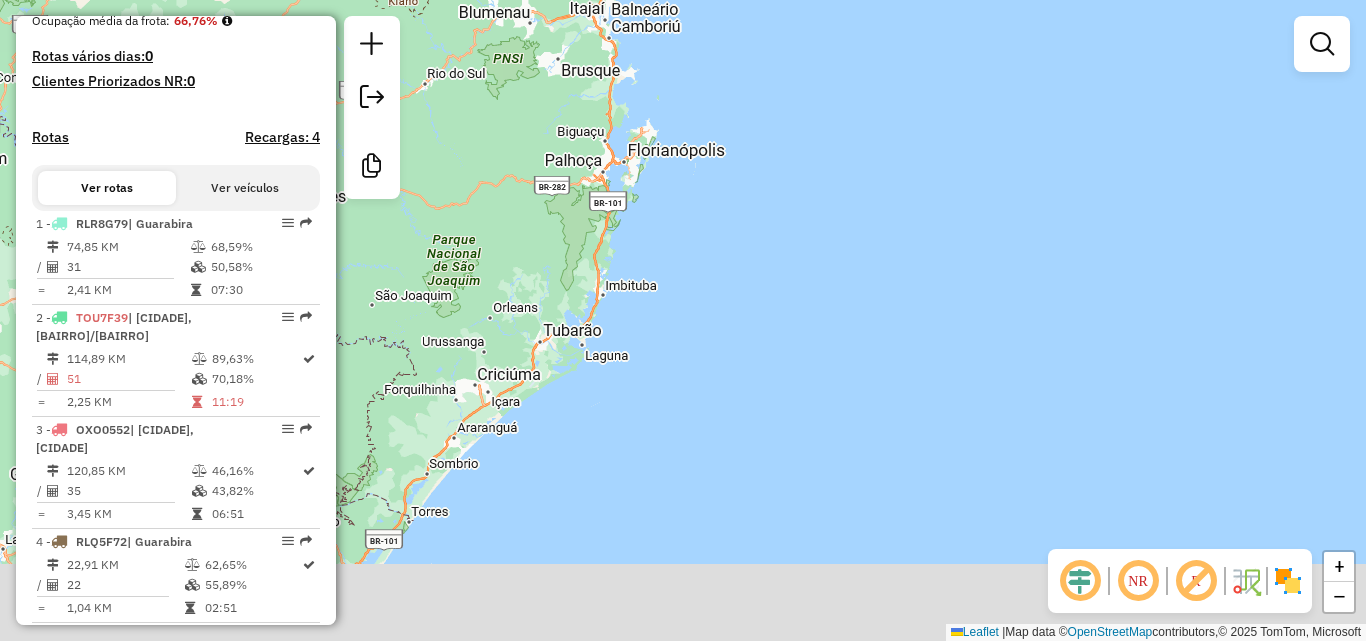 drag, startPoint x: 632, startPoint y: 442, endPoint x: 711, endPoint y: 110, distance: 341.26968 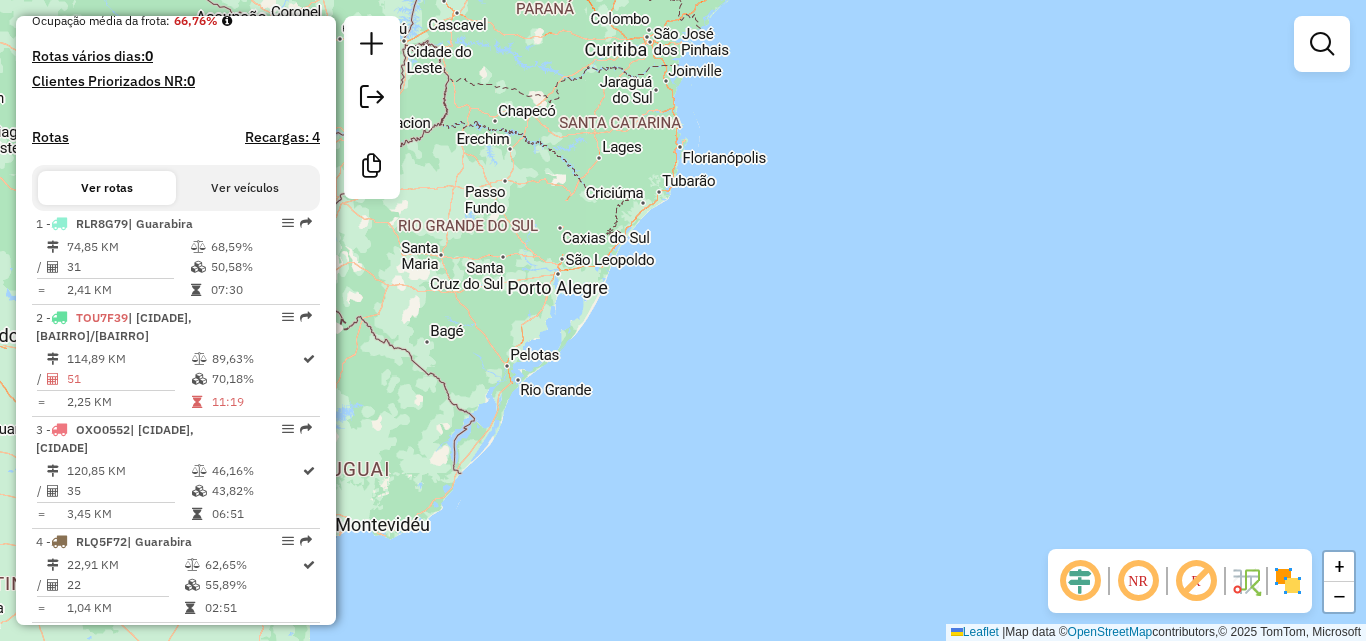 drag, startPoint x: 721, startPoint y: 201, endPoint x: 716, endPoint y: 336, distance: 135.09256 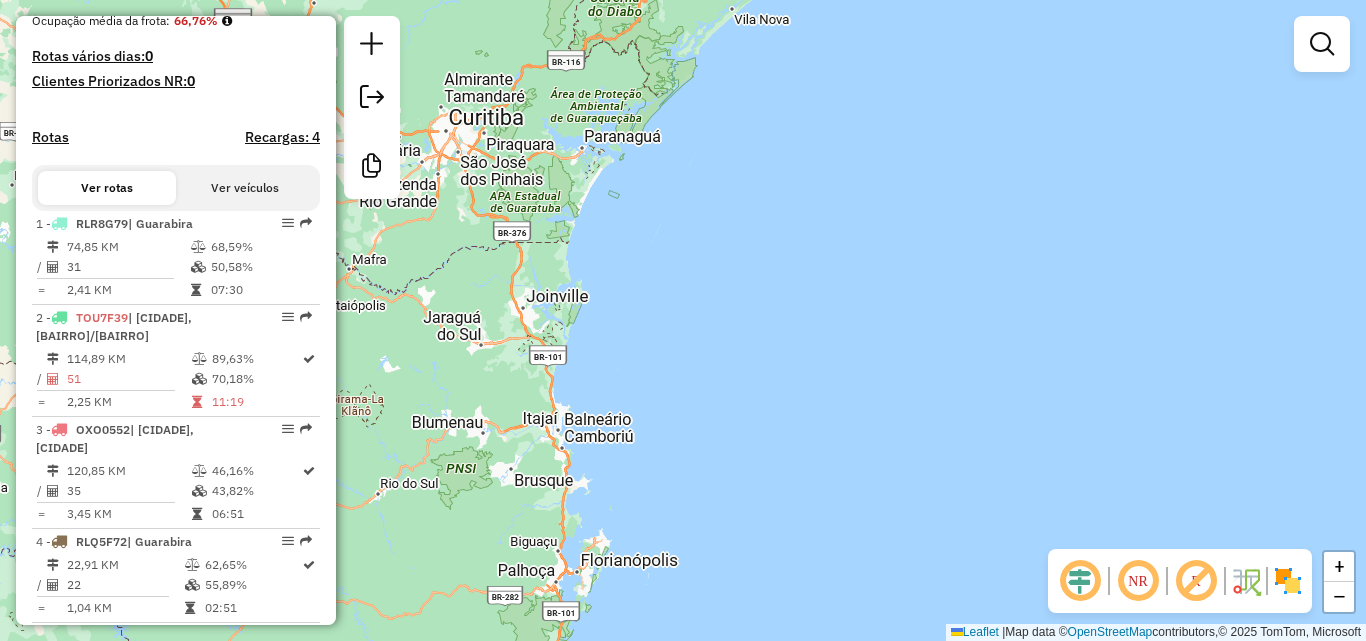 drag, startPoint x: 652, startPoint y: 300, endPoint x: 656, endPoint y: 310, distance: 10.770329 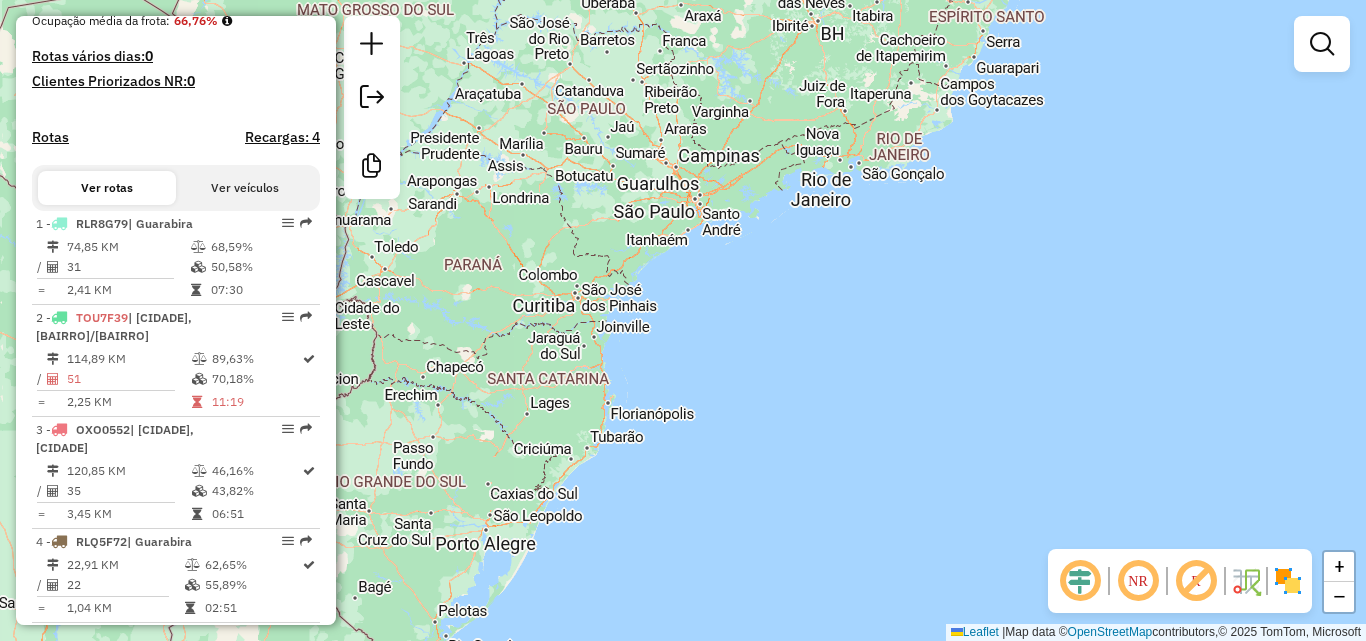 drag, startPoint x: 697, startPoint y: 160, endPoint x: 643, endPoint y: 313, distance: 162.2498 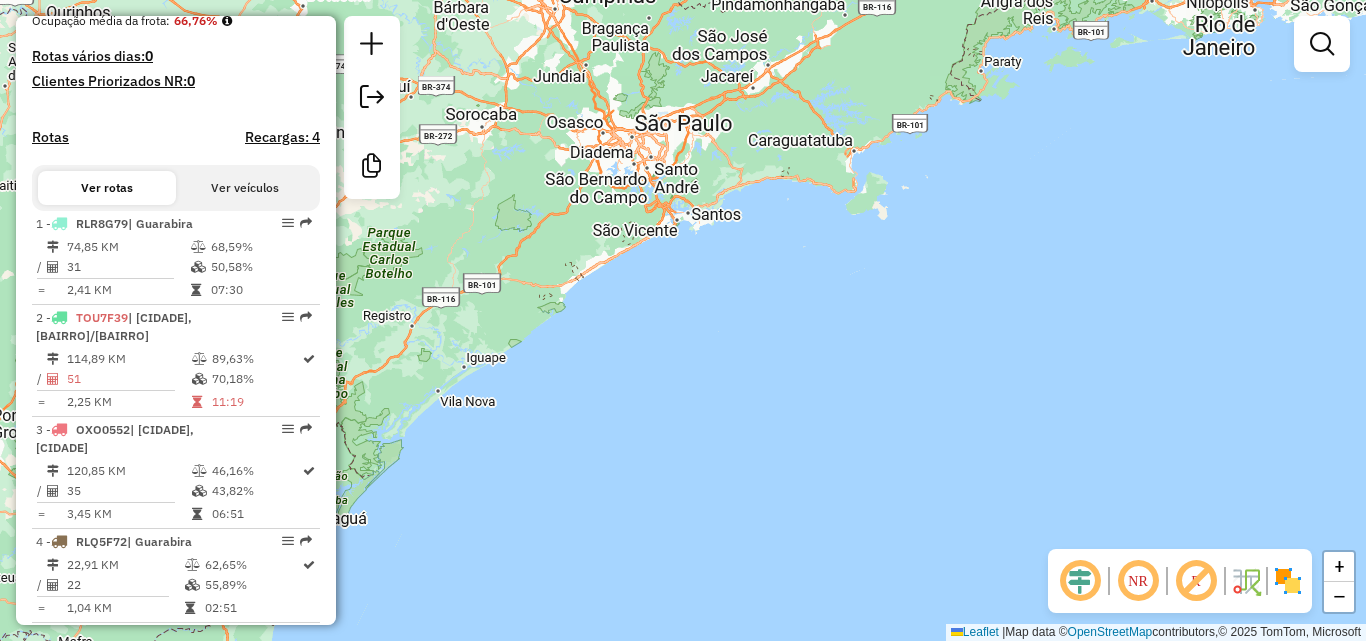 drag, startPoint x: 797, startPoint y: 289, endPoint x: 746, endPoint y: 302, distance: 52.63079 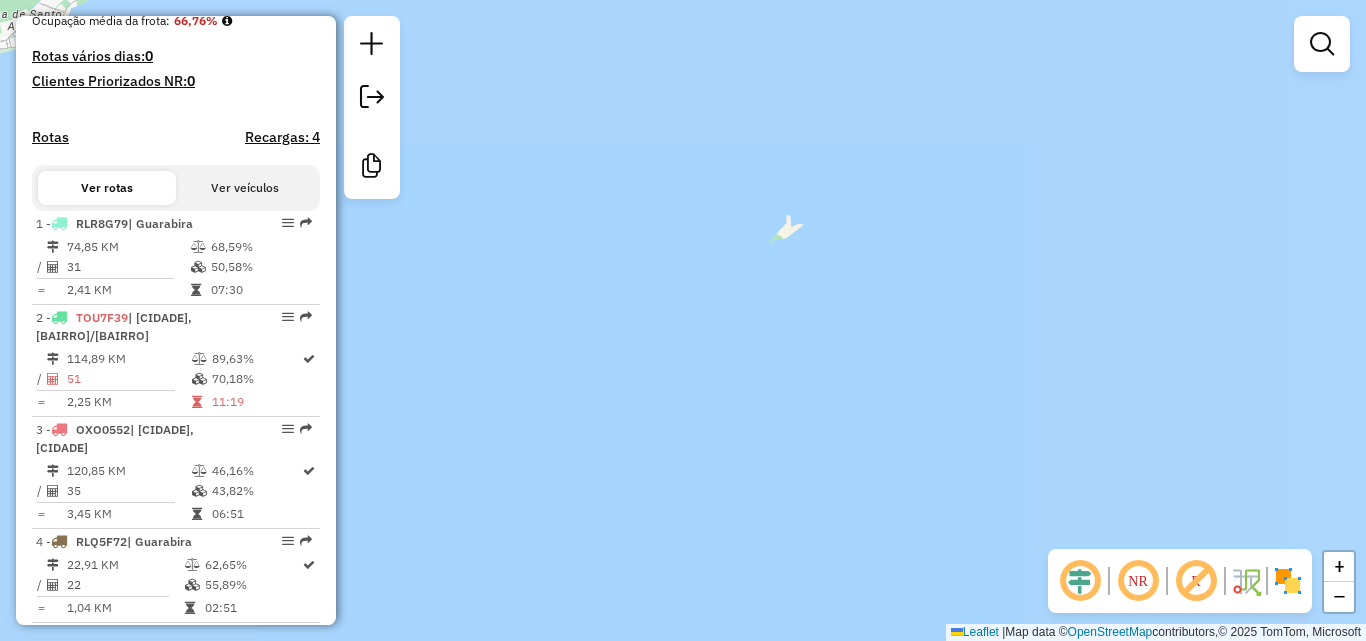 click on "Janela de atendimento Grade de atendimento Capacidade Transportadoras Veículos Cliente Pedidos  Rotas Selecione os dias de semana para filtrar as janelas de atendimento  Seg   Ter   Qua   Qui   Sex   Sáb   Dom  Informe o período da janela de atendimento: De: Até:  Filtrar exatamente a janela do cliente  Considerar janela de atendimento padrão  Selecione os dias de semana para filtrar as grades de atendimento  Seg   Ter   Qua   Qui   Sex   Sáb   Dom   Considerar clientes sem dia de atendimento cadastrado  Clientes fora do dia de atendimento selecionado Filtrar as atividades entre os valores definidos abaixo:  Peso mínimo:   Peso máximo:   Cubagem mínima:   Cubagem máxima:   De:   Até:  Filtrar as atividades entre o tempo de atendimento definido abaixo:  De:   Até:   Considerar capacidade total dos clientes não roteirizados Transportadora: Selecione um ou mais itens Tipo de veículo: Selecione um ou mais itens Veículo: Selecione um ou mais itens Motorista: Selecione um ou mais itens Nome: Rótulo:" 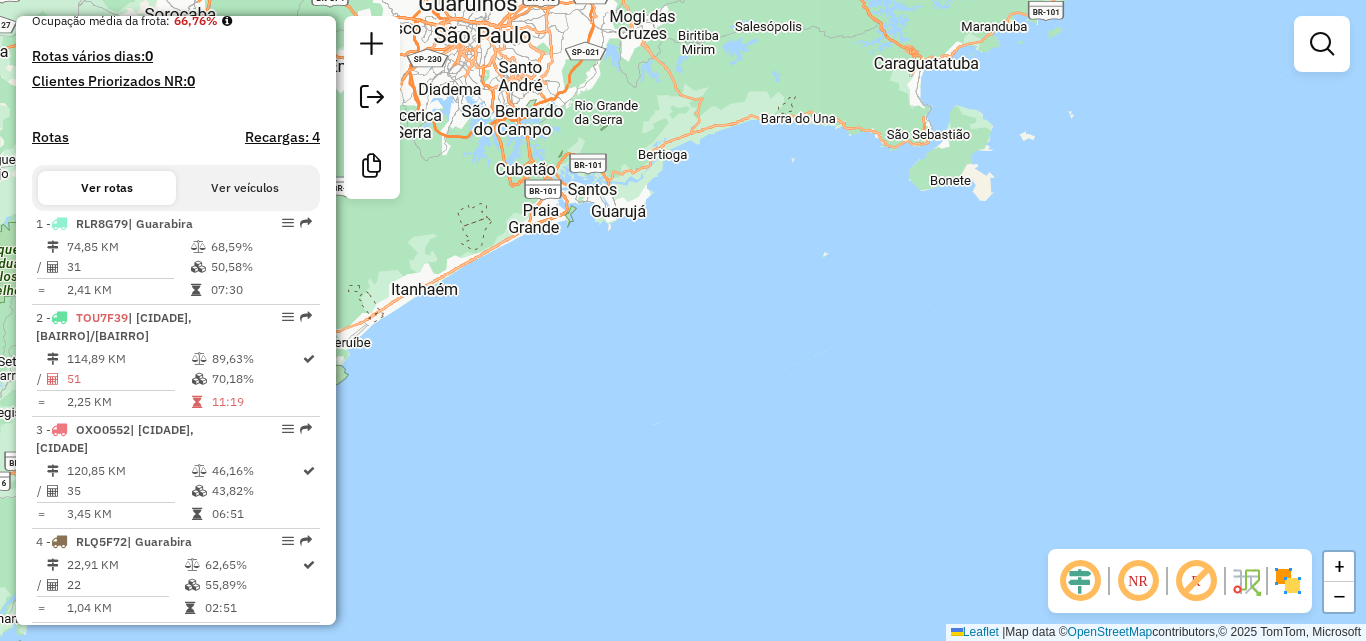 click on "Janela de atendimento Grade de atendimento Capacidade Transportadoras Veículos Cliente Pedidos  Rotas Selecione os dias de semana para filtrar as janelas de atendimento  Seg   Ter   Qua   Qui   Sex   Sáb   Dom  Informe o período da janela de atendimento: De: Até:  Filtrar exatamente a janela do cliente  Considerar janela de atendimento padrão  Selecione os dias de semana para filtrar as grades de atendimento  Seg   Ter   Qua   Qui   Sex   Sáb   Dom   Considerar clientes sem dia de atendimento cadastrado  Clientes fora do dia de atendimento selecionado Filtrar as atividades entre os valores definidos abaixo:  Peso mínimo:   Peso máximo:   Cubagem mínima:   Cubagem máxima:   De:   Até:  Filtrar as atividades entre o tempo de atendimento definido abaixo:  De:   Até:   Considerar capacidade total dos clientes não roteirizados Transportadora: Selecione um ou mais itens Tipo de veículo: Selecione um ou mais itens Veículo: Selecione um ou mais itens Motorista: Selecione um ou mais itens Nome: Rótulo:" 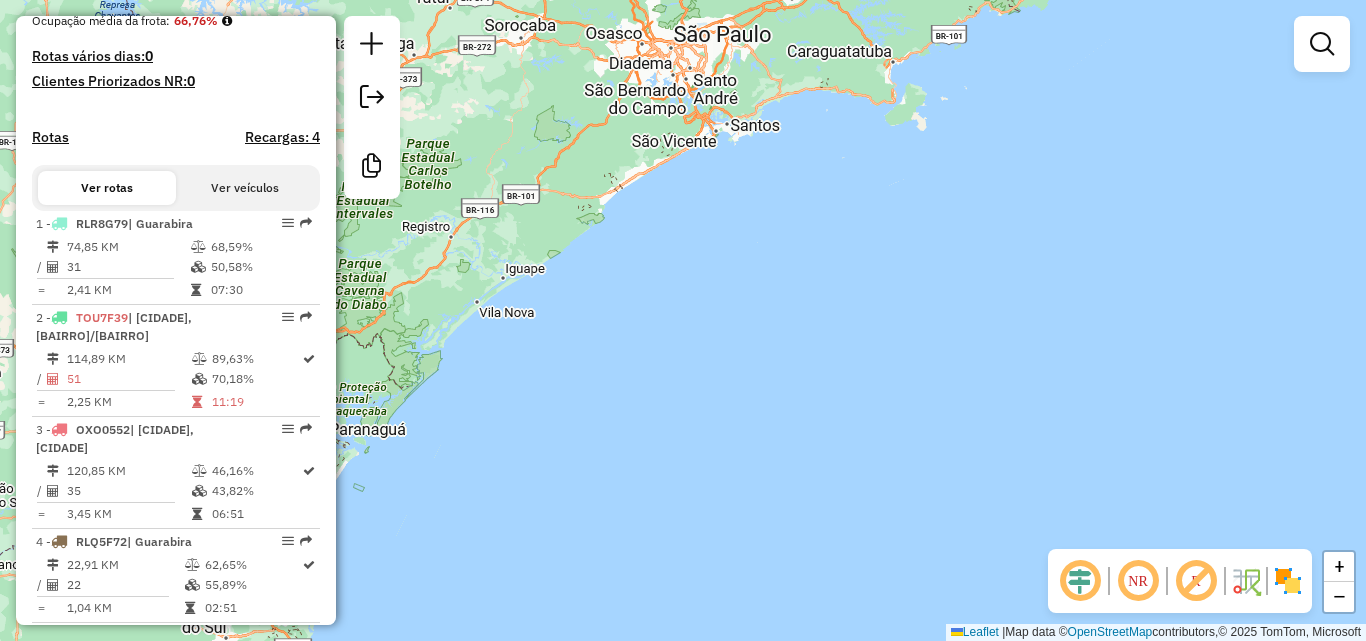 drag, startPoint x: 629, startPoint y: 426, endPoint x: 866, endPoint y: 302, distance: 267.47897 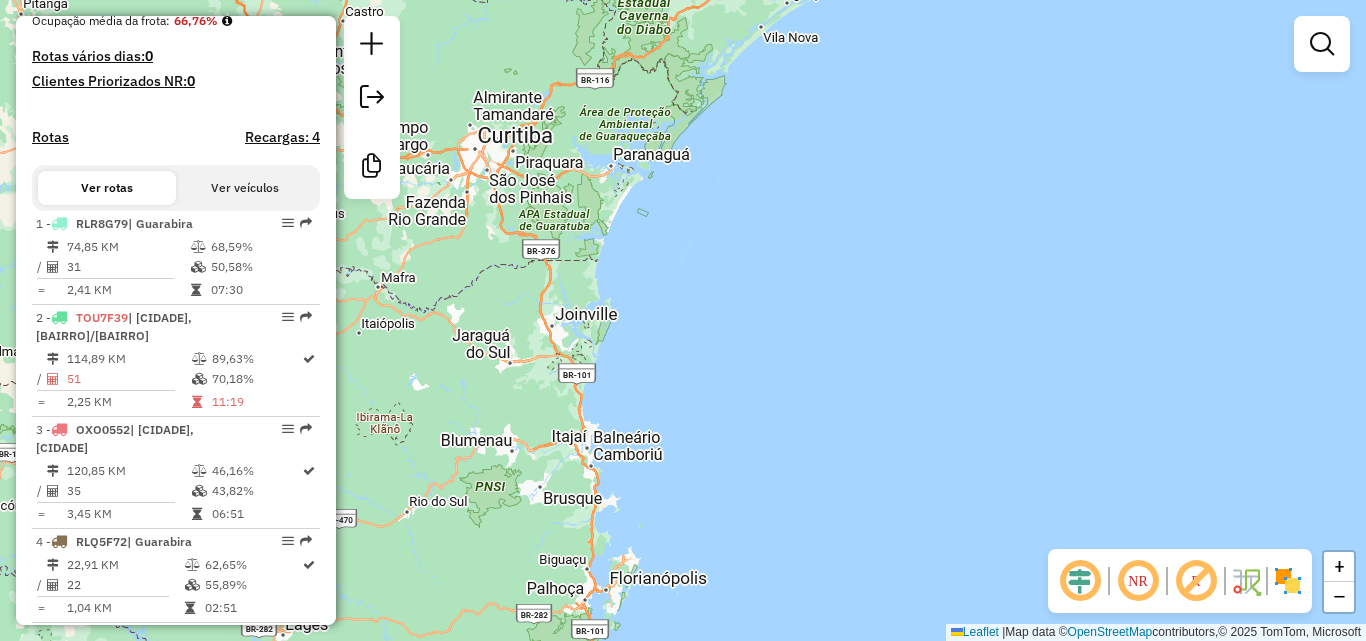 drag, startPoint x: 678, startPoint y: 489, endPoint x: 727, endPoint y: 339, distance: 157.8005 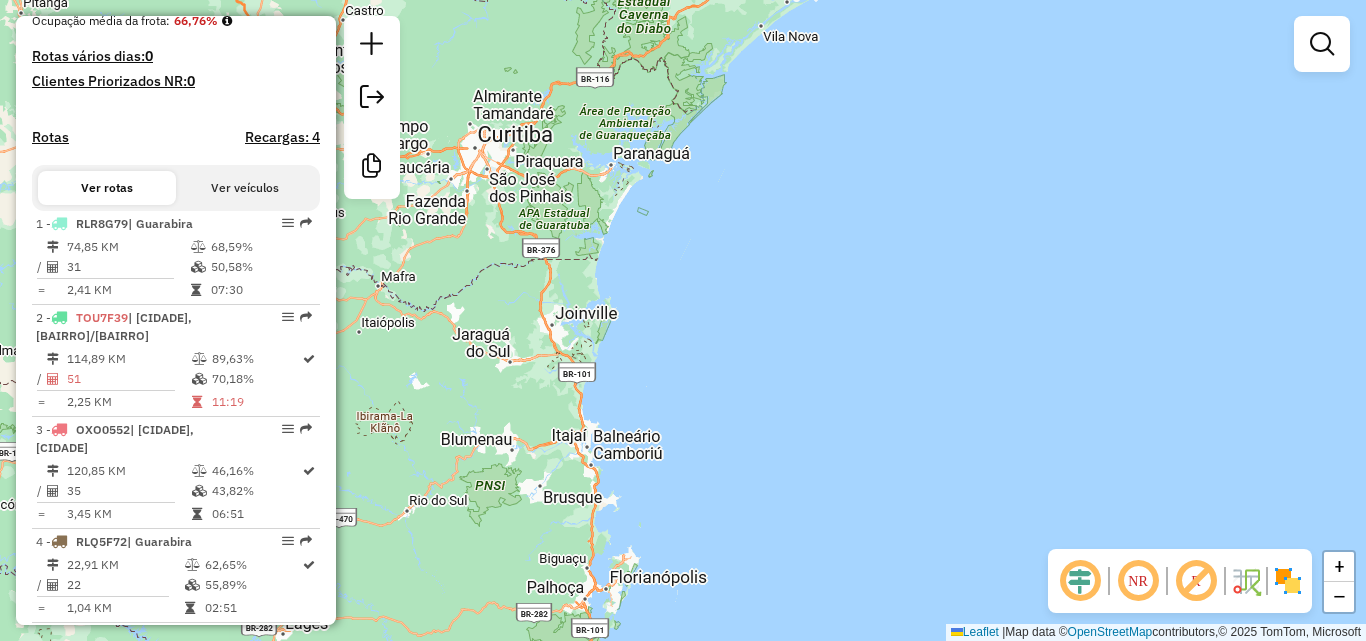 drag, startPoint x: 774, startPoint y: 391, endPoint x: 790, endPoint y: 506, distance: 116.10771 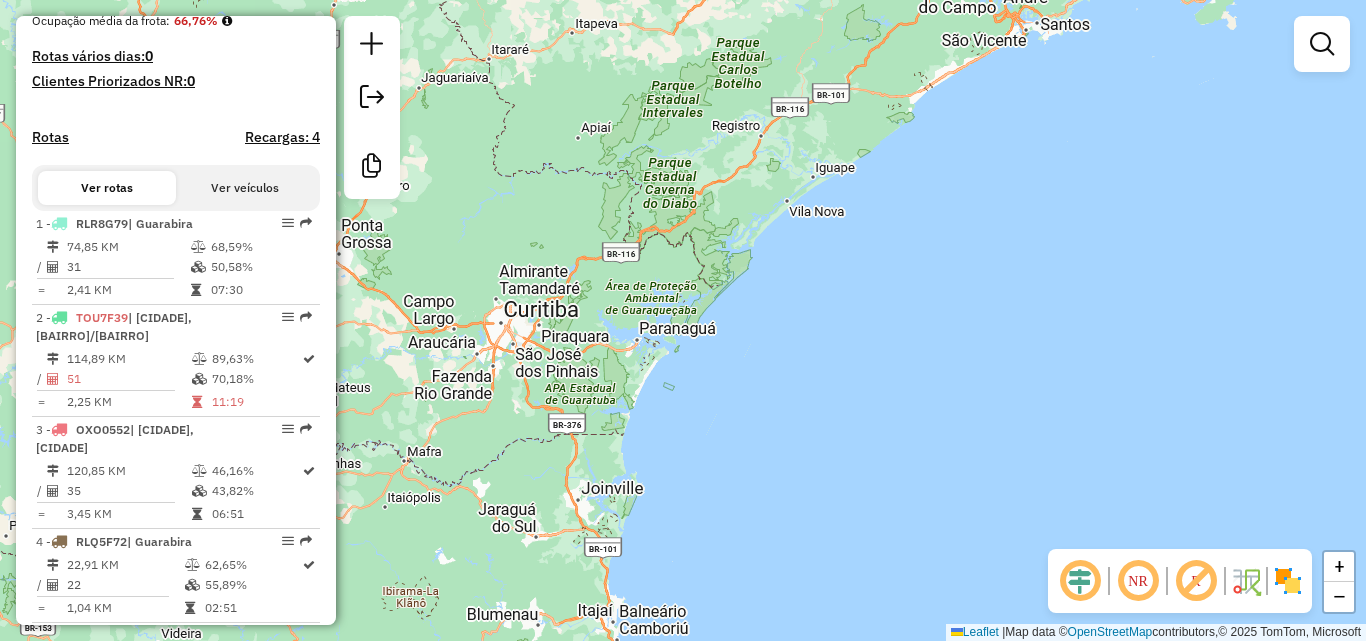 drag, startPoint x: 779, startPoint y: 358, endPoint x: 689, endPoint y: 444, distance: 124.48293 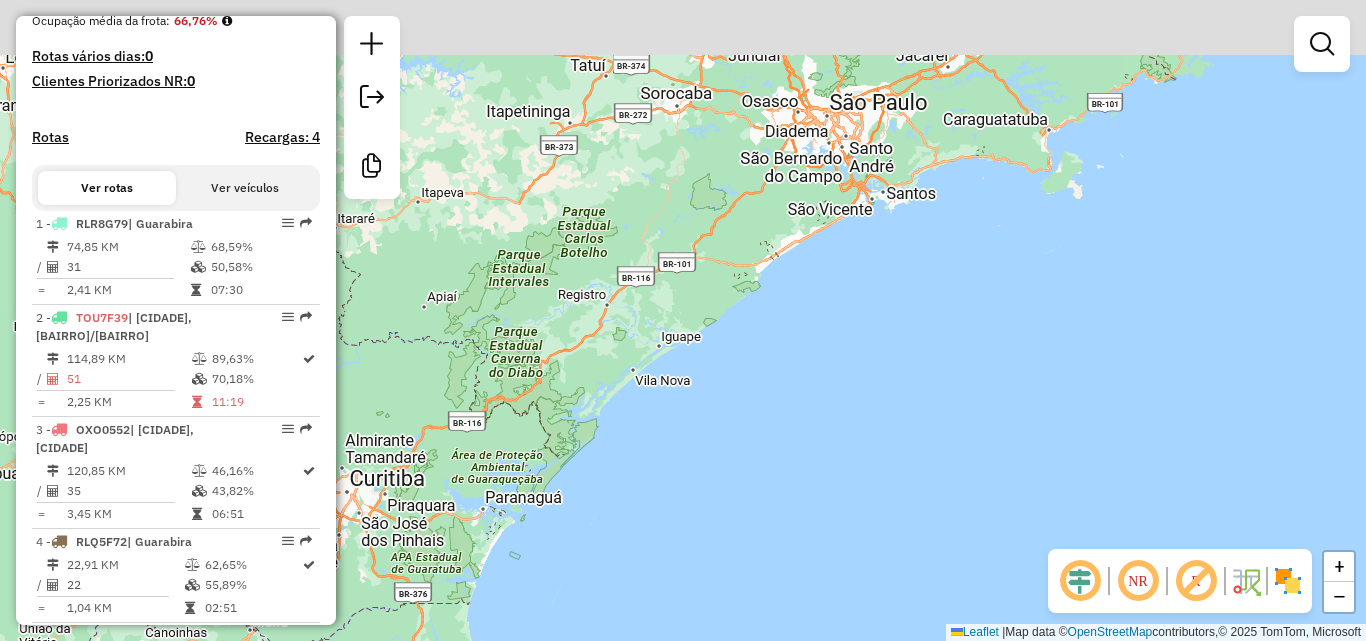 drag, startPoint x: 740, startPoint y: 422, endPoint x: 634, endPoint y: 485, distance: 123.308556 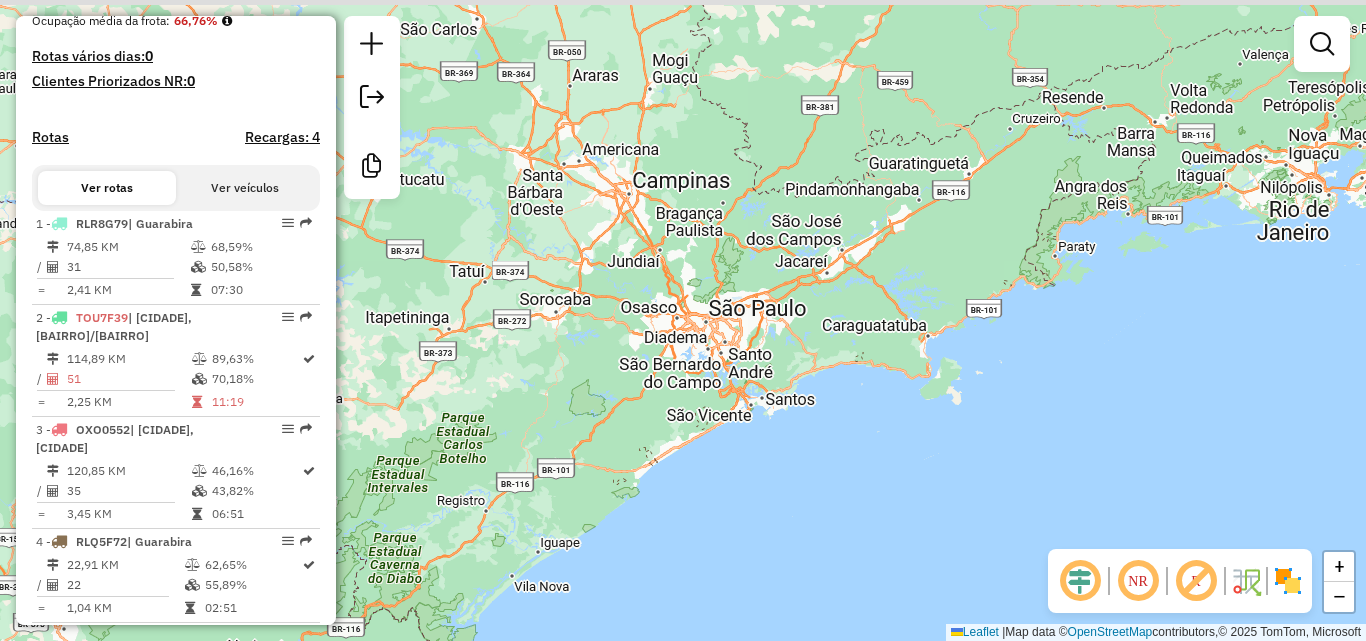 drag, startPoint x: 725, startPoint y: 457, endPoint x: 687, endPoint y: 502, distance: 58.898216 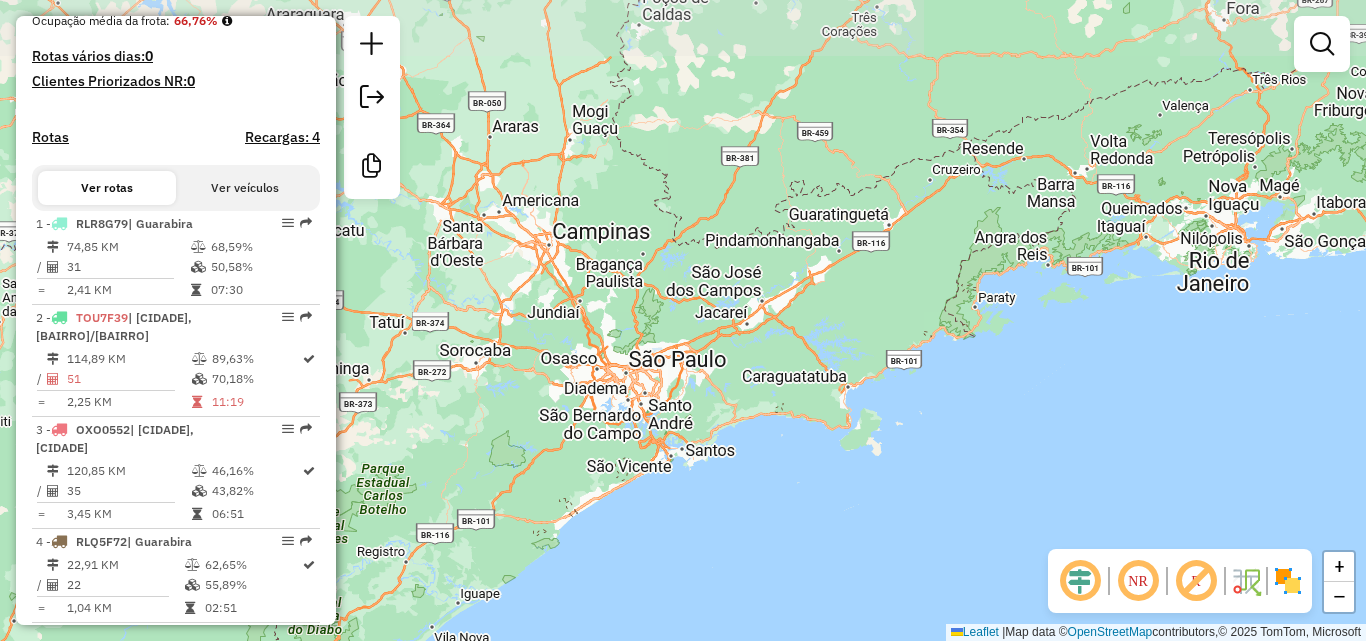 drag, startPoint x: 741, startPoint y: 426, endPoint x: 634, endPoint y: 442, distance: 108.18965 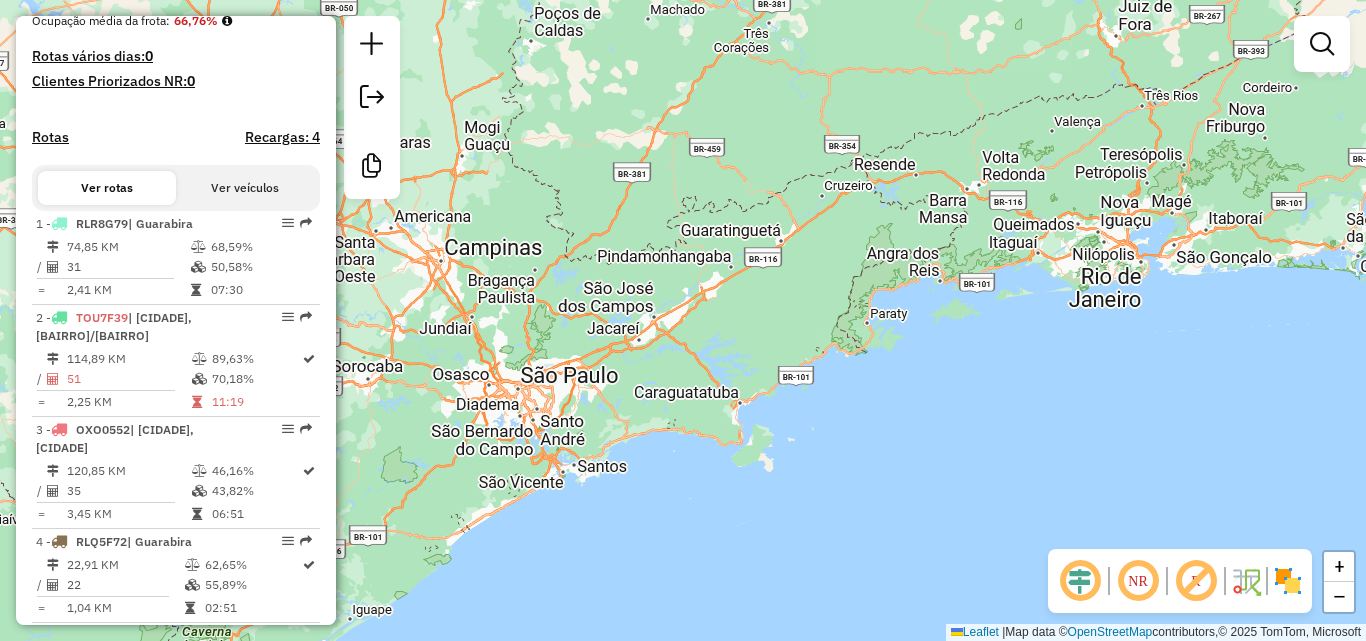 drag, startPoint x: 588, startPoint y: 526, endPoint x: 689, endPoint y: 324, distance: 225.84286 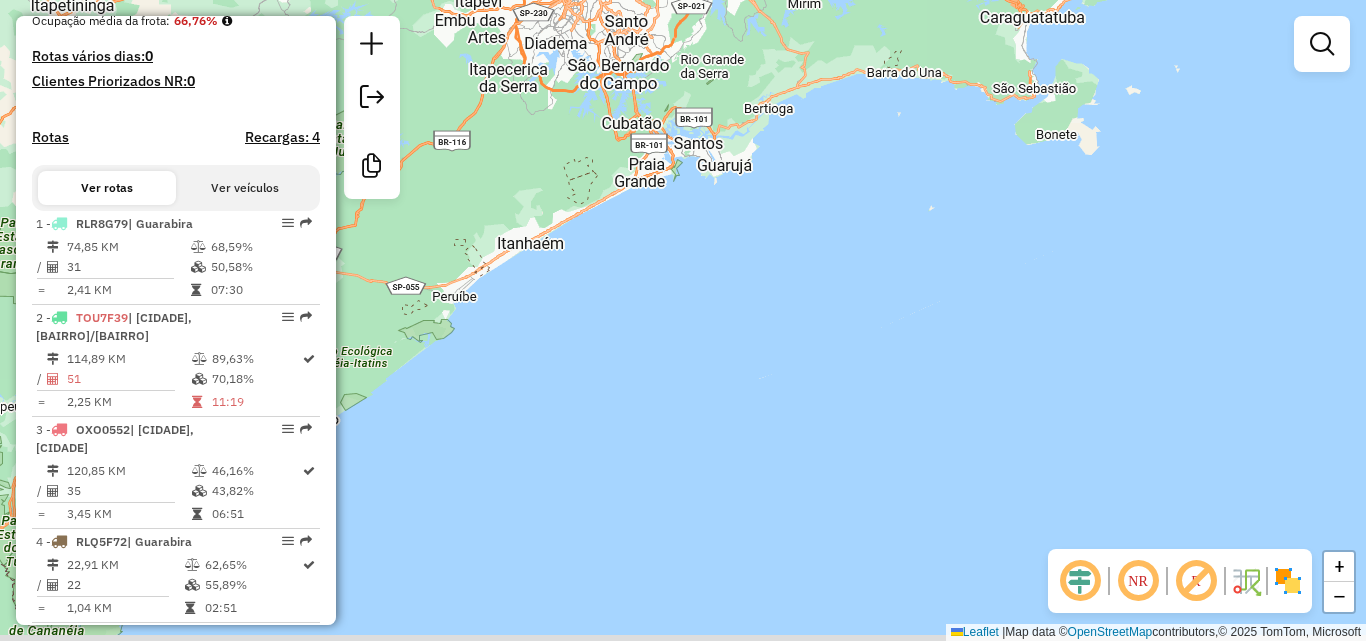 drag, startPoint x: 432, startPoint y: 402, endPoint x: 516, endPoint y: 305, distance: 128.31601 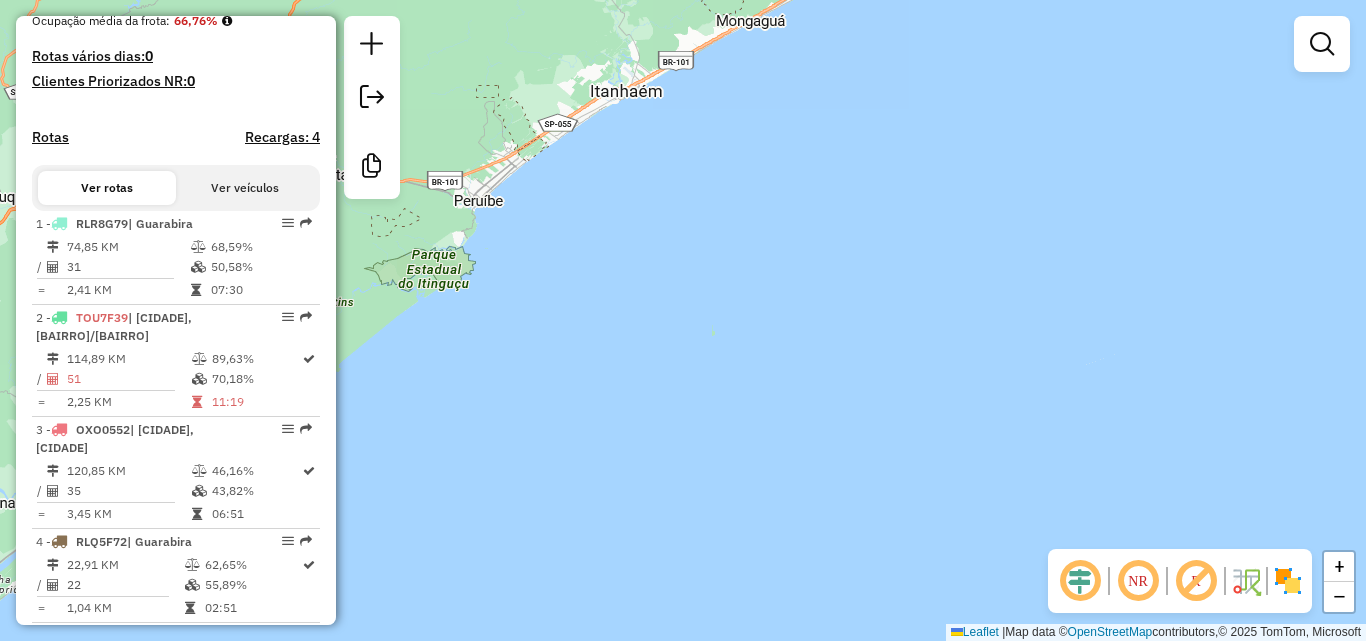 drag, startPoint x: 779, startPoint y: 425, endPoint x: 757, endPoint y: 430, distance: 22.561028 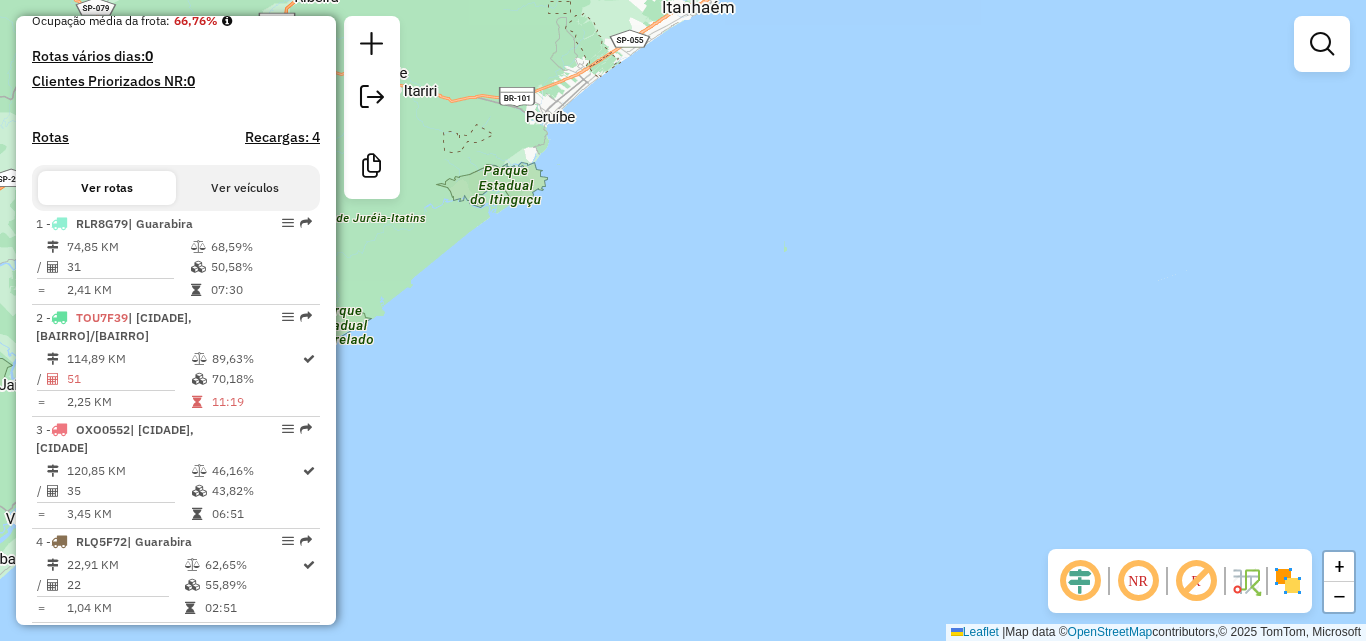 drag, startPoint x: 578, startPoint y: 426, endPoint x: 587, endPoint y: 329, distance: 97.41663 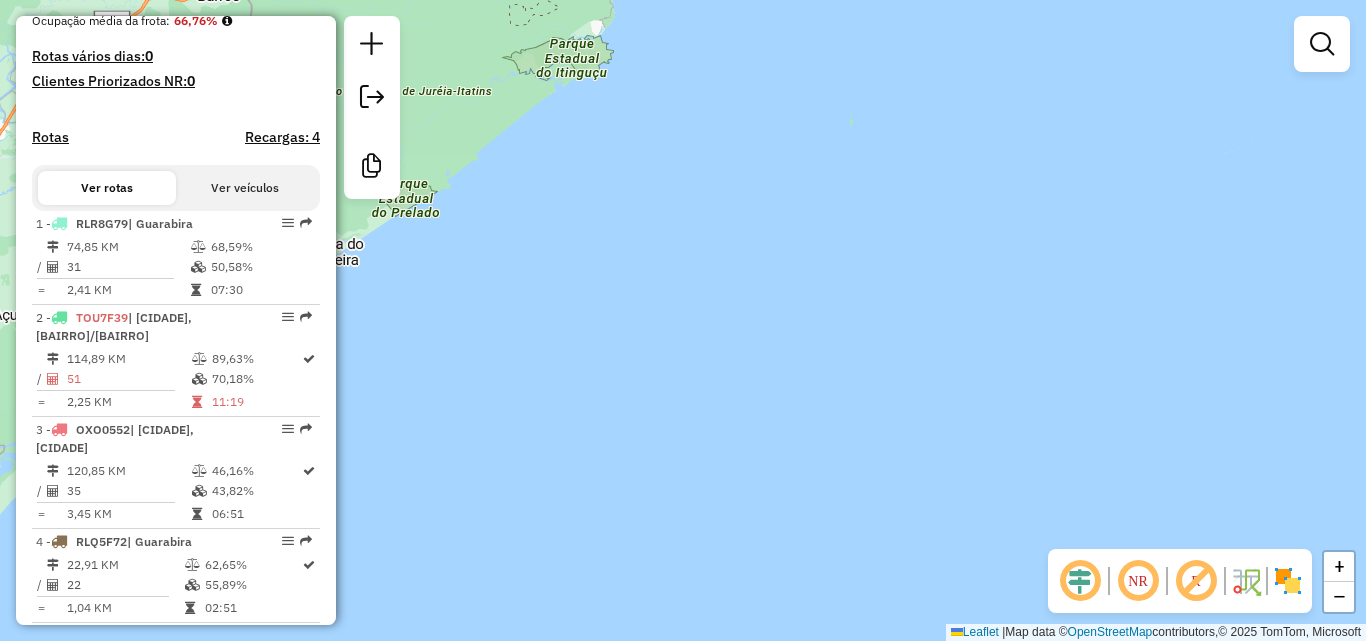 drag, startPoint x: 540, startPoint y: 380, endPoint x: 727, endPoint y: 215, distance: 249.38725 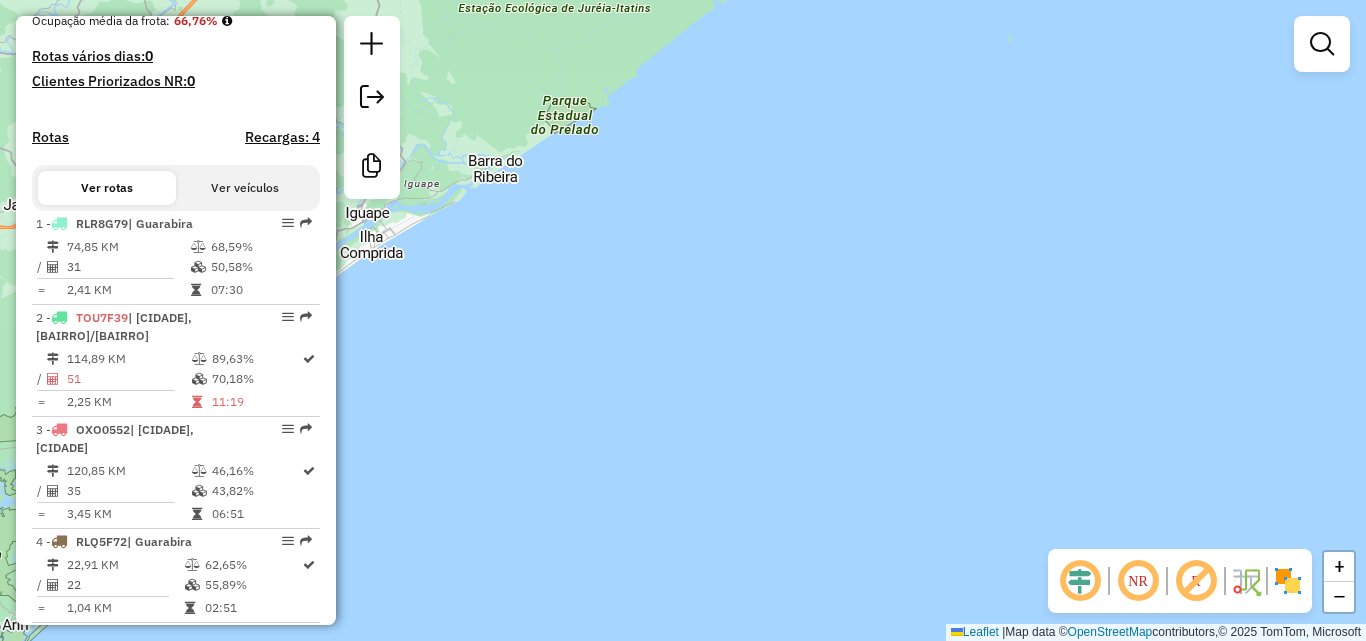 drag, startPoint x: 547, startPoint y: 275, endPoint x: 669, endPoint y: 350, distance: 143.20964 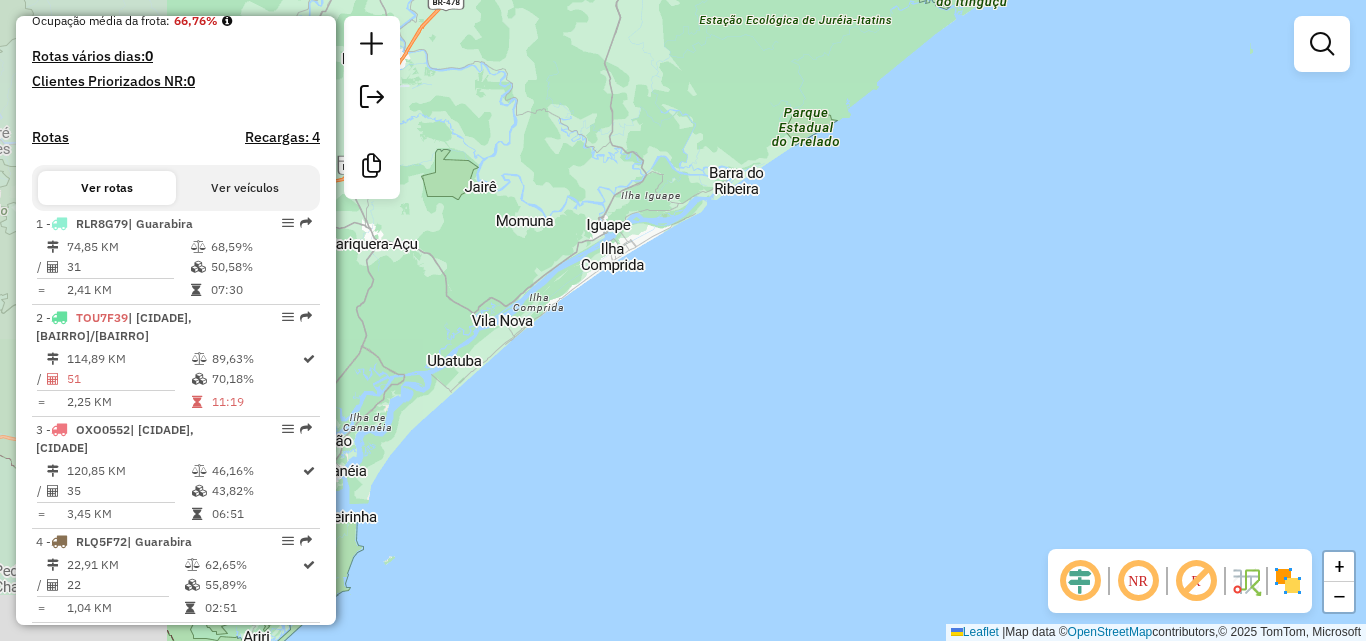 drag, startPoint x: 644, startPoint y: 243, endPoint x: 676, endPoint y: 168, distance: 81.5414 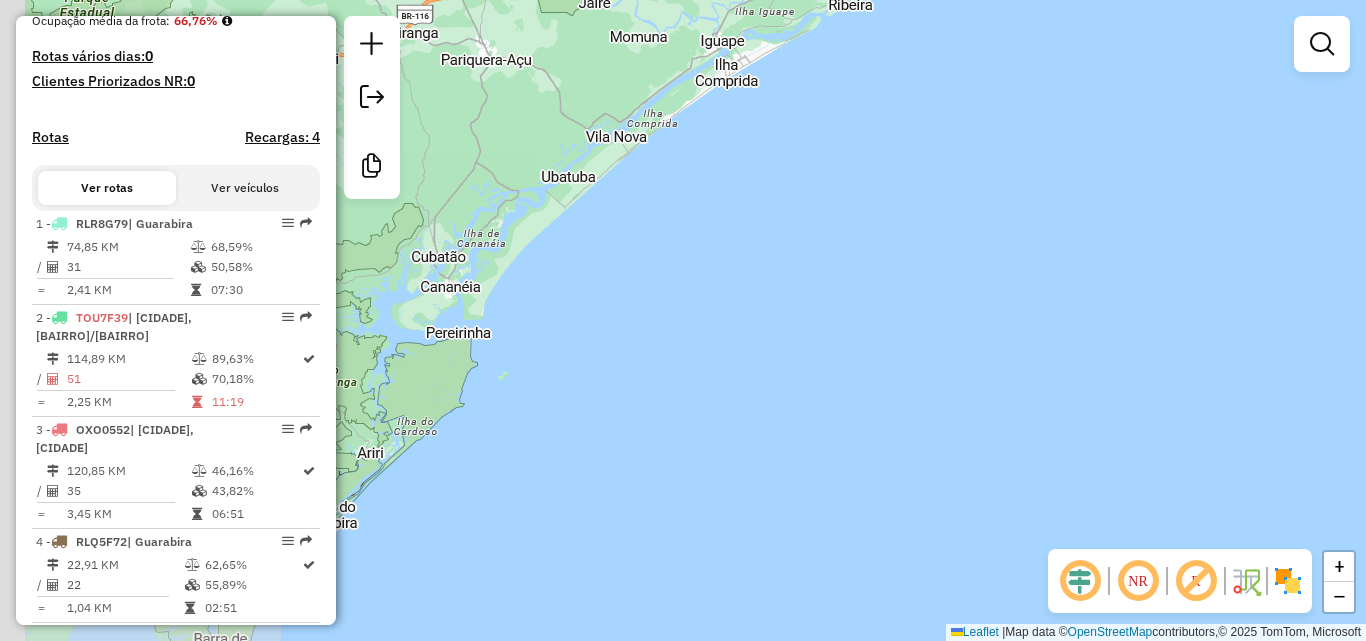 drag, startPoint x: 650, startPoint y: 290, endPoint x: 687, endPoint y: 249, distance: 55.226807 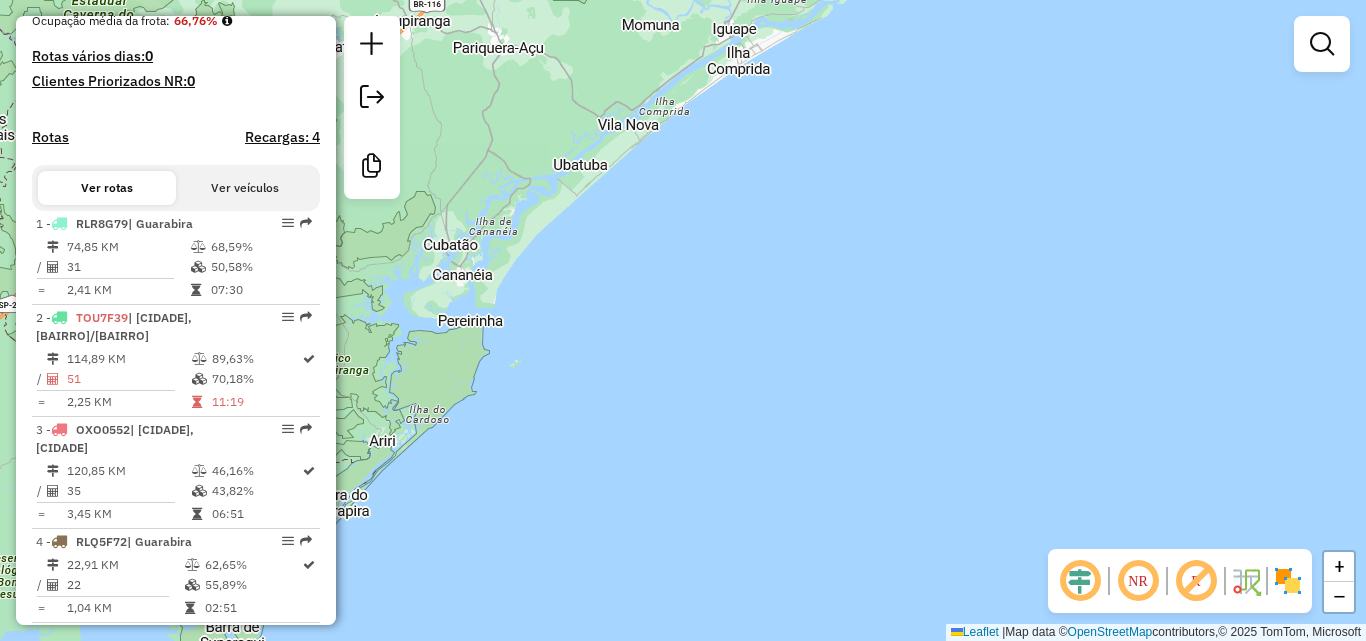 drag, startPoint x: 512, startPoint y: 464, endPoint x: 675, endPoint y: 260, distance: 261.1226 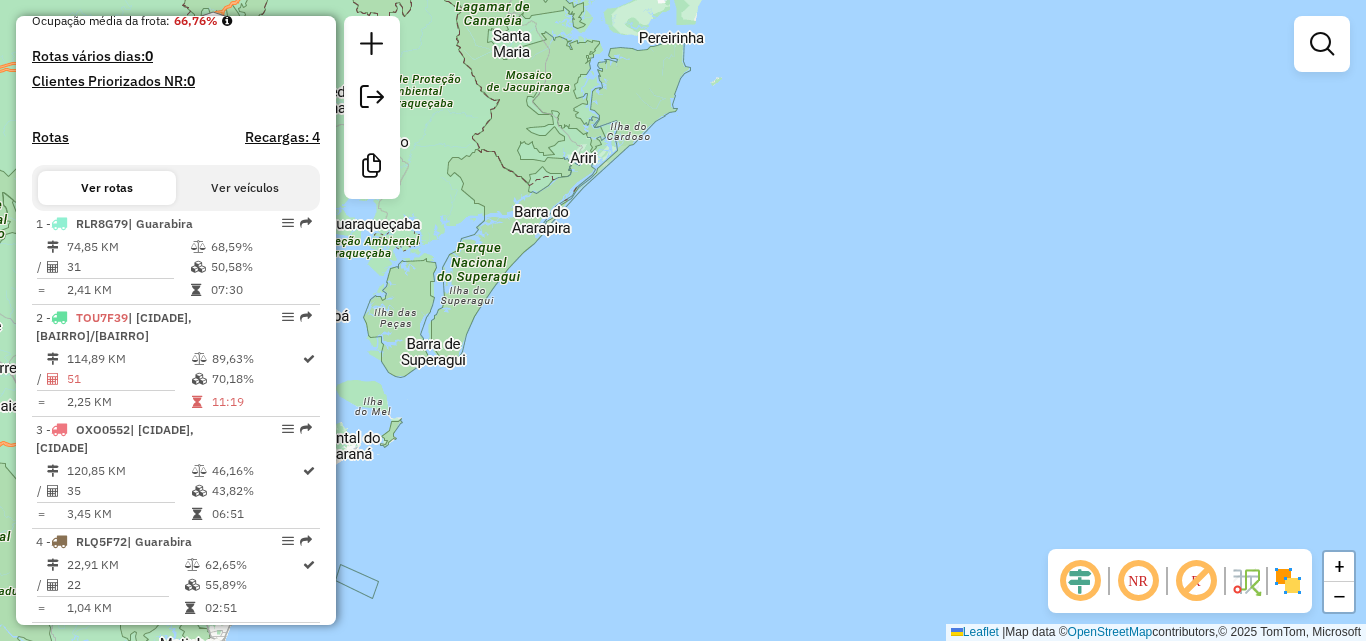 drag, startPoint x: 702, startPoint y: 181, endPoint x: 497, endPoint y: 502, distance: 380.8753 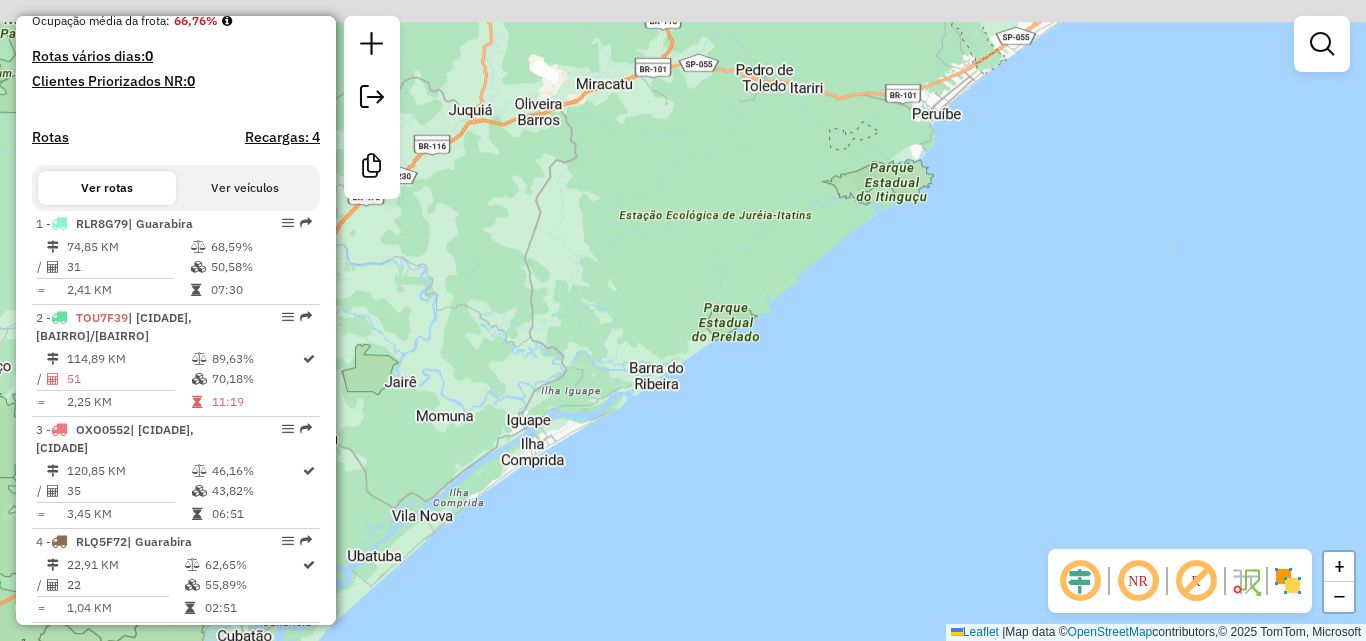 drag, startPoint x: 555, startPoint y: 405, endPoint x: 471, endPoint y: 558, distance: 174.54225 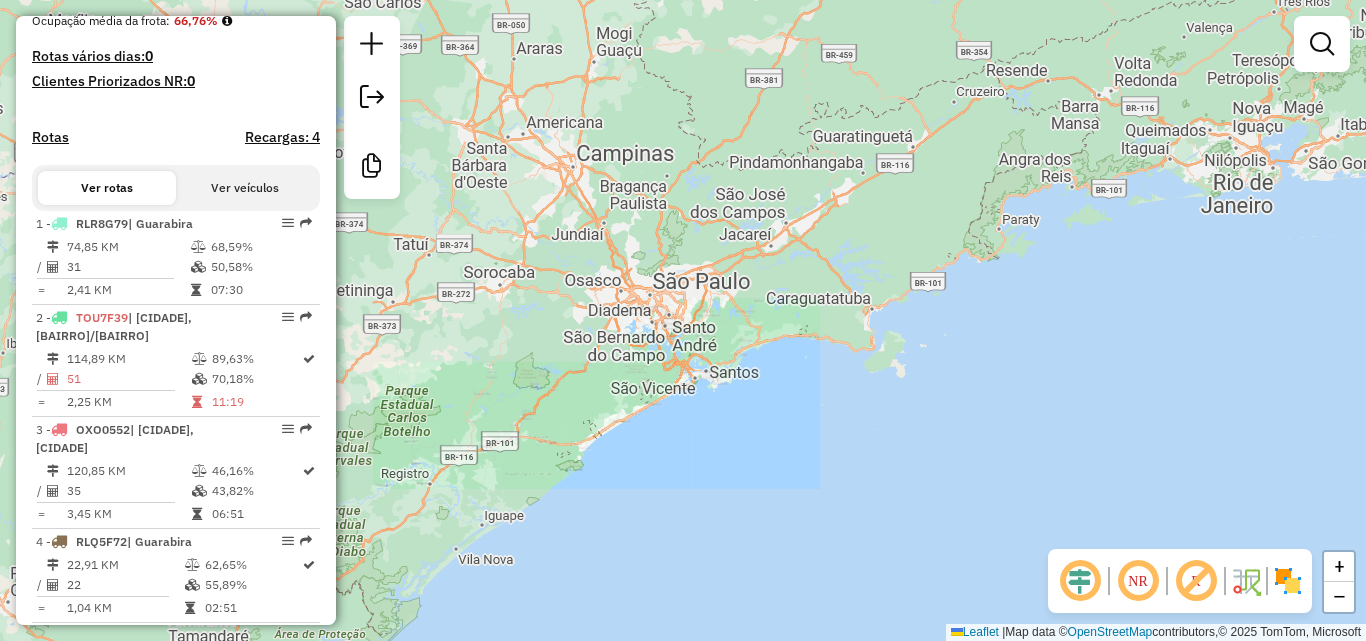 drag, startPoint x: 643, startPoint y: 425, endPoint x: 837, endPoint y: 386, distance: 197.88127 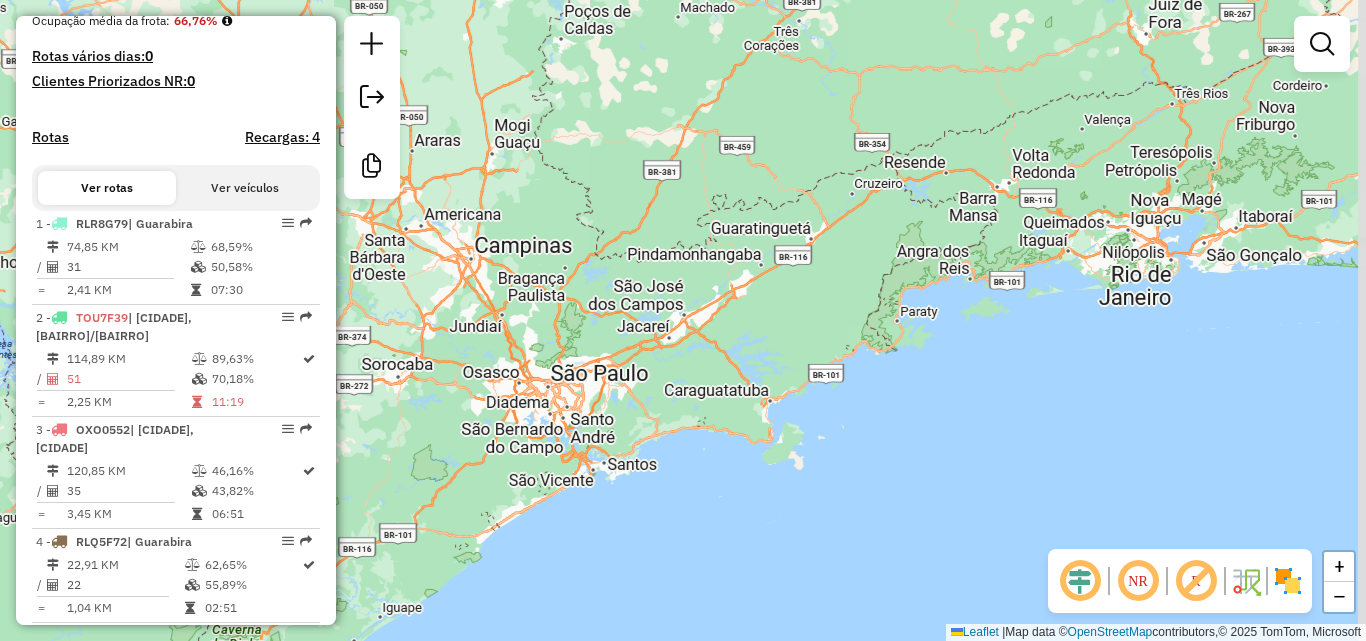 drag, startPoint x: 846, startPoint y: 352, endPoint x: 695, endPoint y: 336, distance: 151.84532 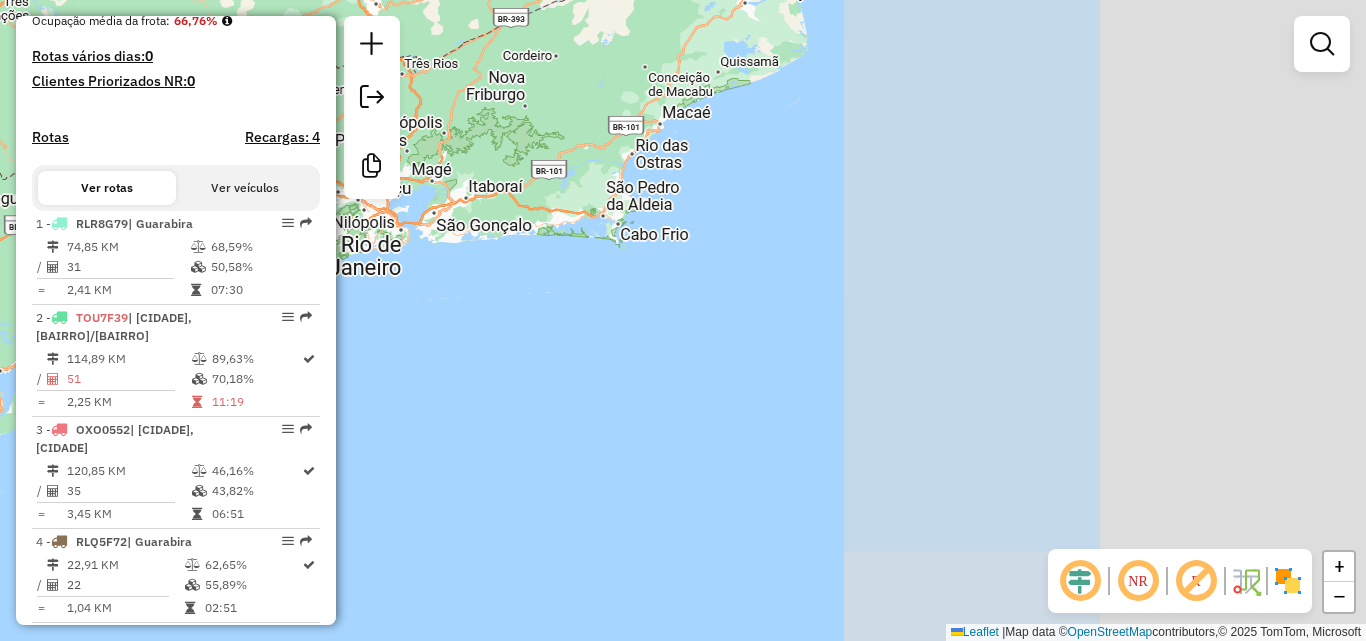 drag, startPoint x: 965, startPoint y: 402, endPoint x: 954, endPoint y: 382, distance: 22.825424 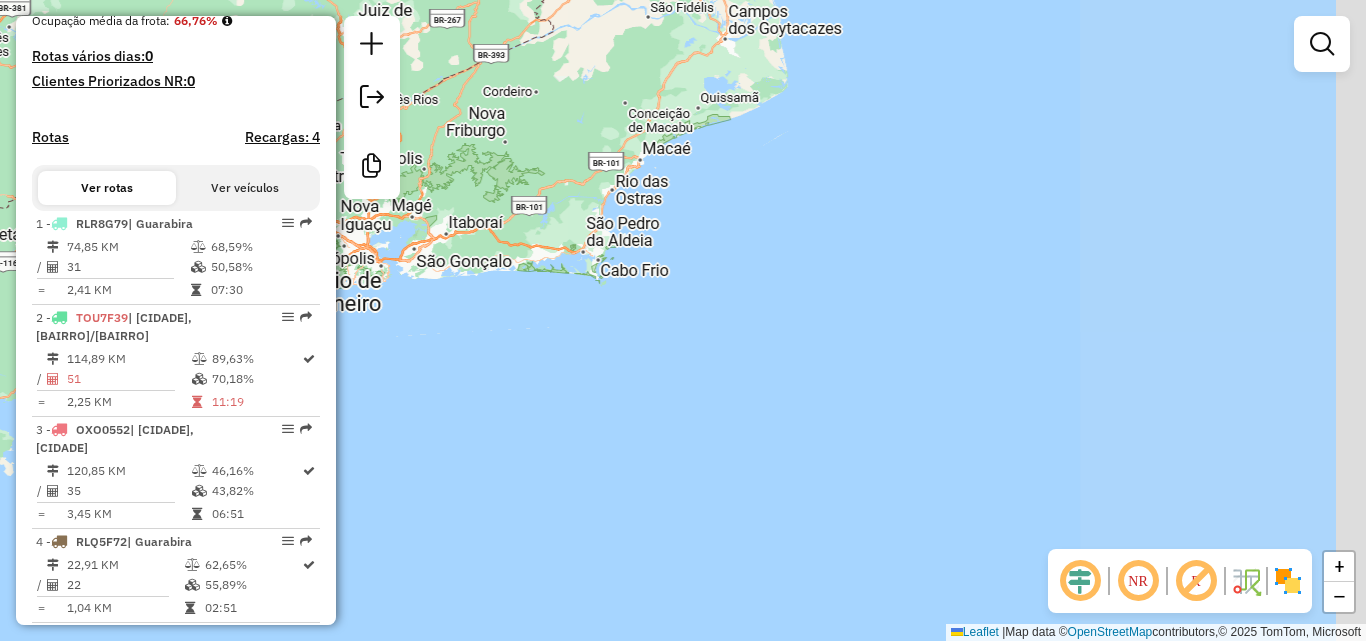 drag, startPoint x: 951, startPoint y: 423, endPoint x: 989, endPoint y: 539, distance: 122.06556 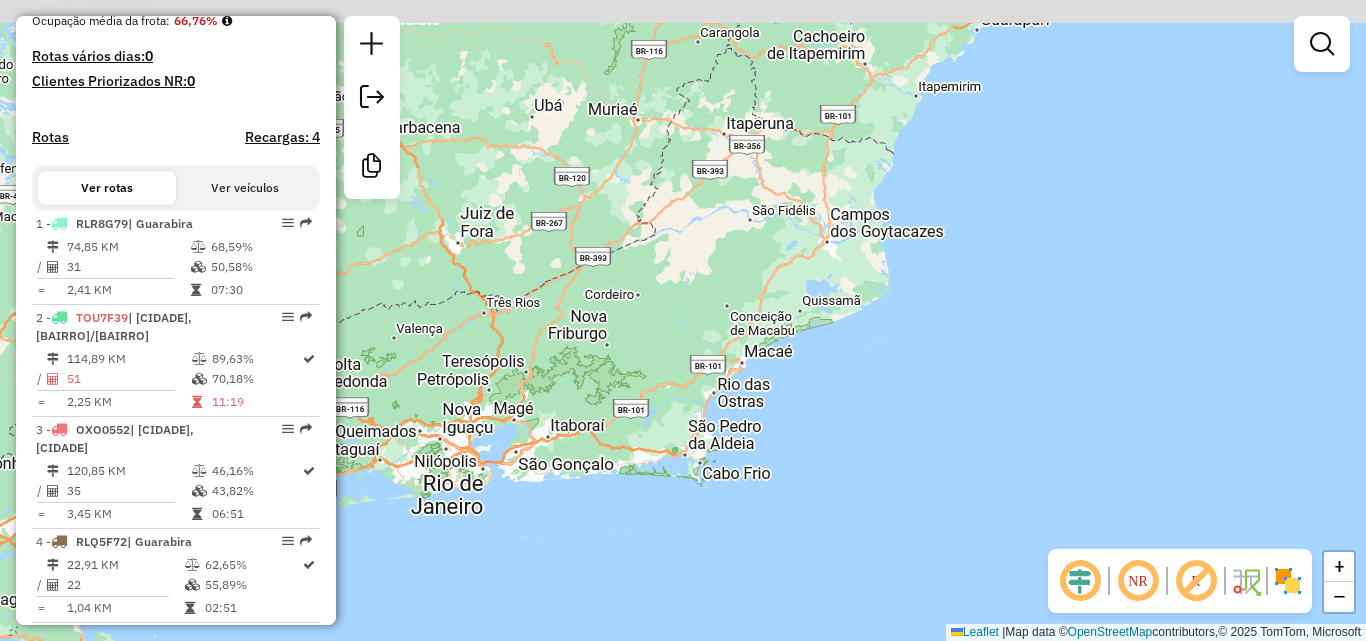 drag, startPoint x: 987, startPoint y: 253, endPoint x: 970, endPoint y: 484, distance: 231.6247 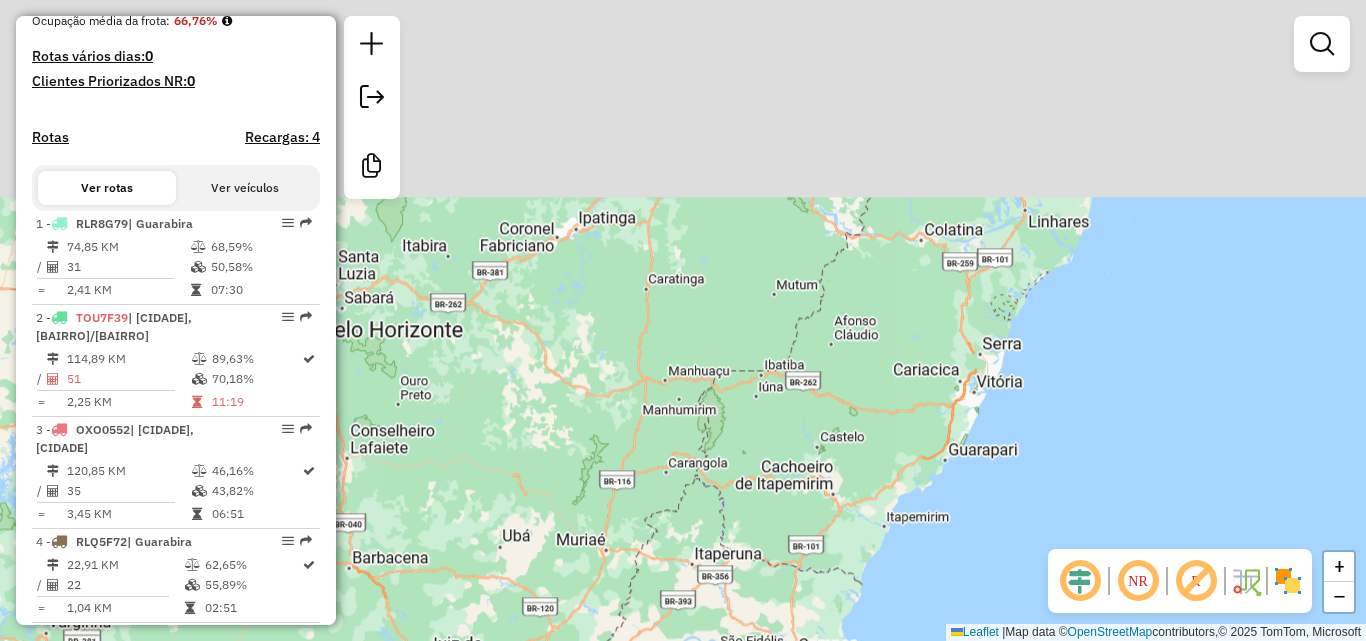 drag, startPoint x: 1013, startPoint y: 332, endPoint x: 898, endPoint y: 461, distance: 172.81783 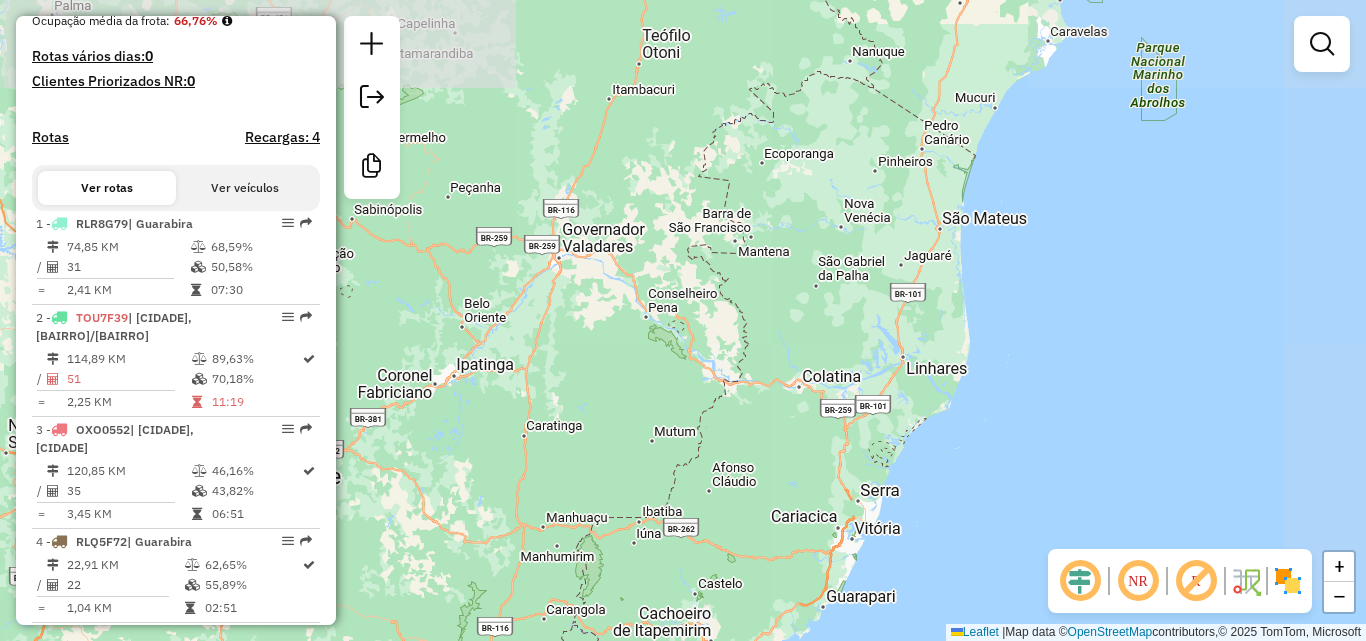 drag, startPoint x: 995, startPoint y: 376, endPoint x: 866, endPoint y: 521, distance: 194.0773 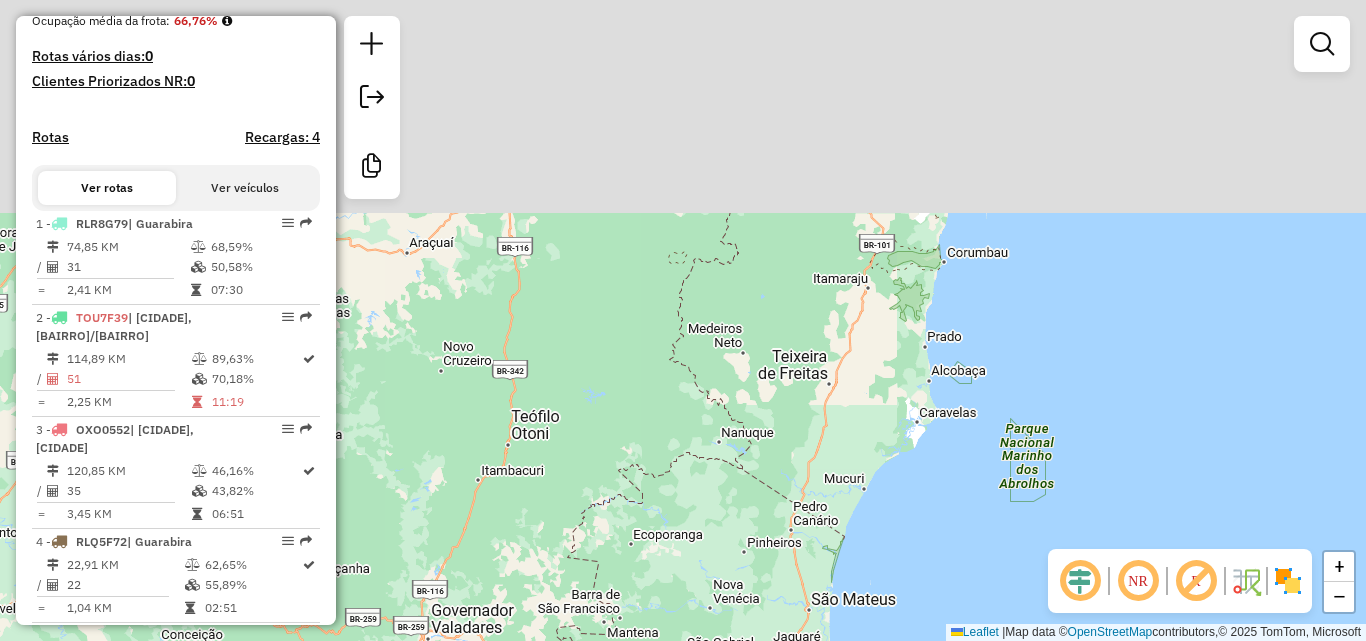 drag, startPoint x: 897, startPoint y: 626, endPoint x: 940, endPoint y: 474, distance: 157.96518 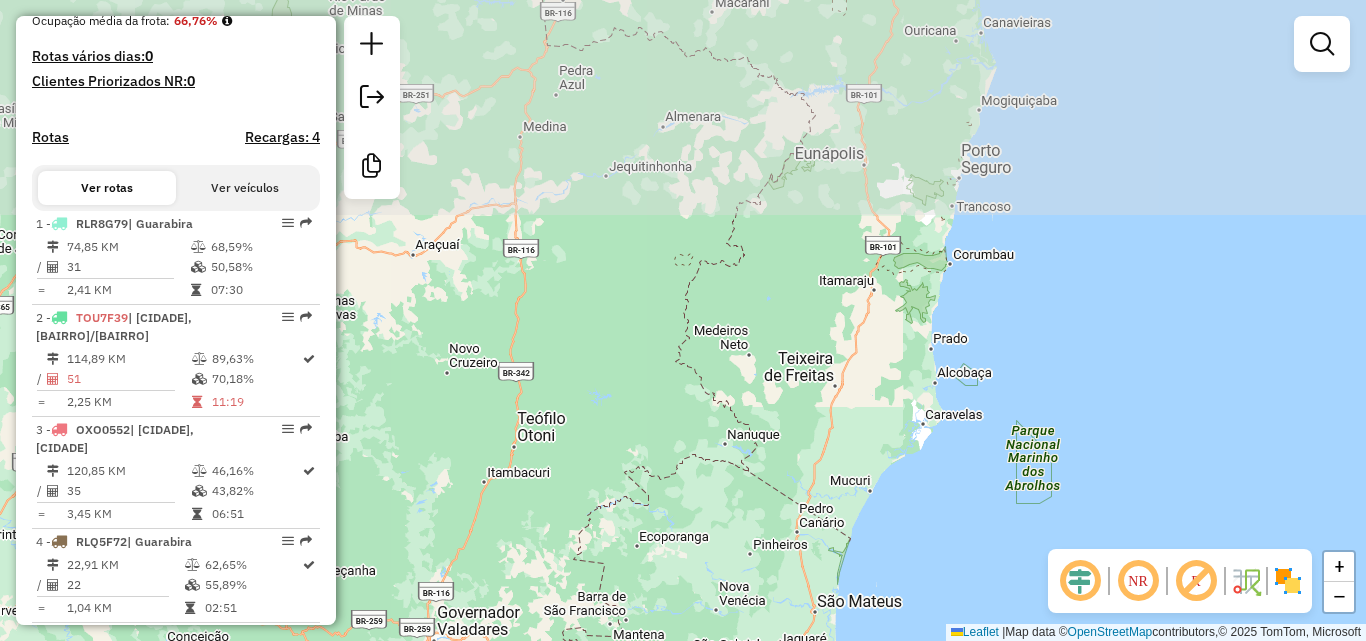 drag, startPoint x: 969, startPoint y: 378, endPoint x: 905, endPoint y: 631, distance: 260.96936 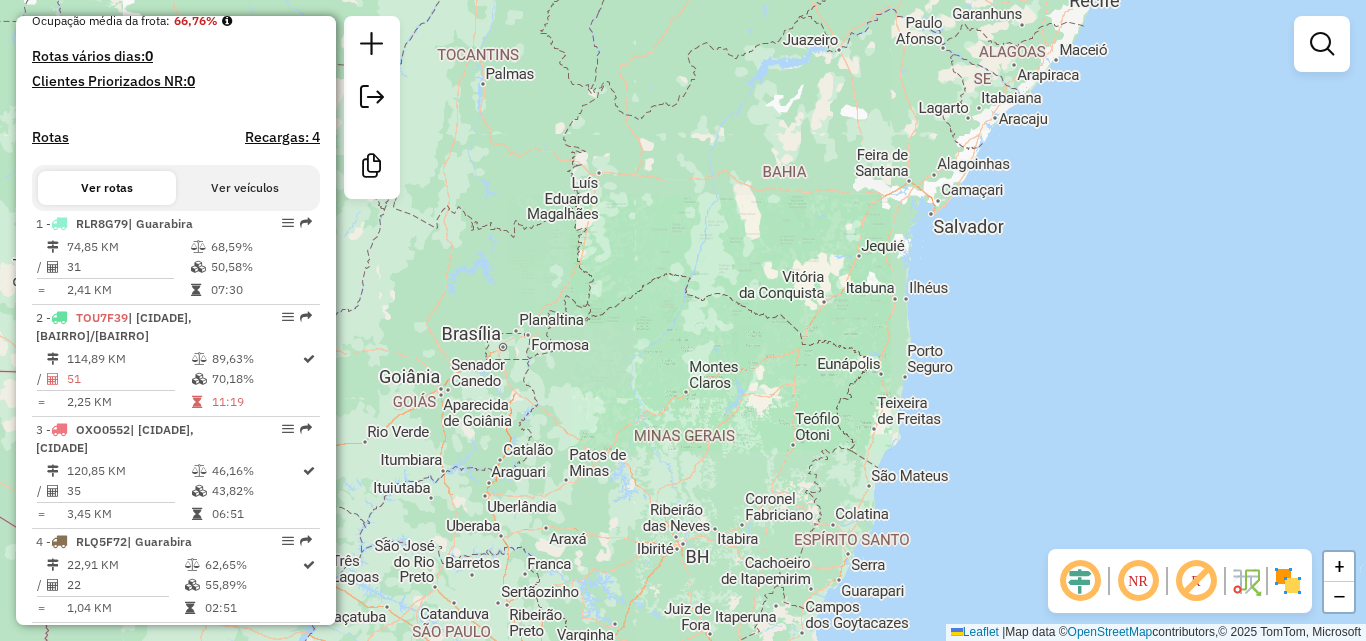 drag, startPoint x: 945, startPoint y: 262, endPoint x: 873, endPoint y: 413, distance: 167.28719 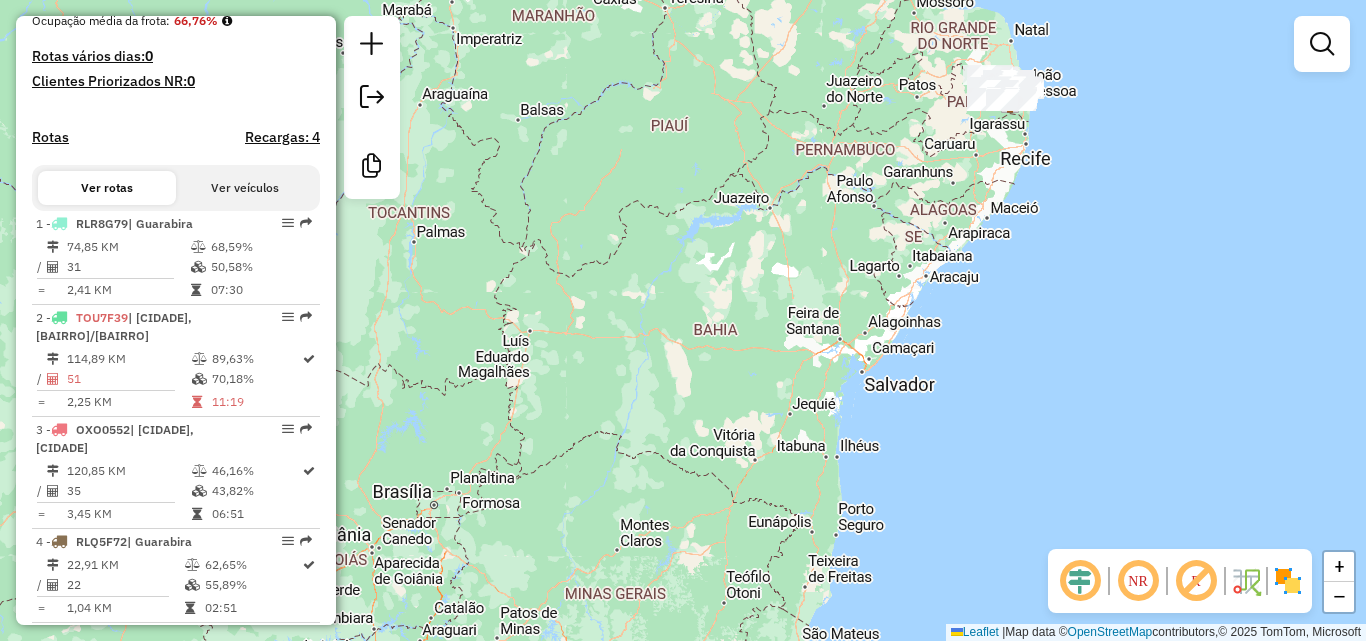 drag, startPoint x: 962, startPoint y: 232, endPoint x: 833, endPoint y: 456, distance: 258.48984 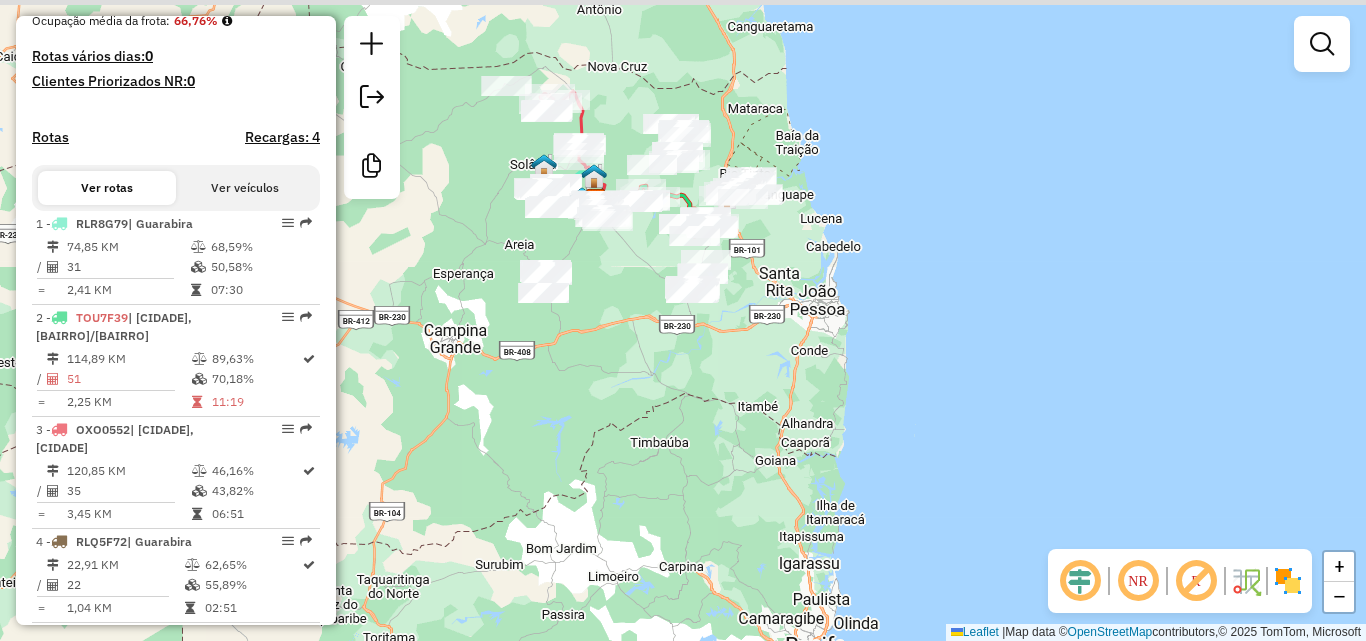 click on "Janela de atendimento Grade de atendimento Capacidade Transportadoras Veículos Cliente Pedidos  Rotas Selecione os dias de semana para filtrar as janelas de atendimento  Seg   Ter   Qua   Qui   Sex   Sáb   Dom  Informe o período da janela de atendimento: De: Até:  Filtrar exatamente a janela do cliente  Considerar janela de atendimento padrão  Selecione os dias de semana para filtrar as grades de atendimento  Seg   Ter   Qua   Qui   Sex   Sáb   Dom   Considerar clientes sem dia de atendimento cadastrado  Clientes fora do dia de atendimento selecionado Filtrar as atividades entre os valores definidos abaixo:  Peso mínimo:   Peso máximo:   Cubagem mínima:   Cubagem máxima:   De:   Até:  Filtrar as atividades entre o tempo de atendimento definido abaixo:  De:   Até:   Considerar capacidade total dos clientes não roteirizados Transportadora: Selecione um ou mais itens Tipo de veículo: Selecione um ou mais itens Veículo: Selecione um ou mais itens Motorista: Selecione um ou mais itens Nome: Rótulo:" 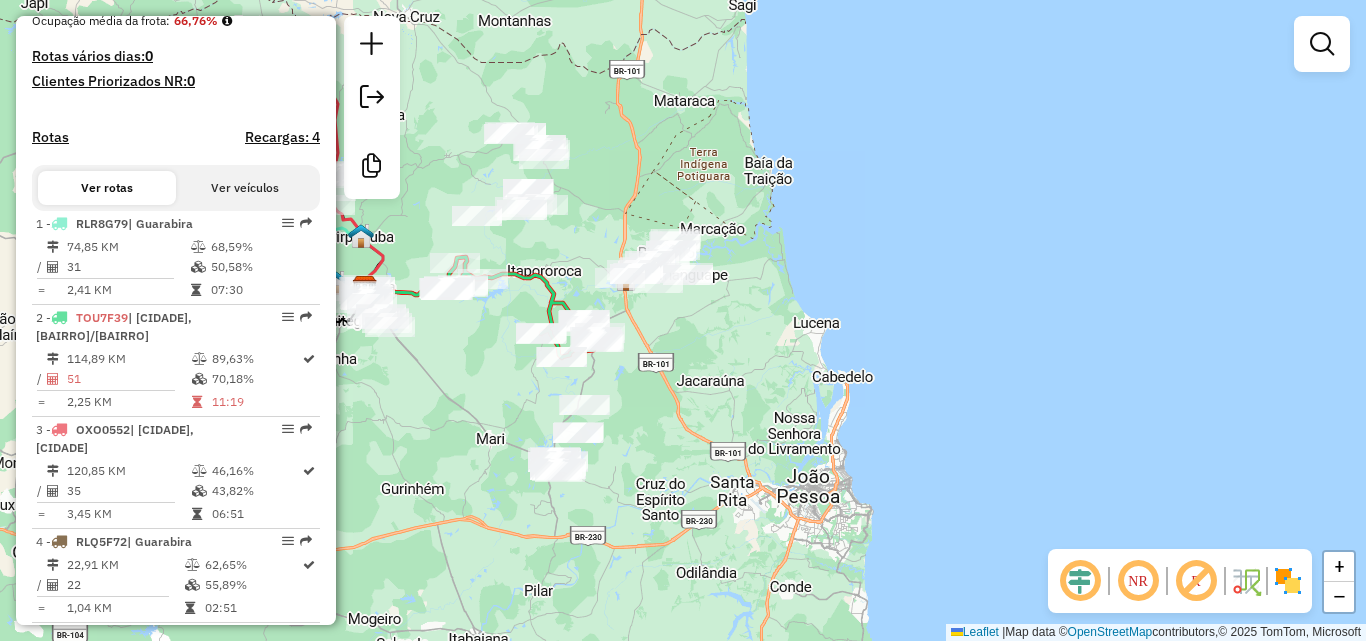 click on "Janela de atendimento Grade de atendimento Capacidade Transportadoras Veículos Cliente Pedidos  Rotas Selecione os dias de semana para filtrar as janelas de atendimento  Seg   Ter   Qua   Qui   Sex   Sáb   Dom  Informe o período da janela de atendimento: De: Até:  Filtrar exatamente a janela do cliente  Considerar janela de atendimento padrão  Selecione os dias de semana para filtrar as grades de atendimento  Seg   Ter   Qua   Qui   Sex   Sáb   Dom   Considerar clientes sem dia de atendimento cadastrado  Clientes fora do dia de atendimento selecionado Filtrar as atividades entre os valores definidos abaixo:  Peso mínimo:   Peso máximo:   Cubagem mínima:   Cubagem máxima:   De:   Até:  Filtrar as atividades entre o tempo de atendimento definido abaixo:  De:   Até:   Considerar capacidade total dos clientes não roteirizados Transportadora: Selecione um ou mais itens Tipo de veículo: Selecione um ou mais itens Veículo: Selecione um ou mais itens Motorista: Selecione um ou mais itens Nome: Rótulo:" 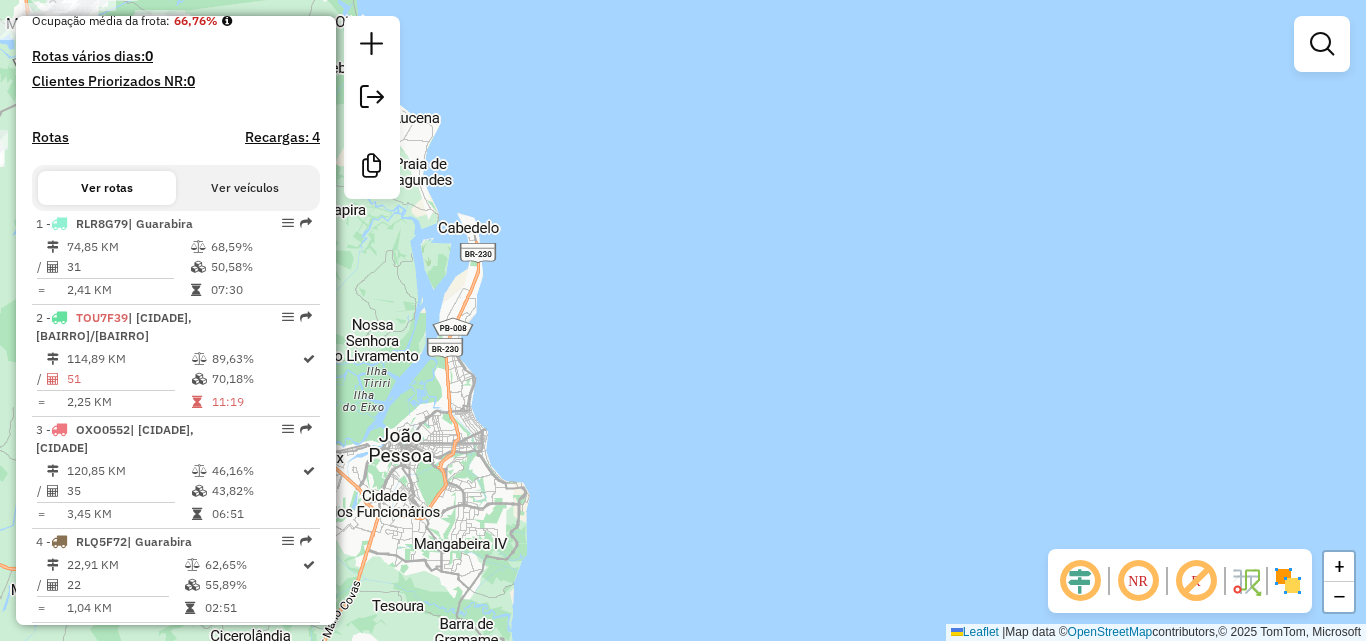 click on "Janela de atendimento Grade de atendimento Capacidade Transportadoras Veículos Cliente Pedidos  Rotas Selecione os dias de semana para filtrar as janelas de atendimento  Seg   Ter   Qua   Qui   Sex   Sáb   Dom  Informe o período da janela de atendimento: De: Até:  Filtrar exatamente a janela do cliente  Considerar janela de atendimento padrão  Selecione os dias de semana para filtrar as grades de atendimento  Seg   Ter   Qua   Qui   Sex   Sáb   Dom   Considerar clientes sem dia de atendimento cadastrado  Clientes fora do dia de atendimento selecionado Filtrar as atividades entre os valores definidos abaixo:  Peso mínimo:   Peso máximo:   Cubagem mínima:   Cubagem máxima:   De:   Até:  Filtrar as atividades entre o tempo de atendimento definido abaixo:  De:   Até:   Considerar capacidade total dos clientes não roteirizados Transportadora: Selecione um ou mais itens Tipo de veículo: Selecione um ou mais itens Veículo: Selecione um ou mais itens Motorista: Selecione um ou mais itens Nome: Rótulo:" 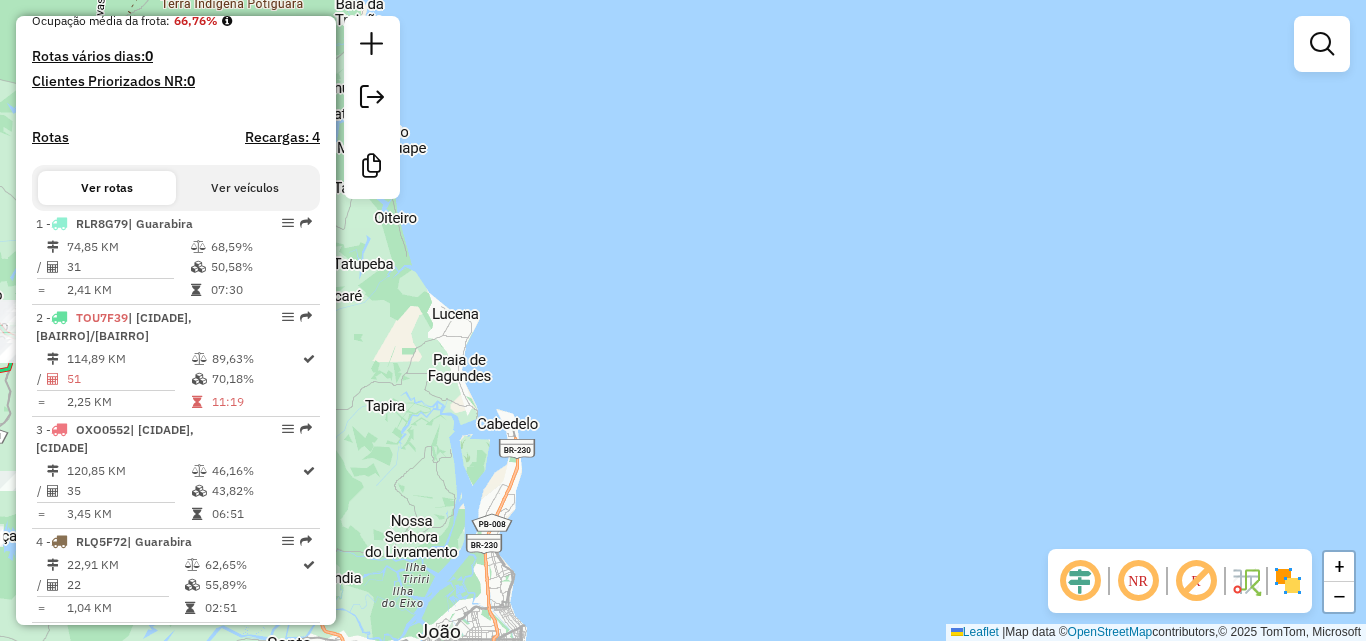 click on "Janela de atendimento Grade de atendimento Capacidade Transportadoras Veículos Cliente Pedidos  Rotas Selecione os dias de semana para filtrar as janelas de atendimento  Seg   Ter   Qua   Qui   Sex   Sáb   Dom  Informe o período da janela de atendimento: De: Até:  Filtrar exatamente a janela do cliente  Considerar janela de atendimento padrão  Selecione os dias de semana para filtrar as grades de atendimento  Seg   Ter   Qua   Qui   Sex   Sáb   Dom   Considerar clientes sem dia de atendimento cadastrado  Clientes fora do dia de atendimento selecionado Filtrar as atividades entre os valores definidos abaixo:  Peso mínimo:   Peso máximo:   Cubagem mínima:   Cubagem máxima:   De:   Até:  Filtrar as atividades entre o tempo de atendimento definido abaixo:  De:   Até:   Considerar capacidade total dos clientes não roteirizados Transportadora: Selecione um ou mais itens Tipo de veículo: Selecione um ou mais itens Veículo: Selecione um ou mais itens Motorista: Selecione um ou mais itens Nome: Rótulo:" 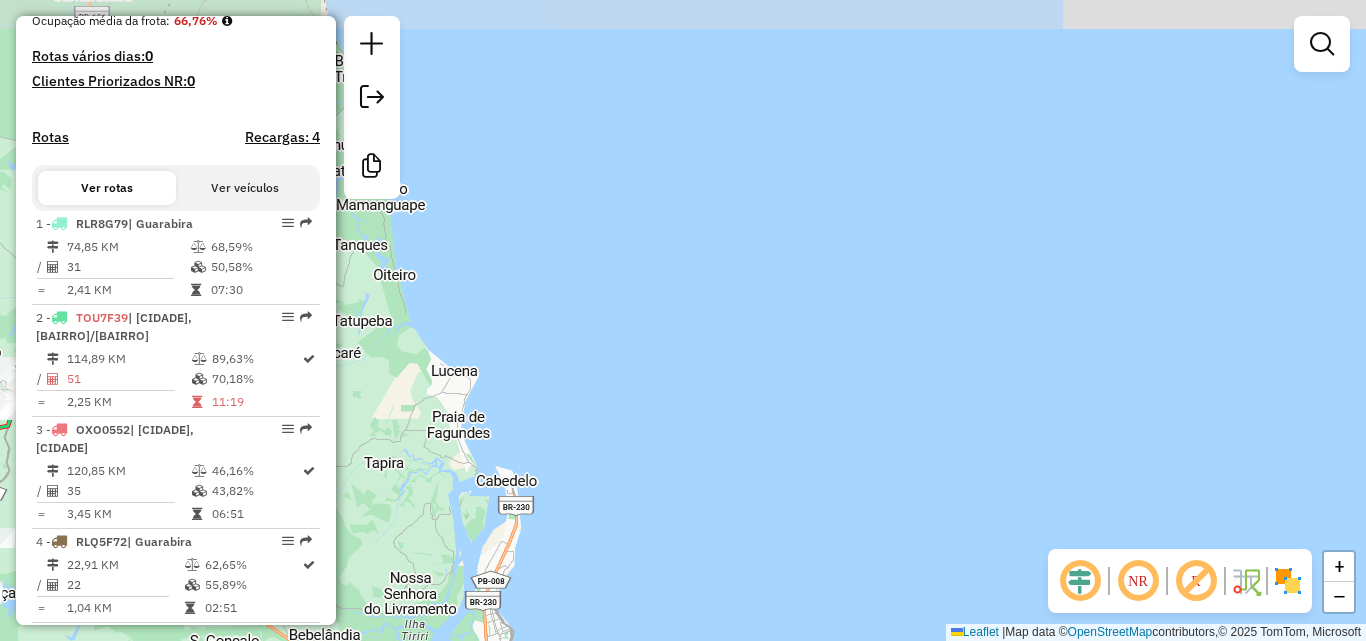 click on "Janela de atendimento Grade de atendimento Capacidade Transportadoras Veículos Cliente Pedidos  Rotas Selecione os dias de semana para filtrar as janelas de atendimento  Seg   Ter   Qua   Qui   Sex   Sáb   Dom  Informe o período da janela de atendimento: De: Até:  Filtrar exatamente a janela do cliente  Considerar janela de atendimento padrão  Selecione os dias de semana para filtrar as grades de atendimento  Seg   Ter   Qua   Qui   Sex   Sáb   Dom   Considerar clientes sem dia de atendimento cadastrado  Clientes fora do dia de atendimento selecionado Filtrar as atividades entre os valores definidos abaixo:  Peso mínimo:   Peso máximo:   Cubagem mínima:   Cubagem máxima:   De:   Até:  Filtrar as atividades entre o tempo de atendimento definido abaixo:  De:   Até:   Considerar capacidade total dos clientes não roteirizados Transportadora: Selecione um ou mais itens Tipo de veículo: Selecione um ou mais itens Veículo: Selecione um ou mais itens Motorista: Selecione um ou mais itens Nome: Rótulo:" 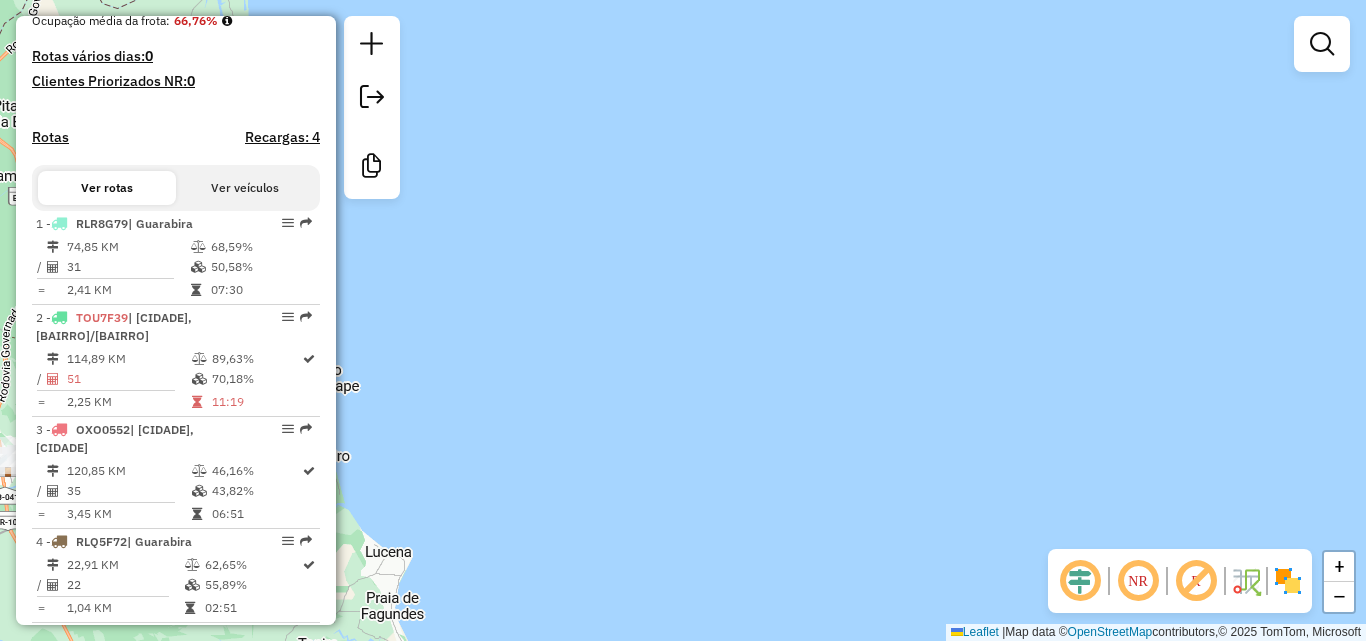 click on "Janela de atendimento Grade de atendimento Capacidade Transportadoras Veículos Cliente Pedidos  Rotas Selecione os dias de semana para filtrar as janelas de atendimento  Seg   Ter   Qua   Qui   Sex   Sáb   Dom  Informe o período da janela de atendimento: De: Até:  Filtrar exatamente a janela do cliente  Considerar janela de atendimento padrão  Selecione os dias de semana para filtrar as grades de atendimento  Seg   Ter   Qua   Qui   Sex   Sáb   Dom   Considerar clientes sem dia de atendimento cadastrado  Clientes fora do dia de atendimento selecionado Filtrar as atividades entre os valores definidos abaixo:  Peso mínimo:   Peso máximo:   Cubagem mínima:   Cubagem máxima:   De:   Até:  Filtrar as atividades entre o tempo de atendimento definido abaixo:  De:   Até:   Considerar capacidade total dos clientes não roteirizados Transportadora: Selecione um ou mais itens Tipo de veículo: Selecione um ou mais itens Veículo: Selecione um ou mais itens Motorista: Selecione um ou mais itens Nome: Rótulo:" 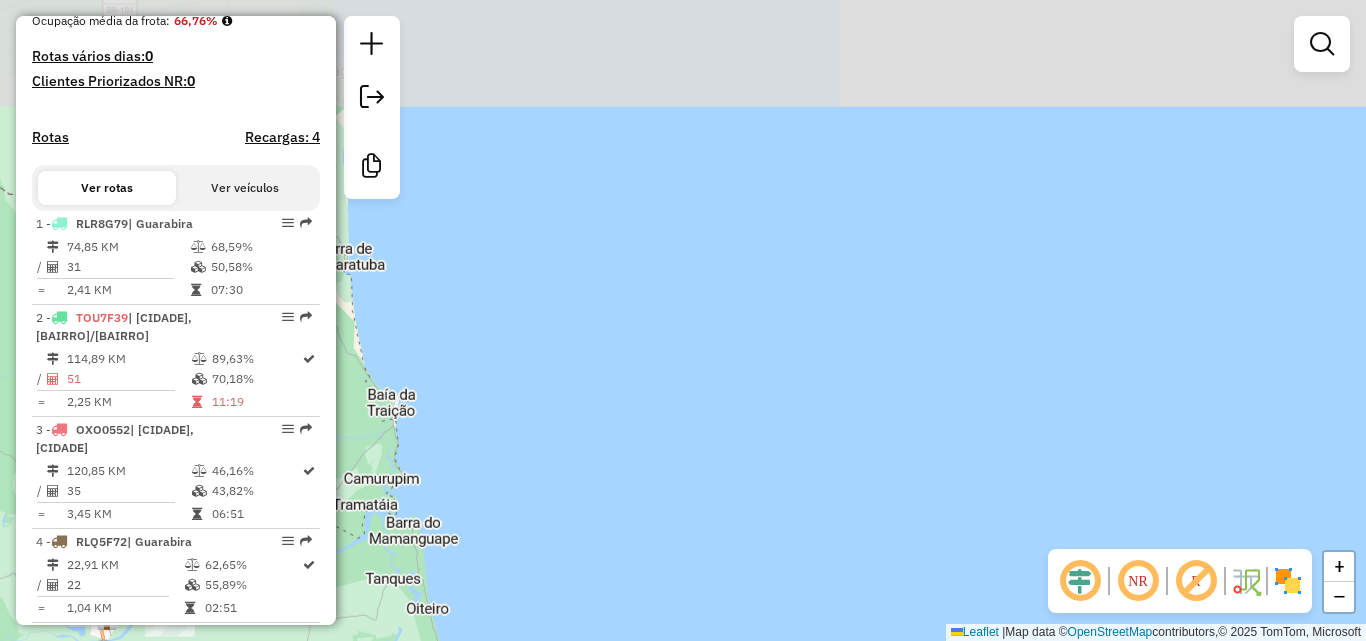 click on "Janela de atendimento Grade de atendimento Capacidade Transportadoras Veículos Cliente Pedidos  Rotas Selecione os dias de semana para filtrar as janelas de atendimento  Seg   Ter   Qua   Qui   Sex   Sáb   Dom  Informe o período da janela de atendimento: De: Até:  Filtrar exatamente a janela do cliente  Considerar janela de atendimento padrão  Selecione os dias de semana para filtrar as grades de atendimento  Seg   Ter   Qua   Qui   Sex   Sáb   Dom   Considerar clientes sem dia de atendimento cadastrado  Clientes fora do dia de atendimento selecionado Filtrar as atividades entre os valores definidos abaixo:  Peso mínimo:   Peso máximo:   Cubagem mínima:   Cubagem máxima:   De:   Até:  Filtrar as atividades entre o tempo de atendimento definido abaixo:  De:   Até:   Considerar capacidade total dos clientes não roteirizados Transportadora: Selecione um ou mais itens Tipo de veículo: Selecione um ou mais itens Veículo: Selecione um ou mais itens Motorista: Selecione um ou mais itens Nome: Rótulo:" 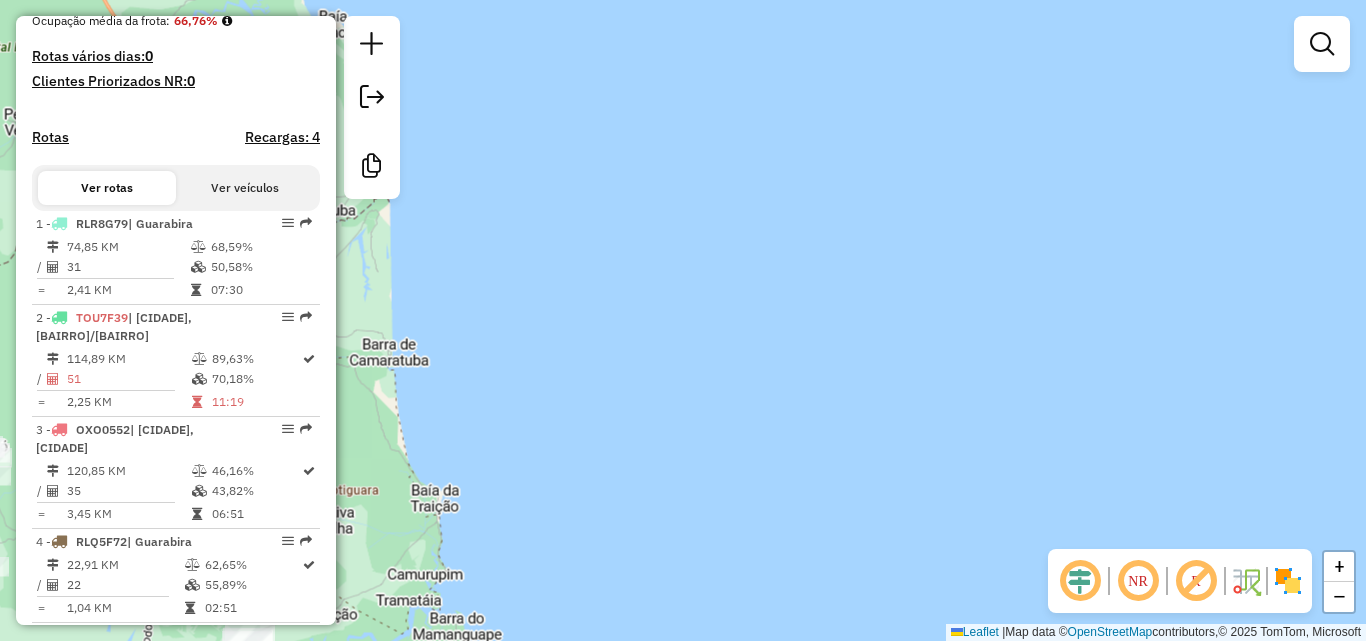 click on "Aguarde...  Pop-up bloqueado!  Seu navegador bloqueou automáticamente a abertura de uma nova janela.   Acesse as configurações e adicione o endereço do sistema a lista de permissão.   Fechar  Informações da Sessão [NUMERO] - [DATA]     Criação: [DATA] [HORA]   Desbloquear Sessão   Depósito:  [LOCAL] [CIDADE]  Total de rotas:  [NUMERO]  Distância Total:  [DISTANCIA] km  Tempo total:  [TEMPO]  Valor total:  R$ [VALOR]  - Total roteirizado:  R$ [VALOR]  - Total não roteirizado:  R$ [VALOR]  Total de Atividades Roteirizadas:  [NUMERO]  Total de Pedidos Roteirizados:  [NUMERO]  Peso total roteirizado:  [PESO]  Cubagem total roteirizado:  [VALOR]  Total de Atividades não Roteirizadas:  [NUMERO]  Total de Pedidos não Roteirizados:  [NUMERO] Total de caixas por viagem:  [VALOR] /   [NUMERO] =  [VALOR] Média de Atividades por viagem:  [NUMERO] /   [NUMERO] =  [NUMERO] Ocupação média da frota:  [PORCENTAGEM]%   Rotas vários dias:  [NUMERO]  Clientes Priorizados NR:  [NUMERO] Rotas  Recargas: [NUMERO]   Ver rotas   Ver veículos   1 -       [PLACA]  /" at bounding box center [683, 320] 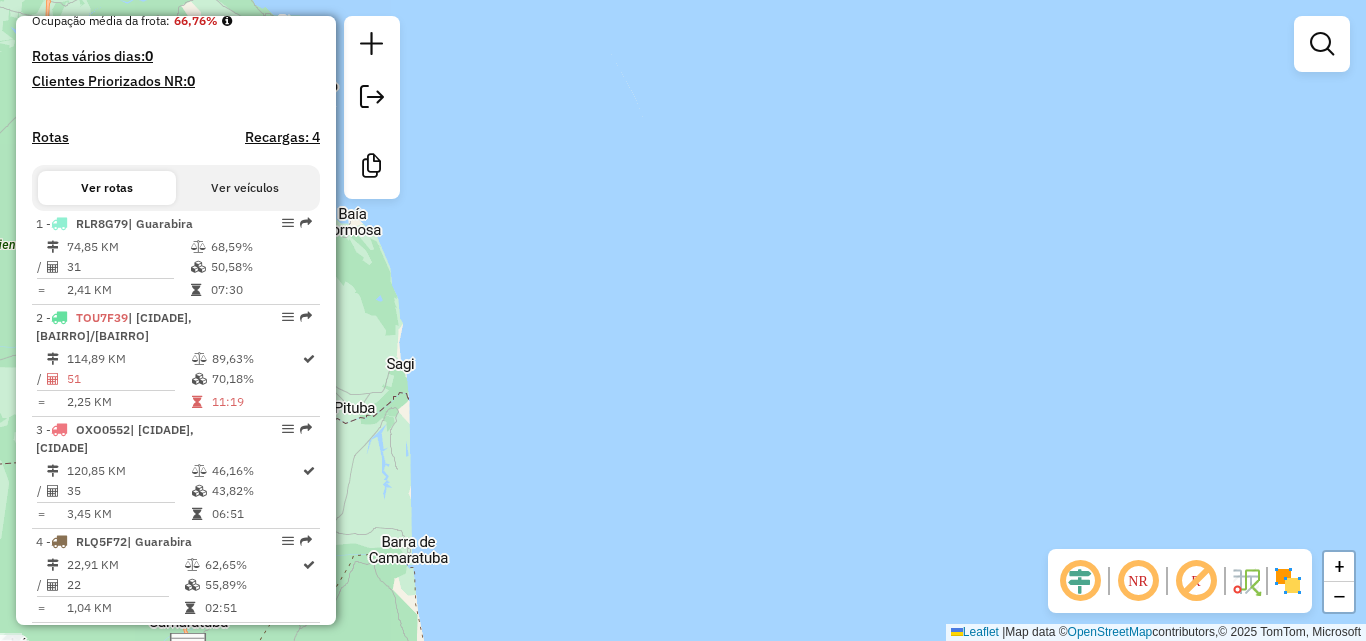 click on "Janela de atendimento Grade de atendimento Capacidade Transportadoras Veículos Cliente Pedidos  Rotas Selecione os dias de semana para filtrar as janelas de atendimento  Seg   Ter   Qua   Qui   Sex   Sáb   Dom  Informe o período da janela de atendimento: De: Até:  Filtrar exatamente a janela do cliente  Considerar janela de atendimento padrão  Selecione os dias de semana para filtrar as grades de atendimento  Seg   Ter   Qua   Qui   Sex   Sáb   Dom   Considerar clientes sem dia de atendimento cadastrado  Clientes fora do dia de atendimento selecionado Filtrar as atividades entre os valores definidos abaixo:  Peso mínimo:   Peso máximo:   Cubagem mínima:   Cubagem máxima:   De:   Até:  Filtrar as atividades entre o tempo de atendimento definido abaixo:  De:   Até:   Considerar capacidade total dos clientes não roteirizados Transportadora: Selecione um ou mais itens Tipo de veículo: Selecione um ou mais itens Veículo: Selecione um ou mais itens Motorista: Selecione um ou mais itens Nome: Rótulo:" 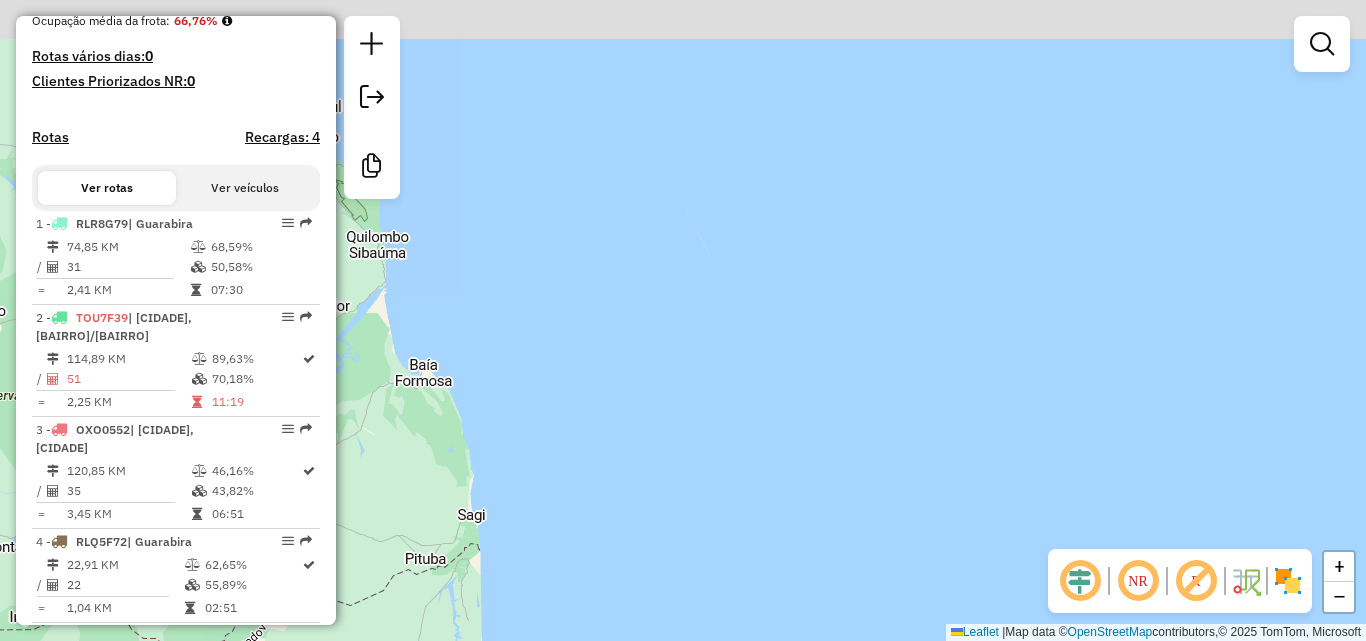 click on "Janela de atendimento Grade de atendimento Capacidade Transportadoras Veículos Cliente Pedidos  Rotas Selecione os dias de semana para filtrar as janelas de atendimento  Seg   Ter   Qua   Qui   Sex   Sáb   Dom  Informe o período da janela de atendimento: De: Até:  Filtrar exatamente a janela do cliente  Considerar janela de atendimento padrão  Selecione os dias de semana para filtrar as grades de atendimento  Seg   Ter   Qua   Qui   Sex   Sáb   Dom   Considerar clientes sem dia de atendimento cadastrado  Clientes fora do dia de atendimento selecionado Filtrar as atividades entre os valores definidos abaixo:  Peso mínimo:   Peso máximo:   Cubagem mínima:   Cubagem máxima:   De:   Até:  Filtrar as atividades entre o tempo de atendimento definido abaixo:  De:   Até:   Considerar capacidade total dos clientes não roteirizados Transportadora: Selecione um ou mais itens Tipo de veículo: Selecione um ou mais itens Veículo: Selecione um ou mais itens Motorista: Selecione um ou mais itens Nome: Rótulo:" 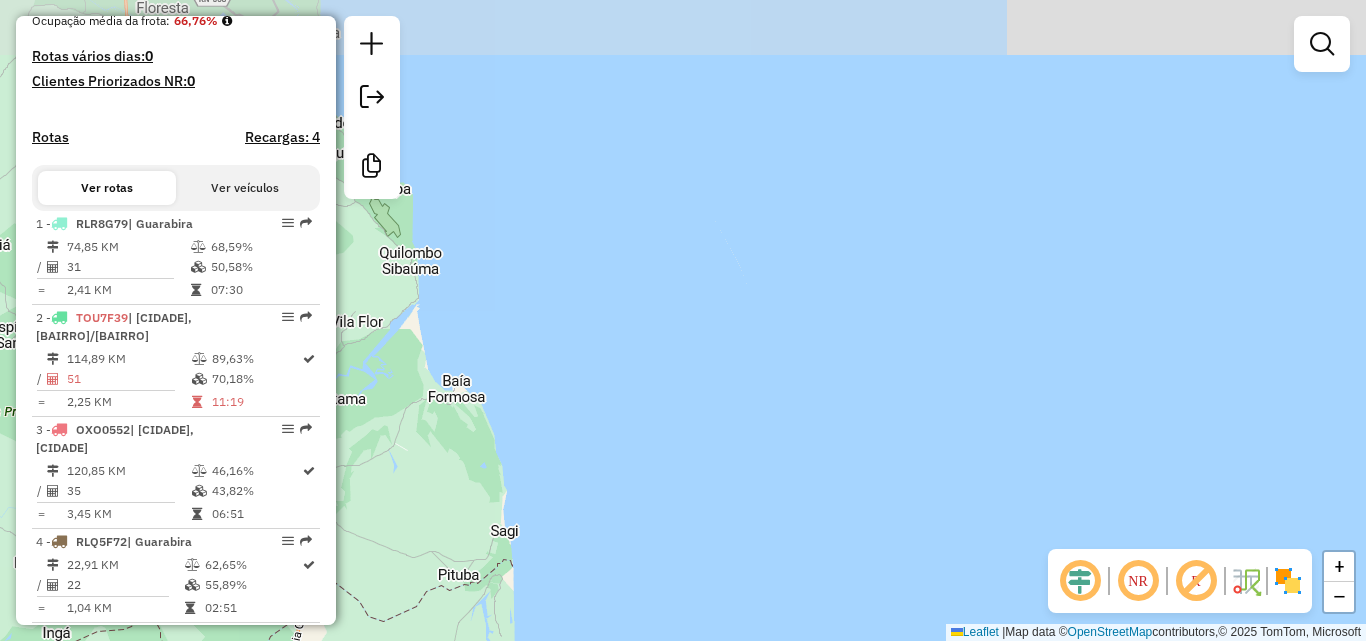 click on "Aguarde...  Pop-up bloqueado!  Seu navegador bloqueou automáticamente a abertura de uma nova janela.   Acesse as configurações e adicione o endereço do sistema a lista de permissão.   Fechar  Informações da Sessão [NUMERO] - [DATA]     Criação: [DATA] [HORA]   Desbloquear Sessão   Depósito:  [LOCAL] [CIDADE]  Total de rotas:  [NUMERO]  Distância Total:  [DISTANCIA] km  Tempo total:  [TEMPO]  Valor total:  R$ [VALOR]  - Total roteirizado:  R$ [VALOR]  - Total não roteirizado:  R$ [VALOR]  Total de Atividades Roteirizadas:  [NUMERO]  Total de Pedidos Roteirizados:  [NUMERO]  Peso total roteirizado:  [PESO]  Cubagem total roteirizado:  [VALOR]  Total de Atividades não Roteirizadas:  [NUMERO]  Total de Pedidos não Roteirizados:  [NUMERO] Total de caixas por viagem:  [VALOR] /   [NUMERO] =  [VALOR] Média de Atividades por viagem:  [NUMERO] /   [NUMERO] =  [NUMERO] Ocupação média da frota:  [PORCENTAGEM]%   Rotas vários dias:  [NUMERO]  Clientes Priorizados NR:  [NUMERO] Rotas  Recargas: [NUMERO]   Ver rotas   Ver veículos   1 -       [PLACA]  /" at bounding box center (683, 320) 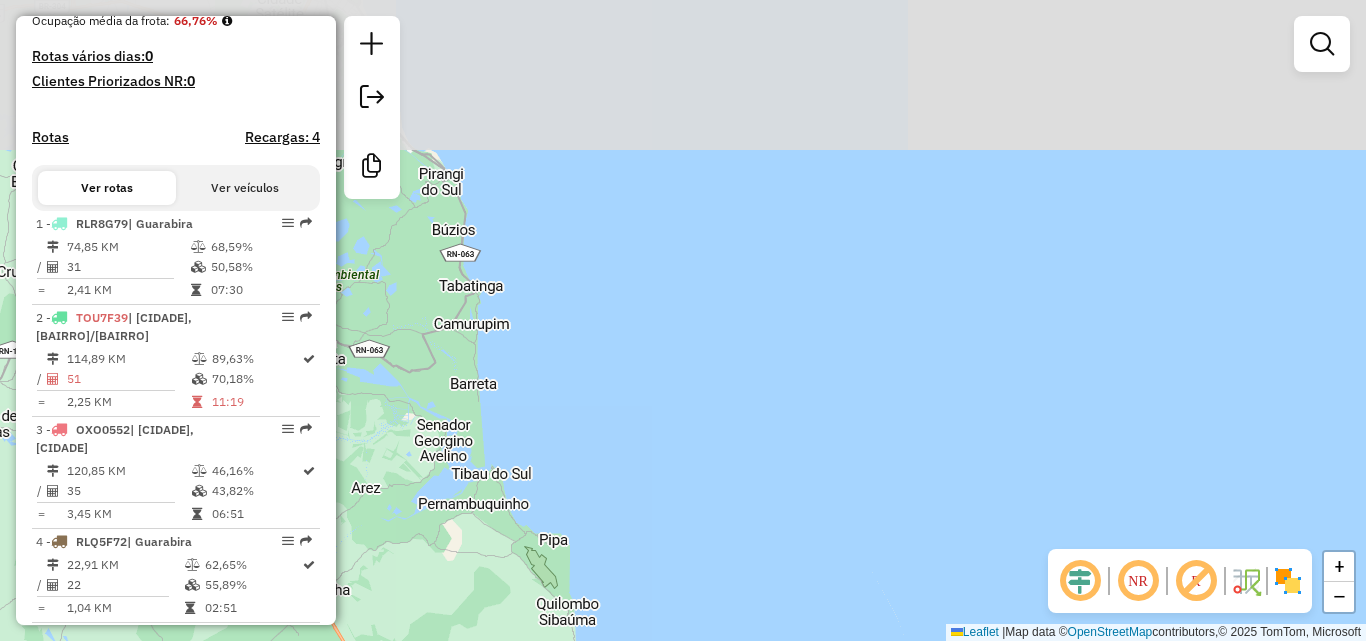click on "Aguarde...  Pop-up bloqueado!  Seu navegador bloqueou automáticamente a abertura de uma nova janela.   Acesse as configurações e adicione o endereço do sistema a lista de permissão.   Fechar  Informações da Sessão [NUMERO] - [DATA]     Criação: [DATA] [HORA]   Desbloquear Sessão   Depósito:  [LOCAL] [CIDADE]  Total de rotas:  [NUMERO]  Distância Total:  [DISTANCIA] km  Tempo total:  [TEMPO]  Valor total:  R$ [VALOR]  - Total roteirizado:  R$ [VALOR]  - Total não roteirizado:  R$ [VALOR]  Total de Atividades Roteirizadas:  [NUMERO]  Total de Pedidos Roteirizados:  [NUMERO]  Peso total roteirizado:  [PESO]  Cubagem total roteirizado:  [VALOR]  Total de Atividades não Roteirizadas:  [NUMERO]  Total de Pedidos não Roteirizados:  [NUMERO] Total de caixas por viagem:  [VALOR] /   [NUMERO] =  [VALOR] Média de Atividades por viagem:  [NUMERO] /   [NUMERO] =  [NUMERO] Ocupação média da frota:  [PORCENTAGEM]%   Rotas vários dias:  [NUMERO]  Clientes Priorizados NR:  [NUMERO] Rotas  Recargas: [NUMERO]   Ver rotas   Ver veículos   1 -       [PLACA]  /" at bounding box center (683, 320) 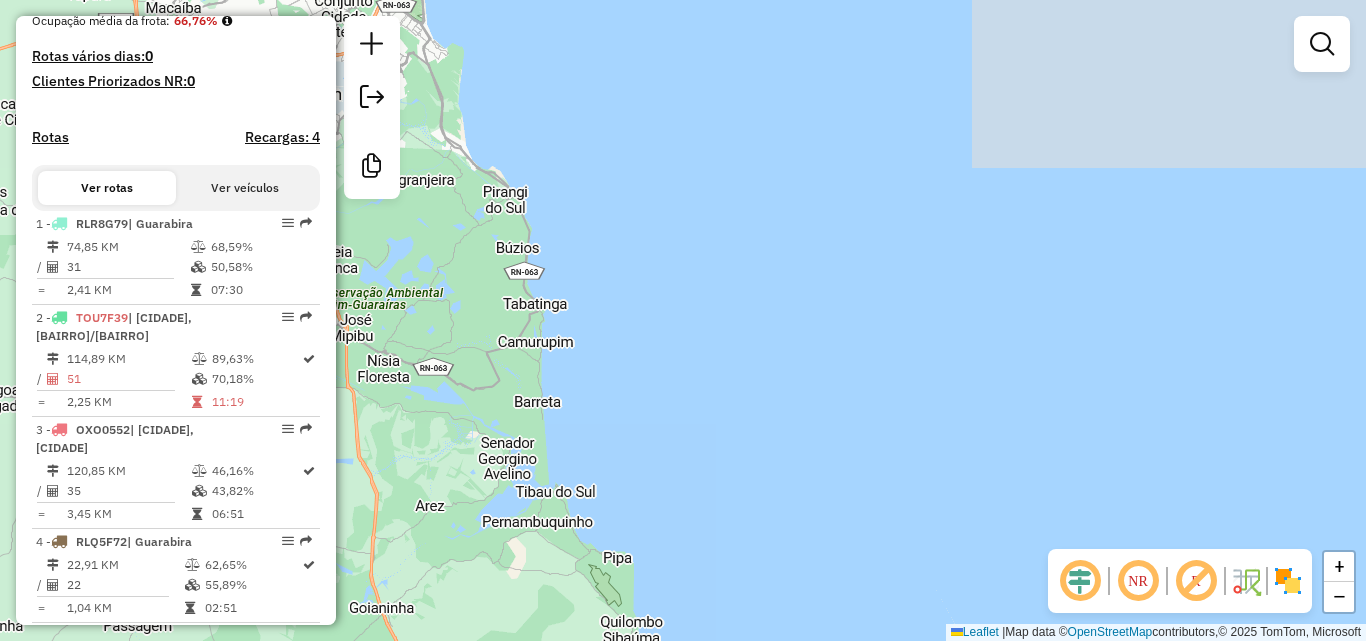 click on "Janela de atendimento Grade de atendimento Capacidade Transportadoras Veículos Cliente Pedidos  Rotas Selecione os dias de semana para filtrar as janelas de atendimento  Seg   Ter   Qua   Qui   Sex   Sáb   Dom  Informe o período da janela de atendimento: De: Até:  Filtrar exatamente a janela do cliente  Considerar janela de atendimento padrão  Selecione os dias de semana para filtrar as grades de atendimento  Seg   Ter   Qua   Qui   Sex   Sáb   Dom   Considerar clientes sem dia de atendimento cadastrado  Clientes fora do dia de atendimento selecionado Filtrar as atividades entre os valores definidos abaixo:  Peso mínimo:   Peso máximo:   Cubagem mínima:   Cubagem máxima:   De:   Até:  Filtrar as atividades entre o tempo de atendimento definido abaixo:  De:   Até:   Considerar capacidade total dos clientes não roteirizados Transportadora: Selecione um ou mais itens Tipo de veículo: Selecione um ou mais itens Veículo: Selecione um ou mais itens Motorista: Selecione um ou mais itens Nome: Rótulo:" 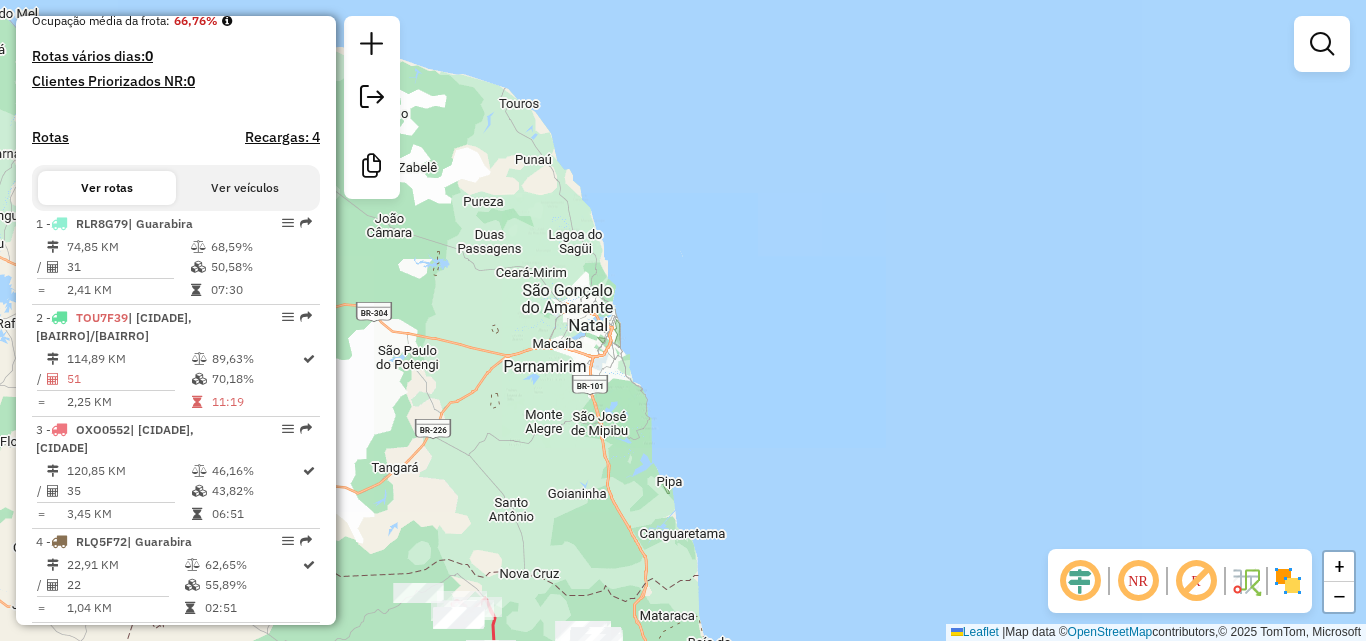 click on "Janela de atendimento Grade de atendimento Capacidade Transportadoras Veículos Cliente Pedidos  Rotas Selecione os dias de semana para filtrar as janelas de atendimento  Seg   Ter   Qua   Qui   Sex   Sáb   Dom  Informe o período da janela de atendimento: De: Até:  Filtrar exatamente a janela do cliente  Considerar janela de atendimento padrão  Selecione os dias de semana para filtrar as grades de atendimento  Seg   Ter   Qua   Qui   Sex   Sáb   Dom   Considerar clientes sem dia de atendimento cadastrado  Clientes fora do dia de atendimento selecionado Filtrar as atividades entre os valores definidos abaixo:  Peso mínimo:   Peso máximo:   Cubagem mínima:   Cubagem máxima:   De:   Até:  Filtrar as atividades entre o tempo de atendimento definido abaixo:  De:   Até:   Considerar capacidade total dos clientes não roteirizados Transportadora: Selecione um ou mais itens Tipo de veículo: Selecione um ou mais itens Veículo: Selecione um ou mais itens Motorista: Selecione um ou mais itens Nome: Rótulo:" 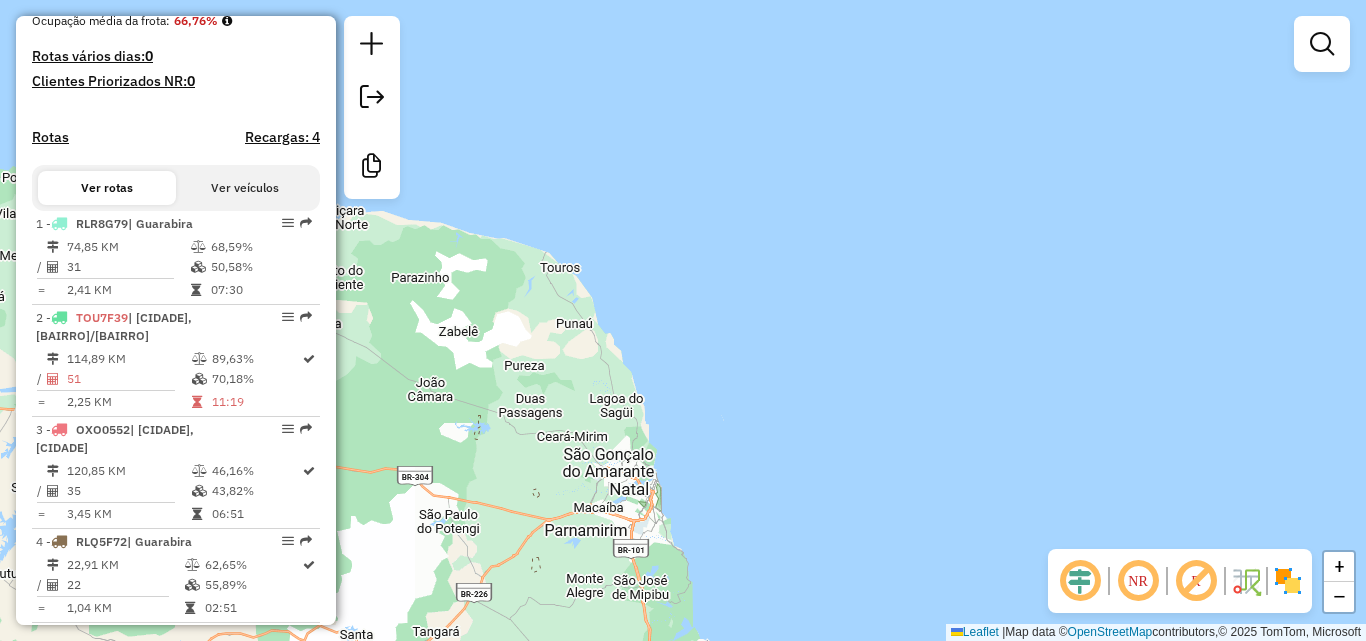 click on "Janela de atendimento Grade de atendimento Capacidade Transportadoras Veículos Cliente Pedidos  Rotas Selecione os dias de semana para filtrar as janelas de atendimento  Seg   Ter   Qua   Qui   Sex   Sáb   Dom  Informe o período da janela de atendimento: De: Até:  Filtrar exatamente a janela do cliente  Considerar janela de atendimento padrão  Selecione os dias de semana para filtrar as grades de atendimento  Seg   Ter   Qua   Qui   Sex   Sáb   Dom   Considerar clientes sem dia de atendimento cadastrado  Clientes fora do dia de atendimento selecionado Filtrar as atividades entre os valores definidos abaixo:  Peso mínimo:   Peso máximo:   Cubagem mínima:   Cubagem máxima:   De:   Até:  Filtrar as atividades entre o tempo de atendimento definido abaixo:  De:   Até:   Considerar capacidade total dos clientes não roteirizados Transportadora: Selecione um ou mais itens Tipo de veículo: Selecione um ou mais itens Veículo: Selecione um ou mais itens Motorista: Selecione um ou mais itens Nome: Rótulo:" 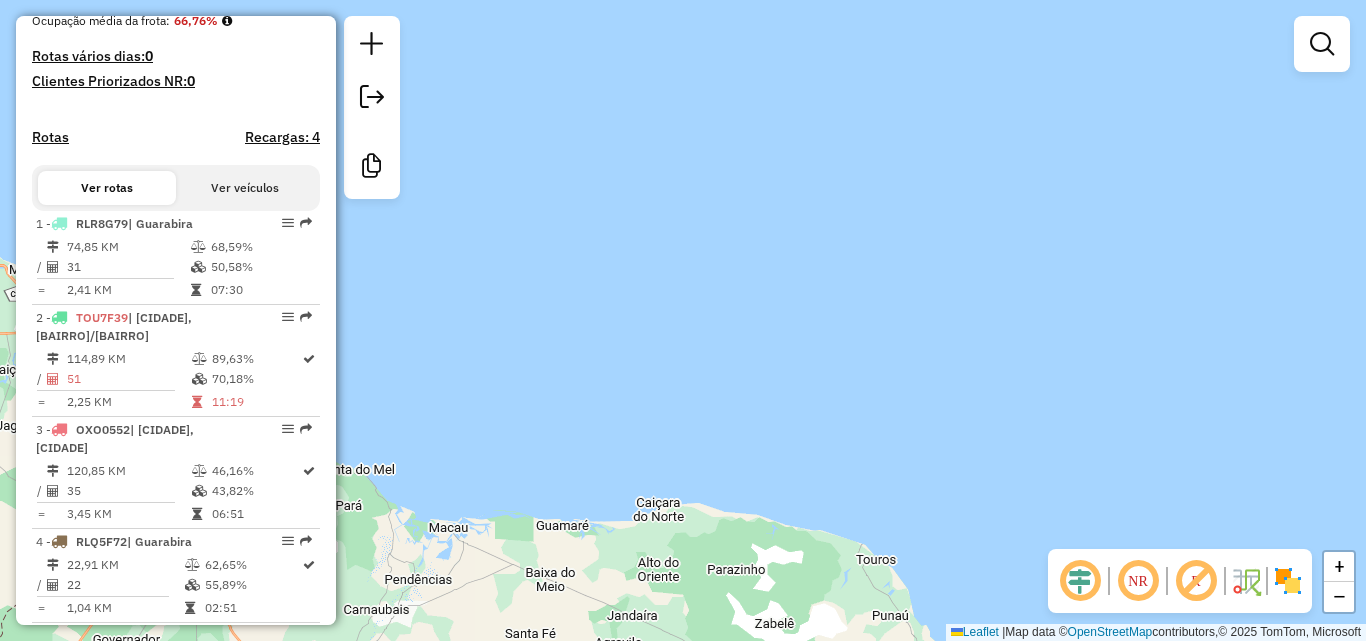 click on "Janela de atendimento Grade de atendimento Capacidade Transportadoras Veículos Cliente Pedidos  Rotas Selecione os dias de semana para filtrar as janelas de atendimento  Seg   Ter   Qua   Qui   Sex   Sáb   Dom  Informe o período da janela de atendimento: De: Até:  Filtrar exatamente a janela do cliente  Considerar janela de atendimento padrão  Selecione os dias de semana para filtrar as grades de atendimento  Seg   Ter   Qua   Qui   Sex   Sáb   Dom   Considerar clientes sem dia de atendimento cadastrado  Clientes fora do dia de atendimento selecionado Filtrar as atividades entre os valores definidos abaixo:  Peso mínimo:   Peso máximo:   Cubagem mínima:   Cubagem máxima:   De:   Até:  Filtrar as atividades entre o tempo de atendimento definido abaixo:  De:   Até:   Considerar capacidade total dos clientes não roteirizados Transportadora: Selecione um ou mais itens Tipo de veículo: Selecione um ou mais itens Veículo: Selecione um ou mais itens Motorista: Selecione um ou mais itens Nome: Rótulo:" 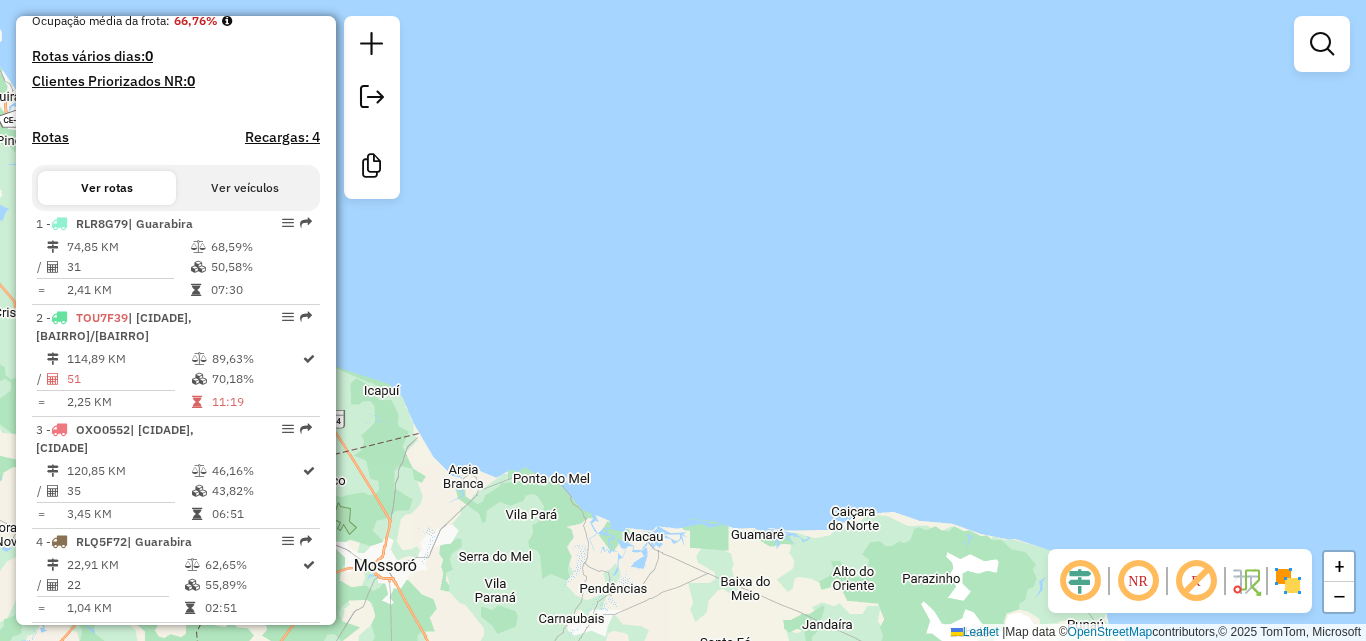 click on "Janela de atendimento Grade de atendimento Capacidade Transportadoras Veículos Cliente Pedidos  Rotas Selecione os dias de semana para filtrar as janelas de atendimento  Seg   Ter   Qua   Qui   Sex   Sáb   Dom  Informe o período da janela de atendimento: De: Até:  Filtrar exatamente a janela do cliente  Considerar janela de atendimento padrão  Selecione os dias de semana para filtrar as grades de atendimento  Seg   Ter   Qua   Qui   Sex   Sáb   Dom   Considerar clientes sem dia de atendimento cadastrado  Clientes fora do dia de atendimento selecionado Filtrar as atividades entre os valores definidos abaixo:  Peso mínimo:   Peso máximo:   Cubagem mínima:   Cubagem máxima:   De:   Até:  Filtrar as atividades entre o tempo de atendimento definido abaixo:  De:   Até:   Considerar capacidade total dos clientes não roteirizados Transportadora: Selecione um ou mais itens Tipo de veículo: Selecione um ou mais itens Veículo: Selecione um ou mais itens Motorista: Selecione um ou mais itens Nome: Rótulo:" 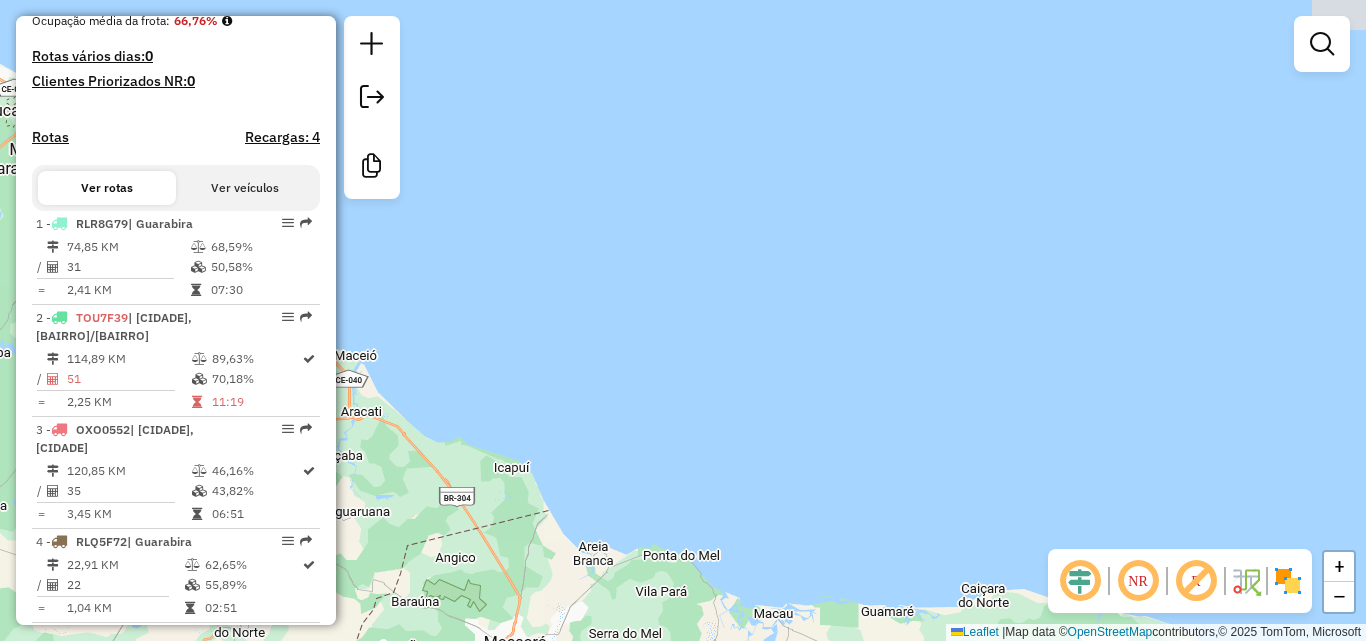 click on "Janela de atendimento Grade de atendimento Capacidade Transportadoras Veículos Cliente Pedidos  Rotas Selecione os dias de semana para filtrar as janelas de atendimento  Seg   Ter   Qua   Qui   Sex   Sáb   Dom  Informe o período da janela de atendimento: De: Até:  Filtrar exatamente a janela do cliente  Considerar janela de atendimento padrão  Selecione os dias de semana para filtrar as grades de atendimento  Seg   Ter   Qua   Qui   Sex   Sáb   Dom   Considerar clientes sem dia de atendimento cadastrado  Clientes fora do dia de atendimento selecionado Filtrar as atividades entre os valores definidos abaixo:  Peso mínimo:   Peso máximo:   Cubagem mínima:   Cubagem máxima:   De:   Até:  Filtrar as atividades entre o tempo de atendimento definido abaixo:  De:   Até:   Considerar capacidade total dos clientes não roteirizados Transportadora: Selecione um ou mais itens Tipo de veículo: Selecione um ou mais itens Veículo: Selecione um ou mais itens Motorista: Selecione um ou mais itens Nome: Rótulo:" 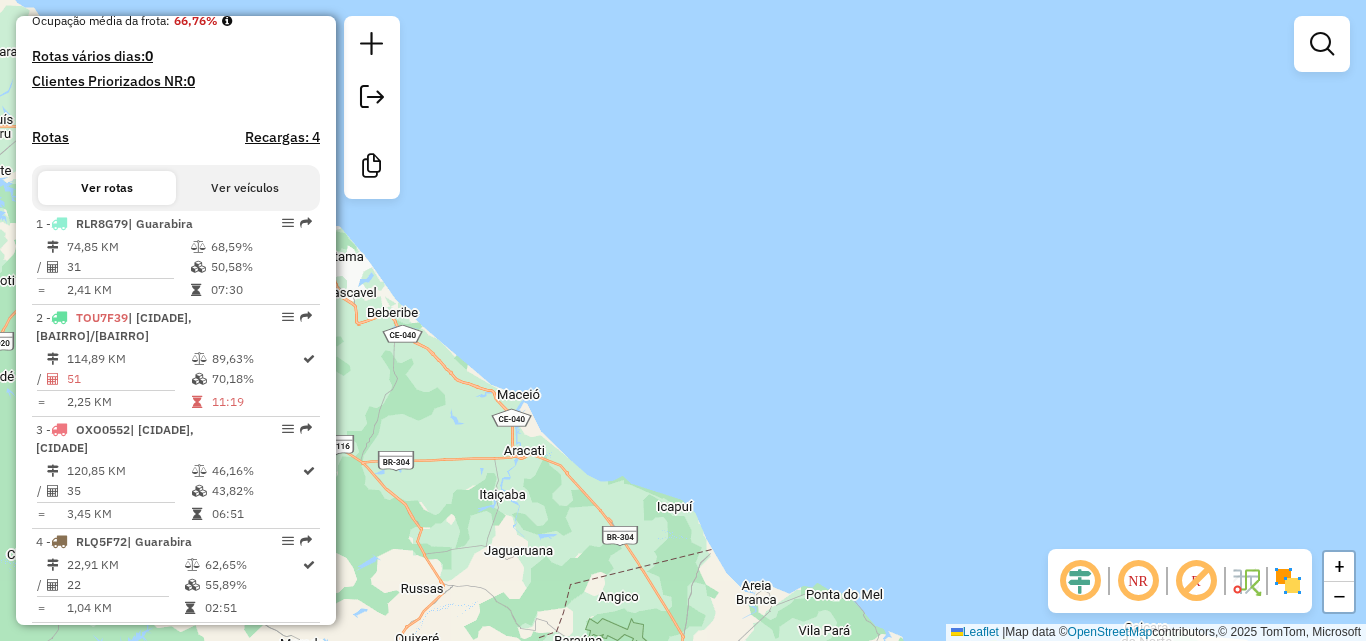 click on "Janela de atendimento Grade de atendimento Capacidade Transportadoras Veículos Cliente Pedidos  Rotas Selecione os dias de semana para filtrar as janelas de atendimento  Seg   Ter   Qua   Qui   Sex   Sáb   Dom  Informe o período da janela de atendimento: De: Até:  Filtrar exatamente a janela do cliente  Considerar janela de atendimento padrão  Selecione os dias de semana para filtrar as grades de atendimento  Seg   Ter   Qua   Qui   Sex   Sáb   Dom   Considerar clientes sem dia de atendimento cadastrado  Clientes fora do dia de atendimento selecionado Filtrar as atividades entre os valores definidos abaixo:  Peso mínimo:   Peso máximo:   Cubagem mínima:   Cubagem máxima:   De:   Até:  Filtrar as atividades entre o tempo de atendimento definido abaixo:  De:   Até:   Considerar capacidade total dos clientes não roteirizados Transportadora: Selecione um ou mais itens Tipo de veículo: Selecione um ou mais itens Veículo: Selecione um ou mais itens Motorista: Selecione um ou mais itens Nome: Rótulo:" 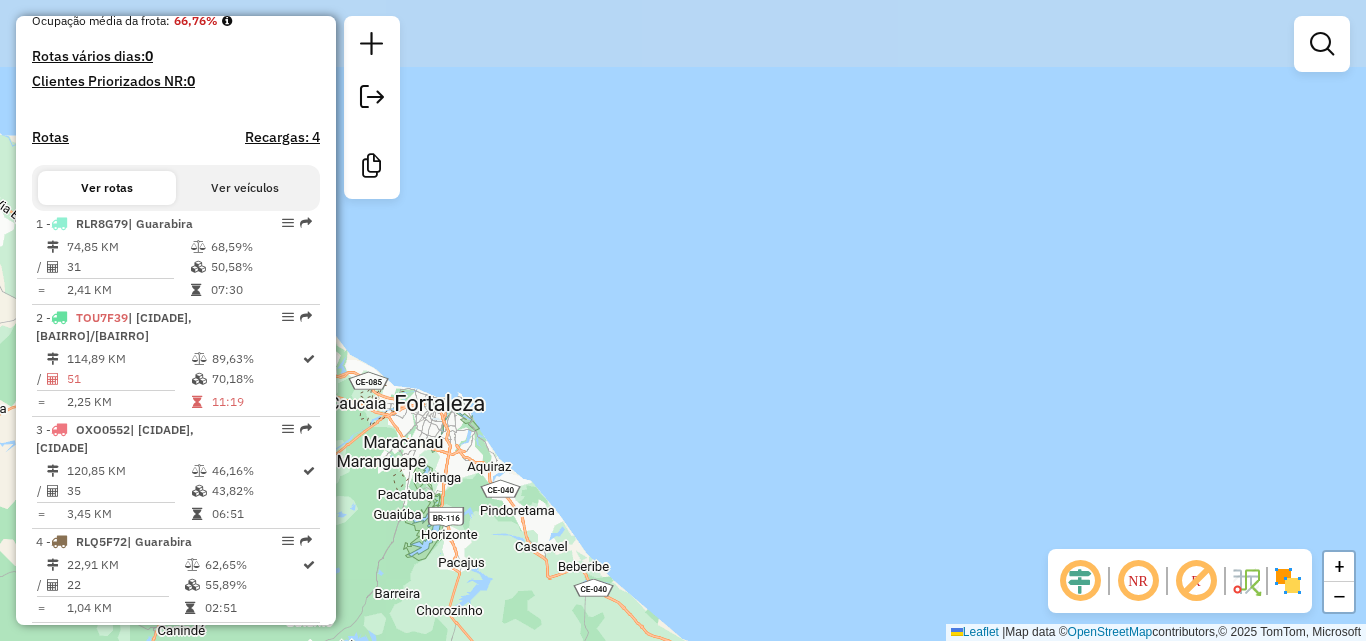 click on "Janela de atendimento Grade de atendimento Capacidade Transportadoras Veículos Cliente Pedidos  Rotas Selecione os dias de semana para filtrar as janelas de atendimento  Seg   Ter   Qua   Qui   Sex   Sáb   Dom  Informe o período da janela de atendimento: De: Até:  Filtrar exatamente a janela do cliente  Considerar janela de atendimento padrão  Selecione os dias de semana para filtrar as grades de atendimento  Seg   Ter   Qua   Qui   Sex   Sáb   Dom   Considerar clientes sem dia de atendimento cadastrado  Clientes fora do dia de atendimento selecionado Filtrar as atividades entre os valores definidos abaixo:  Peso mínimo:   Peso máximo:   Cubagem mínima:   Cubagem máxima:   De:   Até:  Filtrar as atividades entre o tempo de atendimento definido abaixo:  De:   Até:   Considerar capacidade total dos clientes não roteirizados Transportadora: Selecione um ou mais itens Tipo de veículo: Selecione um ou mais itens Veículo: Selecione um ou mais itens Motorista: Selecione um ou mais itens Nome: Rótulo:" 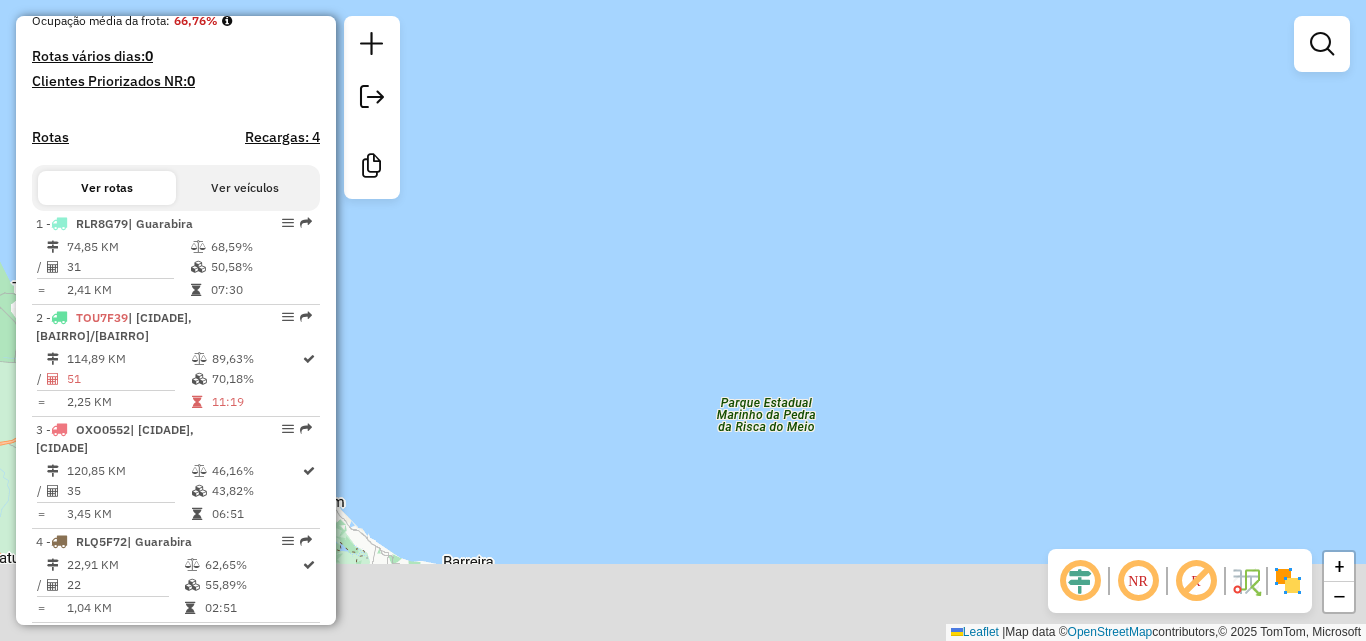 click on "Janela de atendimento Grade de atendimento Capacidade Transportadoras Veículos Cliente Pedidos  Rotas Selecione os dias de semana para filtrar as janelas de atendimento  Seg   Ter   Qua   Qui   Sex   Sáb   Dom  Informe o período da janela de atendimento: De: Até:  Filtrar exatamente a janela do cliente  Considerar janela de atendimento padrão  Selecione os dias de semana para filtrar as grades de atendimento  Seg   Ter   Qua   Qui   Sex   Sáb   Dom   Considerar clientes sem dia de atendimento cadastrado  Clientes fora do dia de atendimento selecionado Filtrar as atividades entre os valores definidos abaixo:  Peso mínimo:   Peso máximo:   Cubagem mínima:   Cubagem máxima:   De:   Até:  Filtrar as atividades entre o tempo de atendimento definido abaixo:  De:   Até:   Considerar capacidade total dos clientes não roteirizados Transportadora: Selecione um ou mais itens Tipo de veículo: Selecione um ou mais itens Veículo: Selecione um ou mais itens Motorista: Selecione um ou mais itens Nome: Rótulo:" 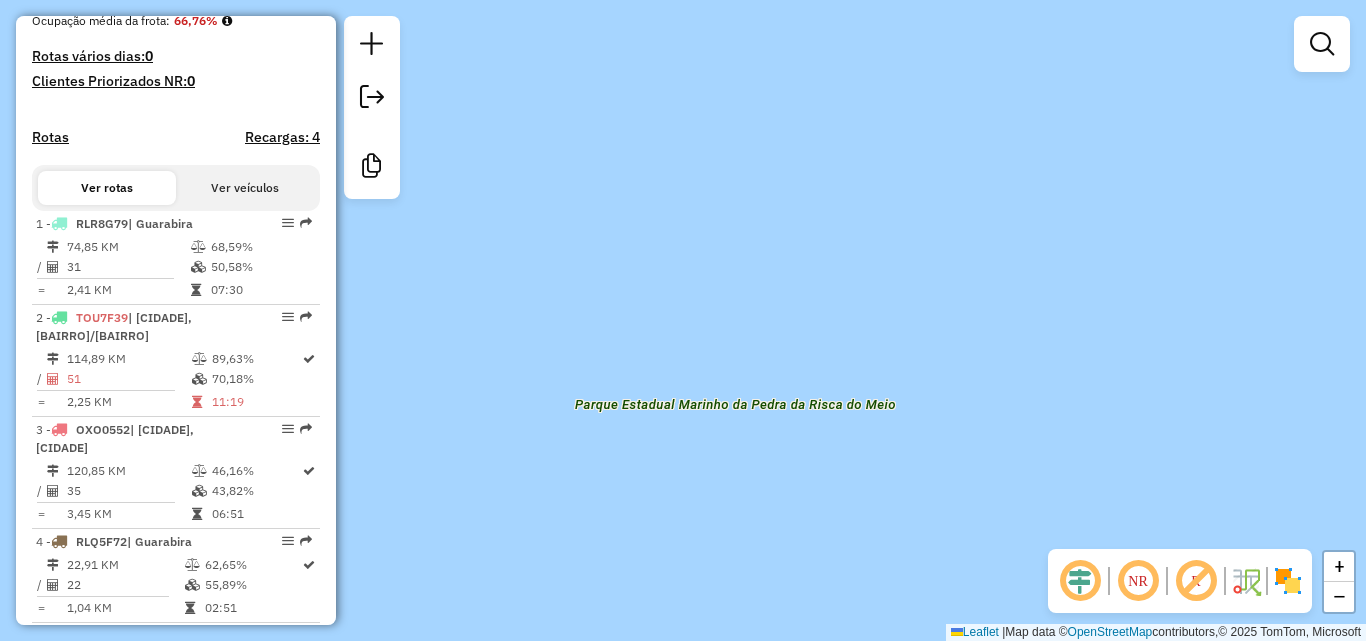 click on "Janela de atendimento Grade de atendimento Capacidade Transportadoras Veículos Cliente Pedidos  Rotas Selecione os dias de semana para filtrar as janelas de atendimento  Seg   Ter   Qua   Qui   Sex   Sáb   Dom  Informe o período da janela de atendimento: De: Até:  Filtrar exatamente a janela do cliente  Considerar janela de atendimento padrão  Selecione os dias de semana para filtrar as grades de atendimento  Seg   Ter   Qua   Qui   Sex   Sáb   Dom   Considerar clientes sem dia de atendimento cadastrado  Clientes fora do dia de atendimento selecionado Filtrar as atividades entre os valores definidos abaixo:  Peso mínimo:   Peso máximo:   Cubagem mínima:   Cubagem máxima:   De:   Até:  Filtrar as atividades entre o tempo de atendimento definido abaixo:  De:   Até:   Considerar capacidade total dos clientes não roteirizados Transportadora: Selecione um ou mais itens Tipo de veículo: Selecione um ou mais itens Veículo: Selecione um ou mais itens Motorista: Selecione um ou mais itens Nome: Rótulo:" 